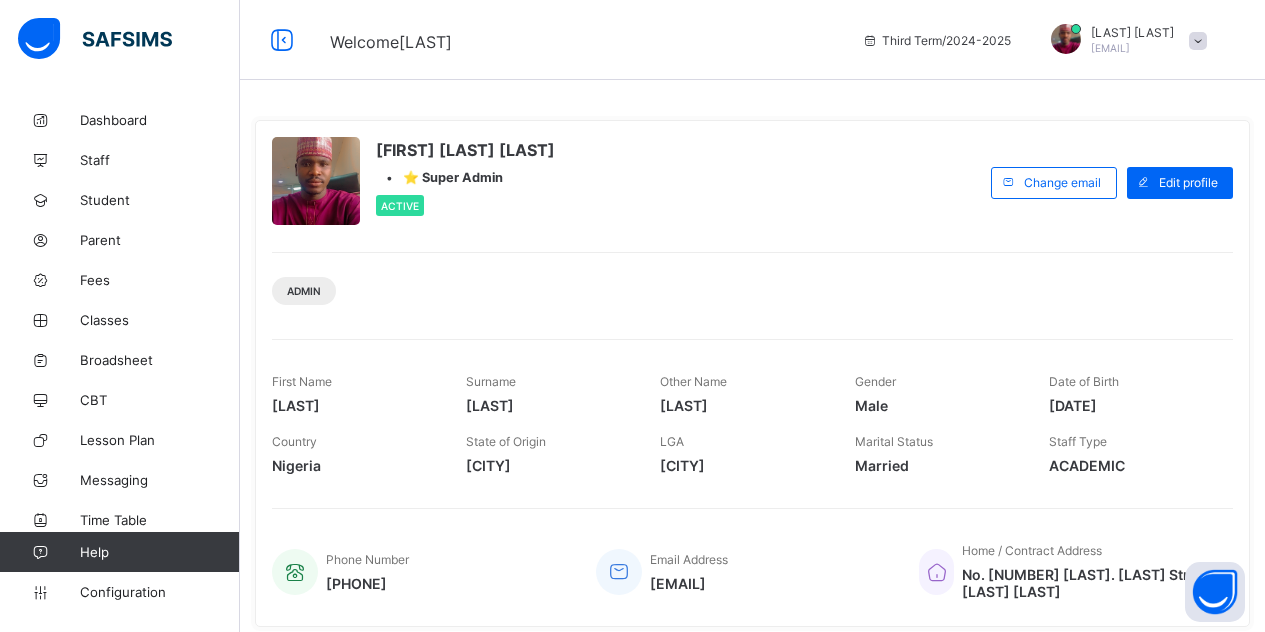 scroll, scrollTop: 0, scrollLeft: 0, axis: both 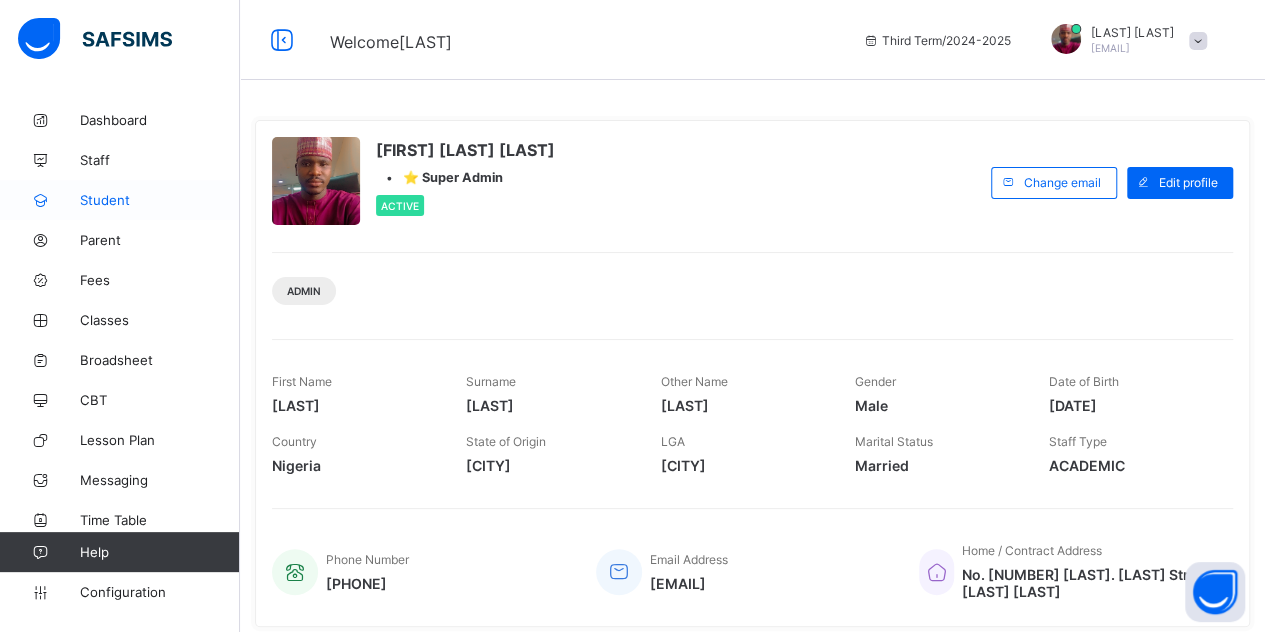 click on "Student" at bounding box center (160, 200) 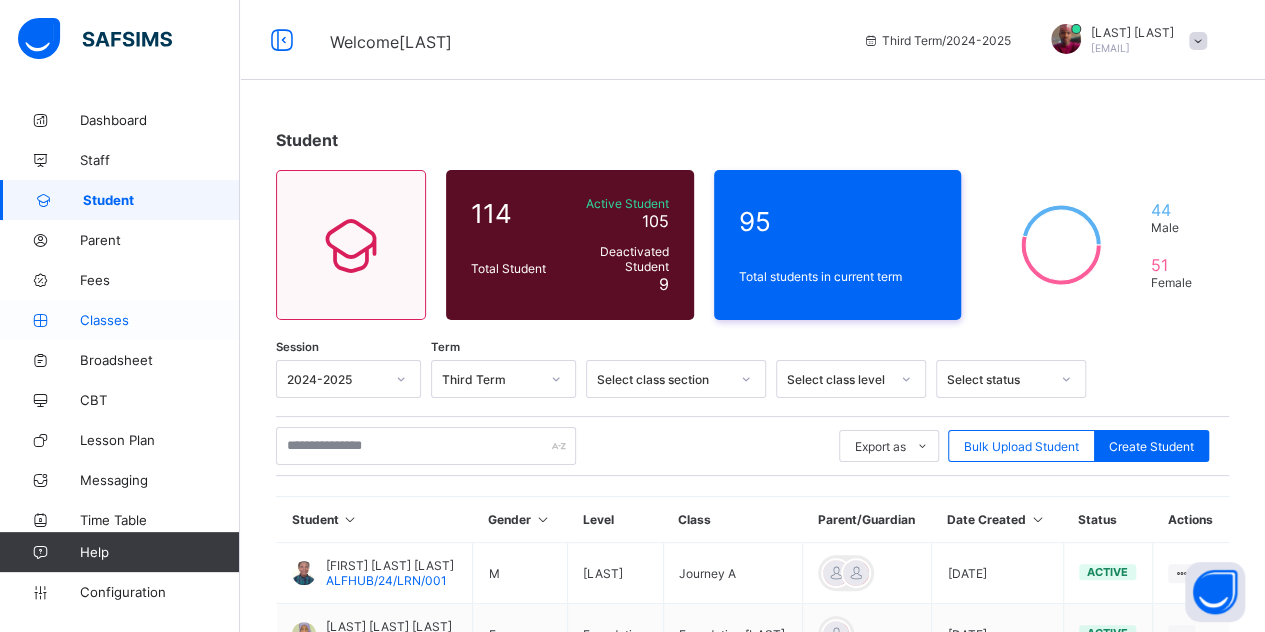 click on "Classes" at bounding box center (160, 320) 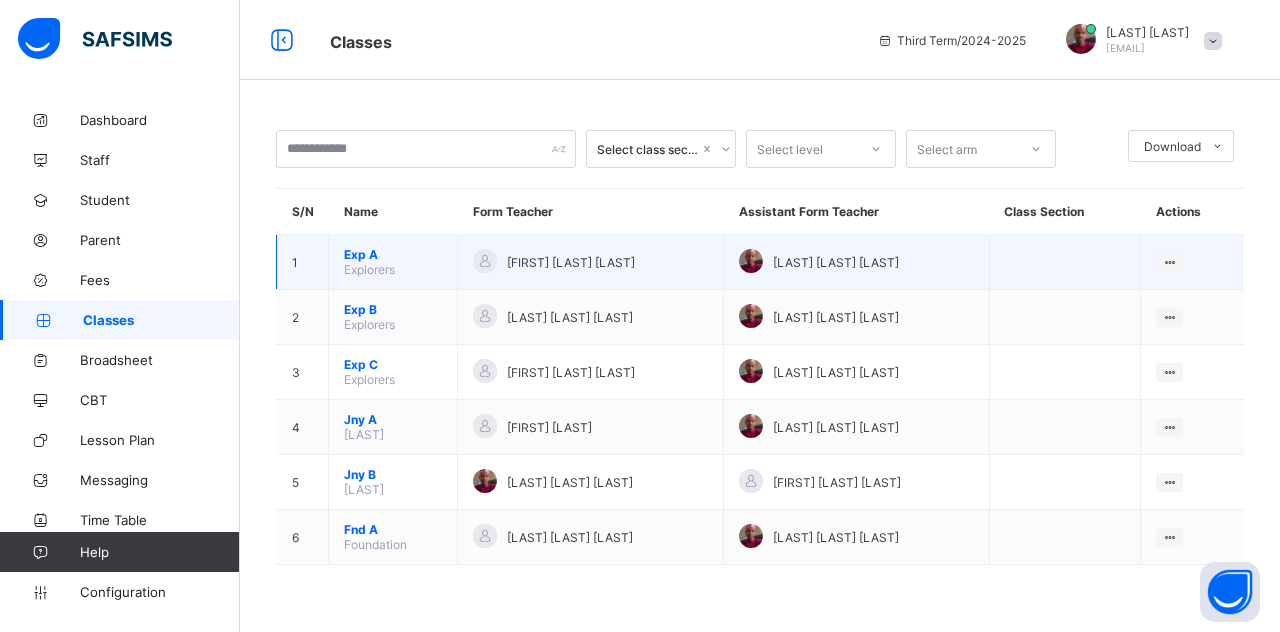 click on "Exp   A" at bounding box center [393, 254] 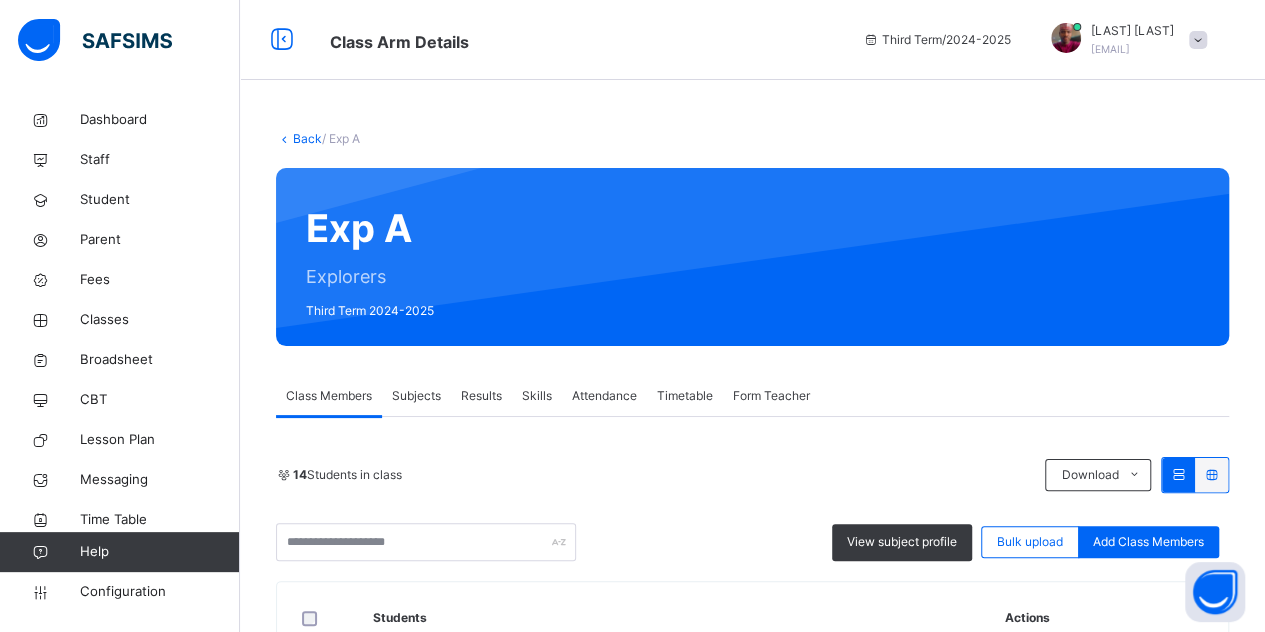 click on "14  Students in class Download Pdf Report Excel Report" at bounding box center [752, 475] 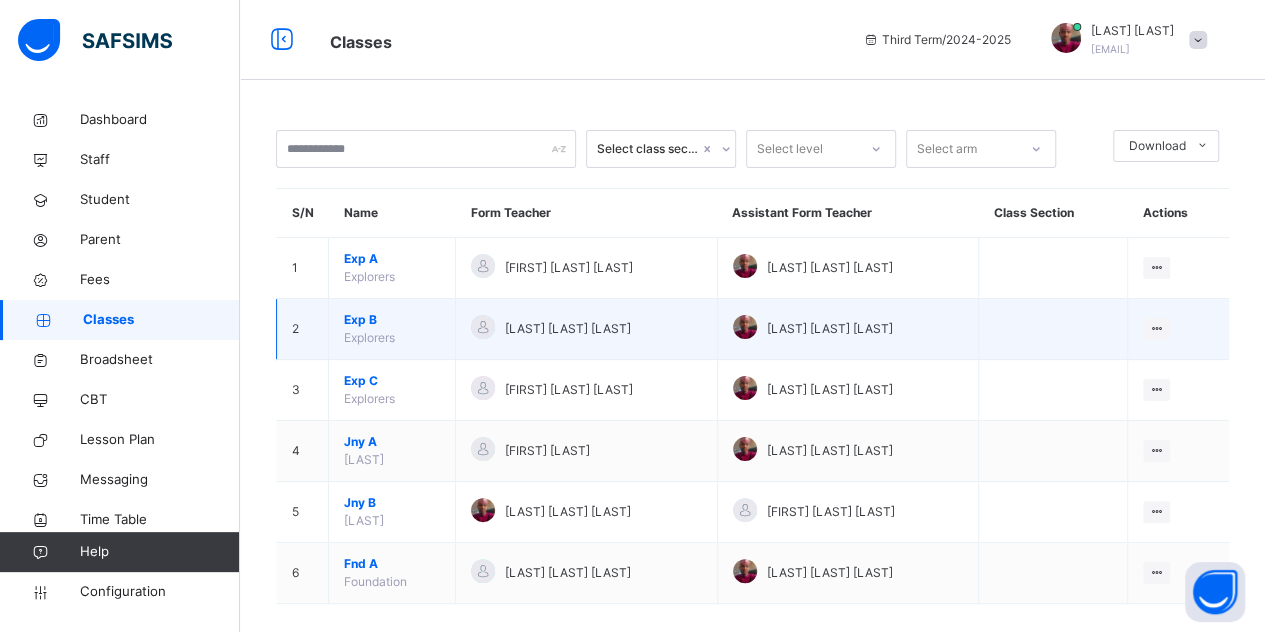click on "Exp   B" at bounding box center [392, 320] 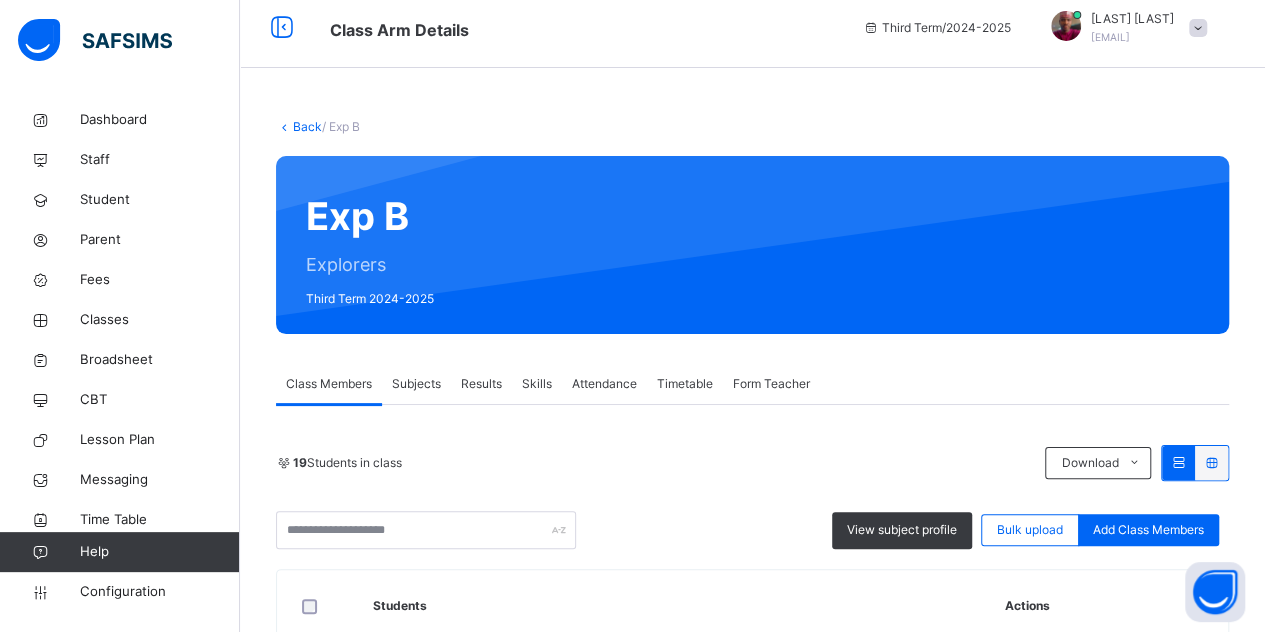 scroll, scrollTop: 0, scrollLeft: 0, axis: both 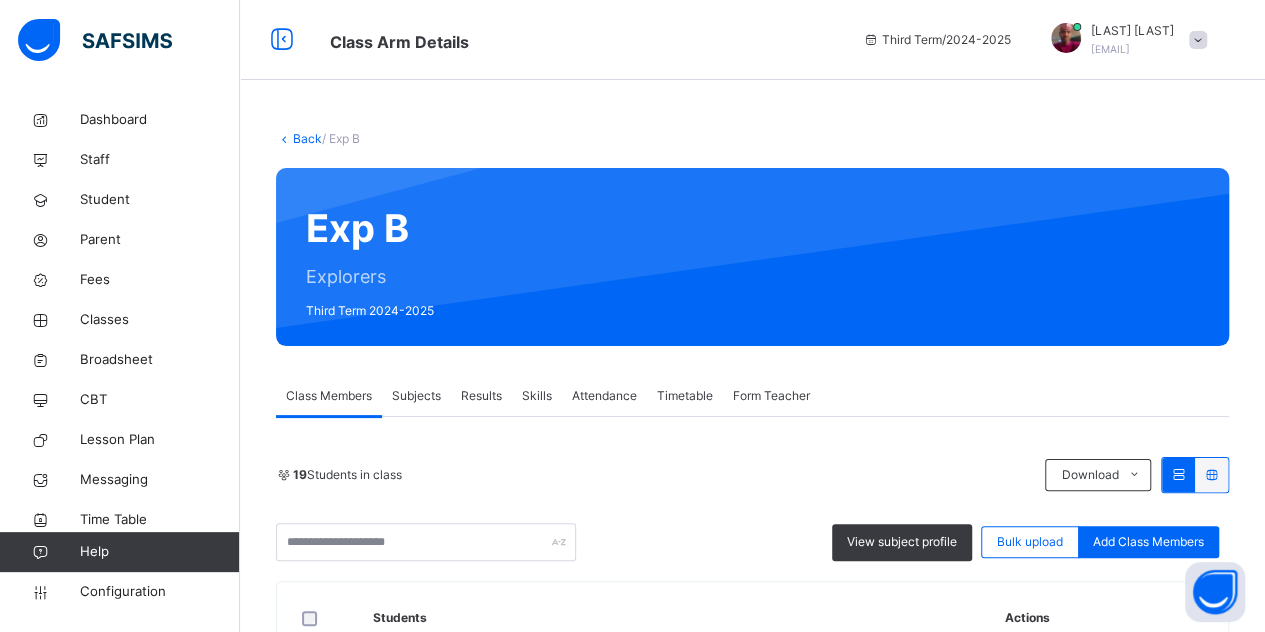 click on "Back  / Exp B Exp B Explorers Third Term 2024-2025 Class Members Subjects Results Skills Attendance Timetable Form Teacher Class Members More Options   19  Students in class Download Pdf Report Excel Report View subject profile Bulk upload Add Class Members ALFALAH MODERN LEARNING HUB  Date: 2nd Aug 2025, 2:09:32 pm Class Members Class:  Exp B Total no. of Students:  19 Term:  Third Term Session:  2024-2025 S/NO Admission No. Last Name First Name Other Name 1 ALFHUB/24/LRN/025 Danmadami Abdullahi 2 ALFHUB/24/LRN/084 Ahmed Abubakar Abubakar 3 ALFHUB/24/LRN/034 Aminu Aisha Ahmed 4 ALFHUB/24/LRN/066 Ado Amaan Ibrahim 5 ALFHUB/24/LRN/035 Aliero Amaar 6 ALFHUB/24/LRN/011 Ibrahim Amaturrahman Yusuf 7 ALFHUB/24/LRN/080 Adesina Asmaa 8 ALFHUB/24/LRN/005 Kaloma Bashir Mustapha 9 ALFHUB/24/LRN/017 Isyaka Rabi'u Fatima Gambo 10 ALFHUB/24/LRN/015 Umar Hauwa Yusuf 11 ALFHUB/24/LRN/002 Isma'ila  Khadija Rugga 12 ALFHUB/24/LRN/036 Aliero Layla 13 ALFHUB/24/LRN/065 Ado Manal Ibrahim 14 ALFHUB/24/LRN/008 Sulaiman Maryam  Buba" at bounding box center (752, 1069) 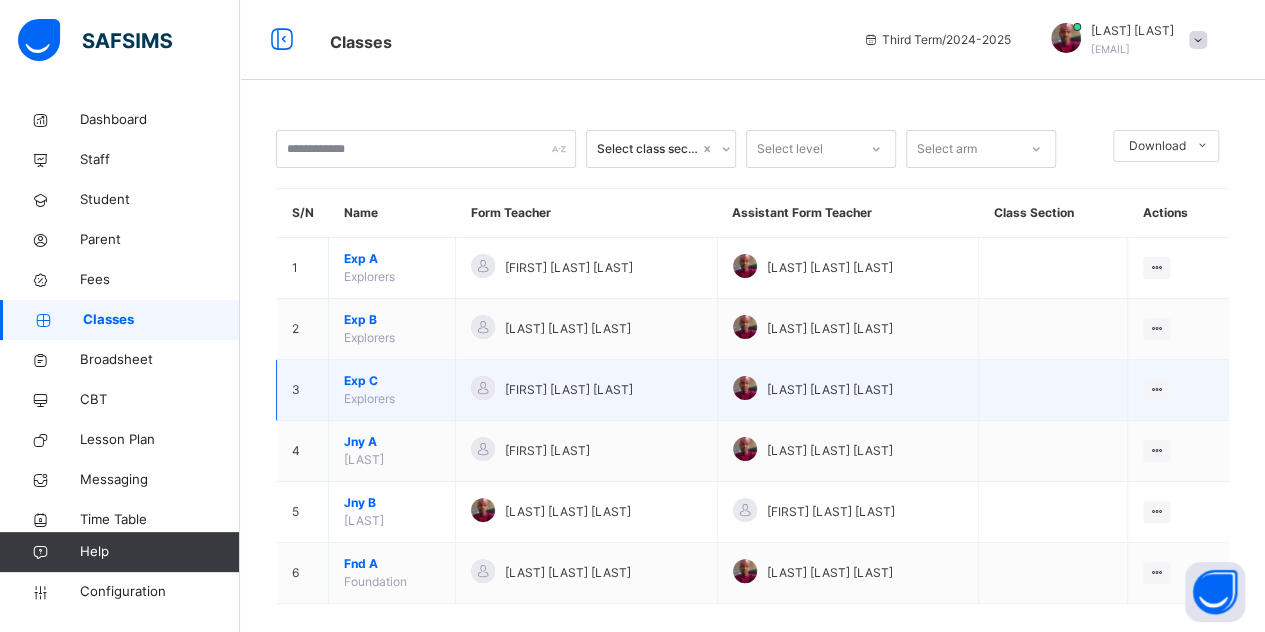 click on "Exp   C" at bounding box center [392, 381] 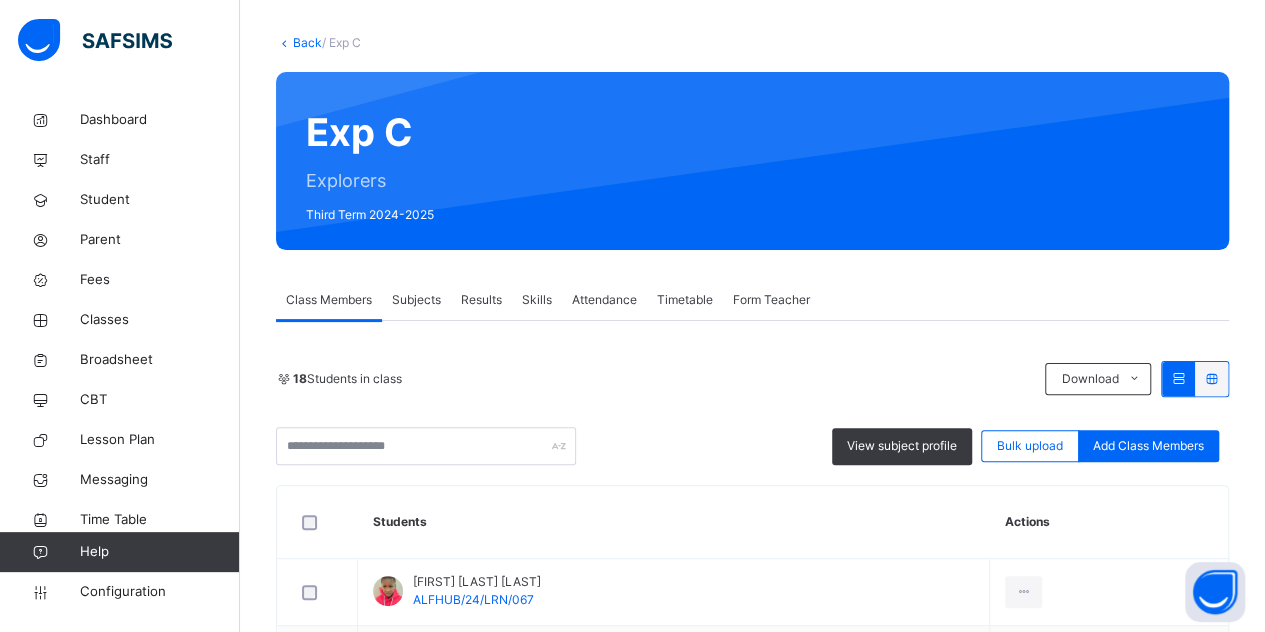 scroll, scrollTop: 0, scrollLeft: 0, axis: both 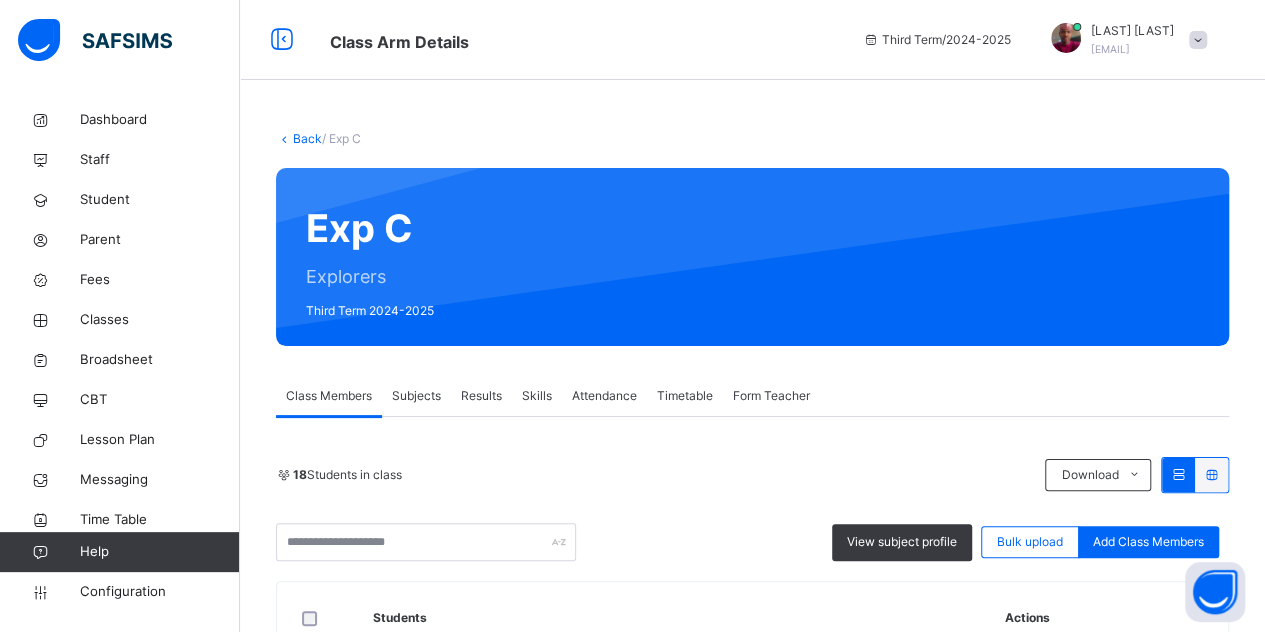 click on "Back" at bounding box center (307, 138) 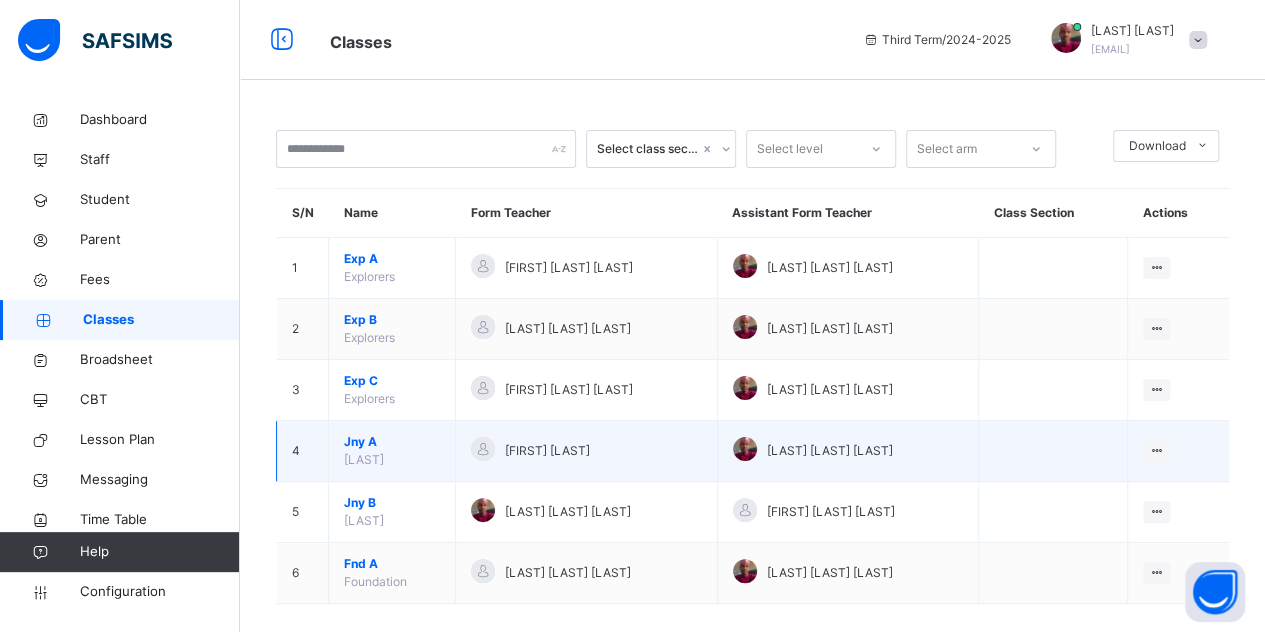 click on "Jny   A" at bounding box center [392, 442] 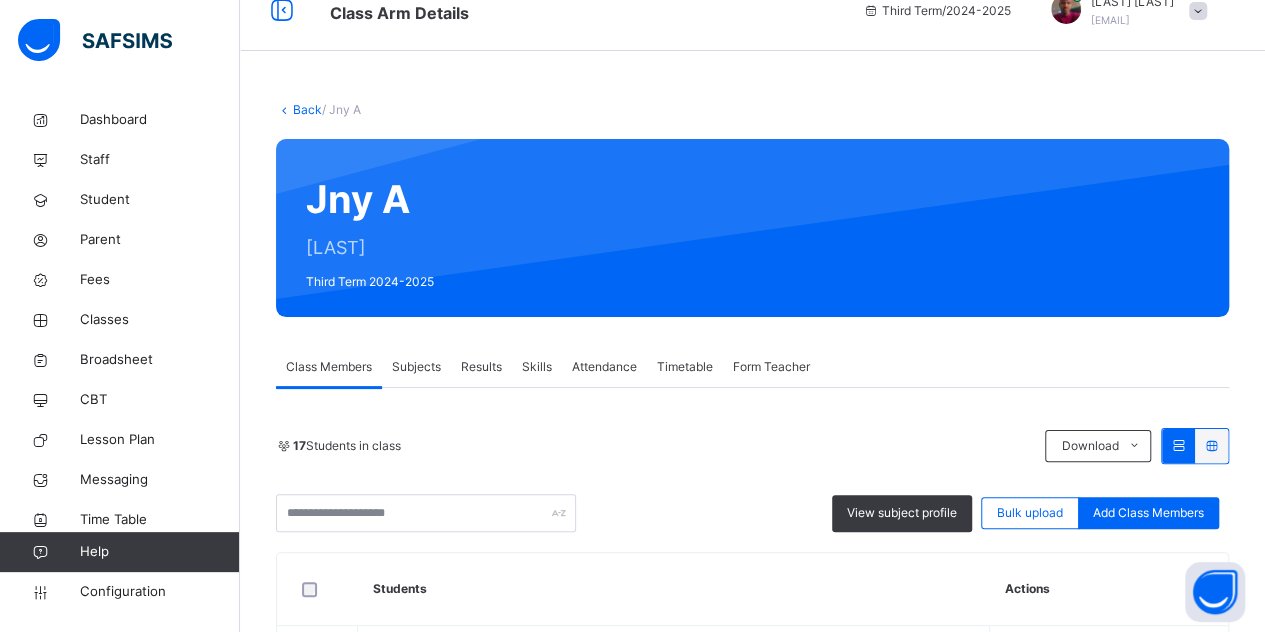 scroll, scrollTop: 0, scrollLeft: 0, axis: both 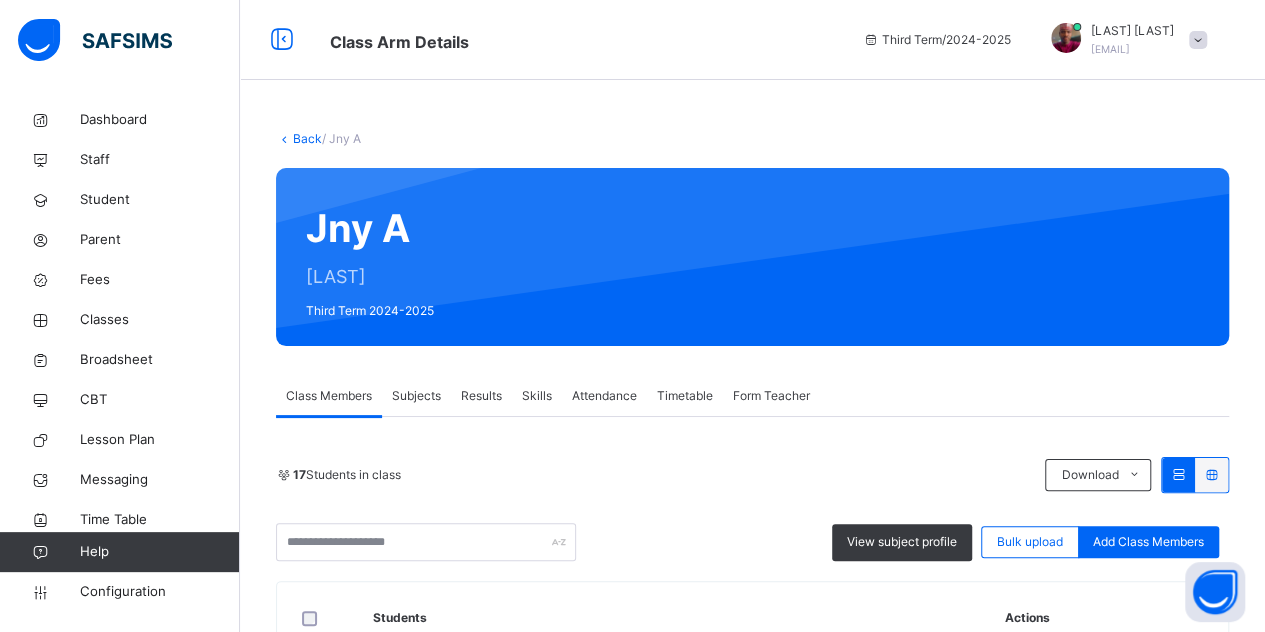 click on "Back" at bounding box center (307, 138) 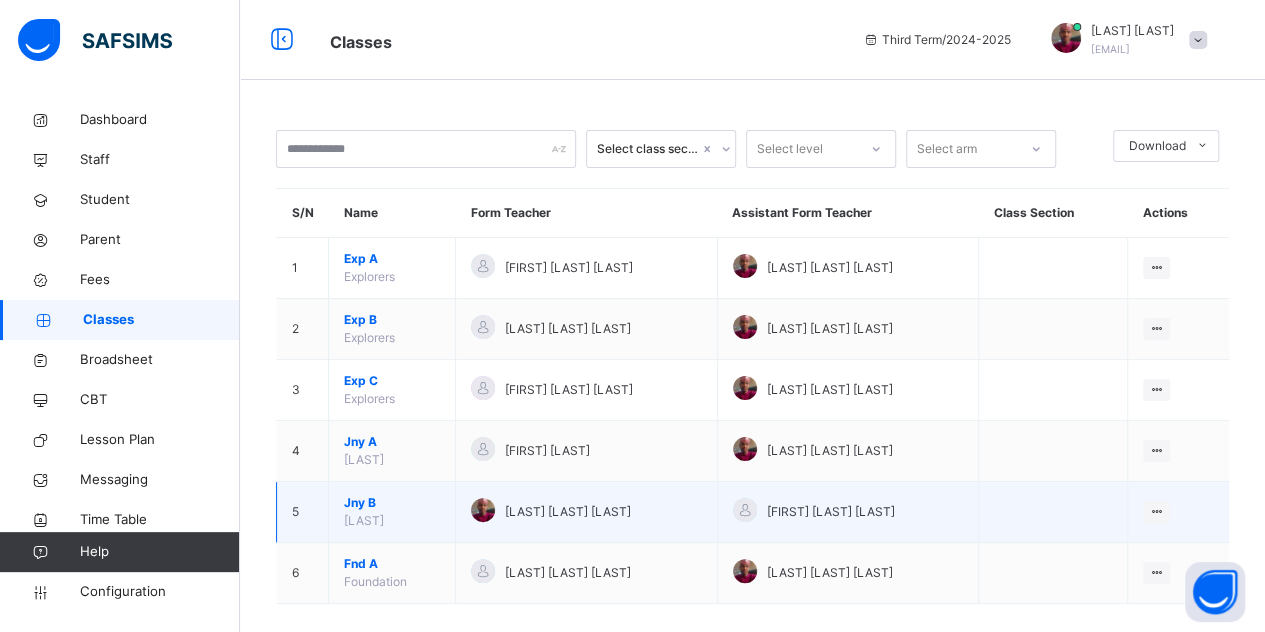 click on "Jny   B" at bounding box center [392, 503] 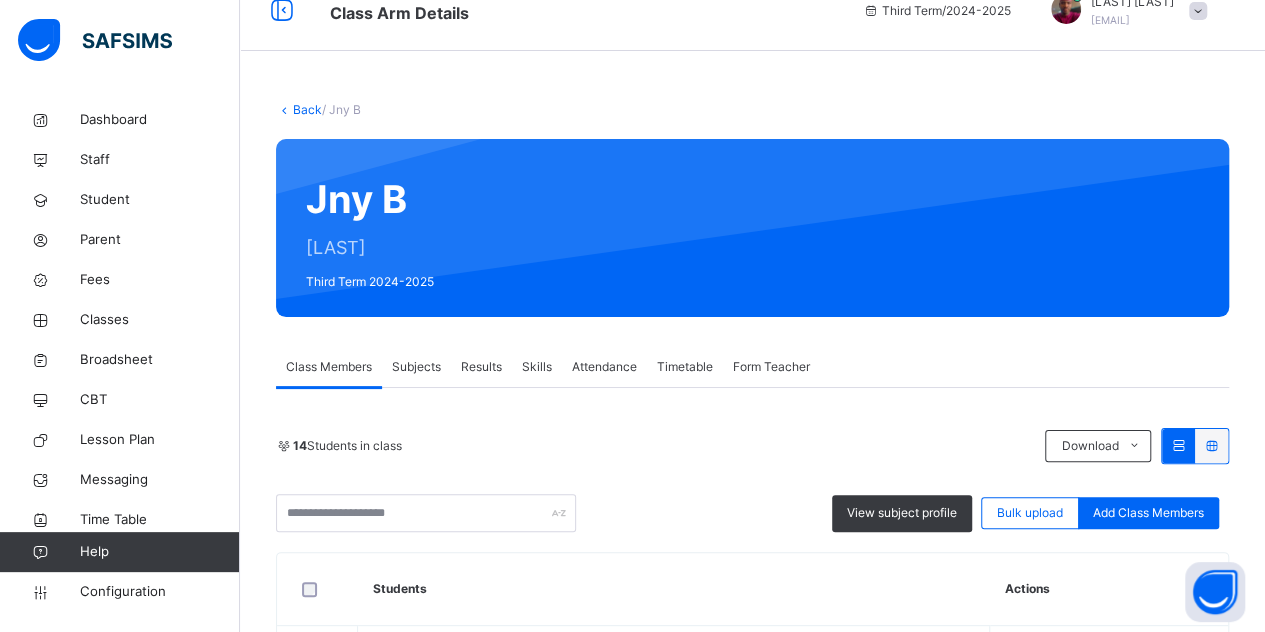 scroll, scrollTop: 0, scrollLeft: 0, axis: both 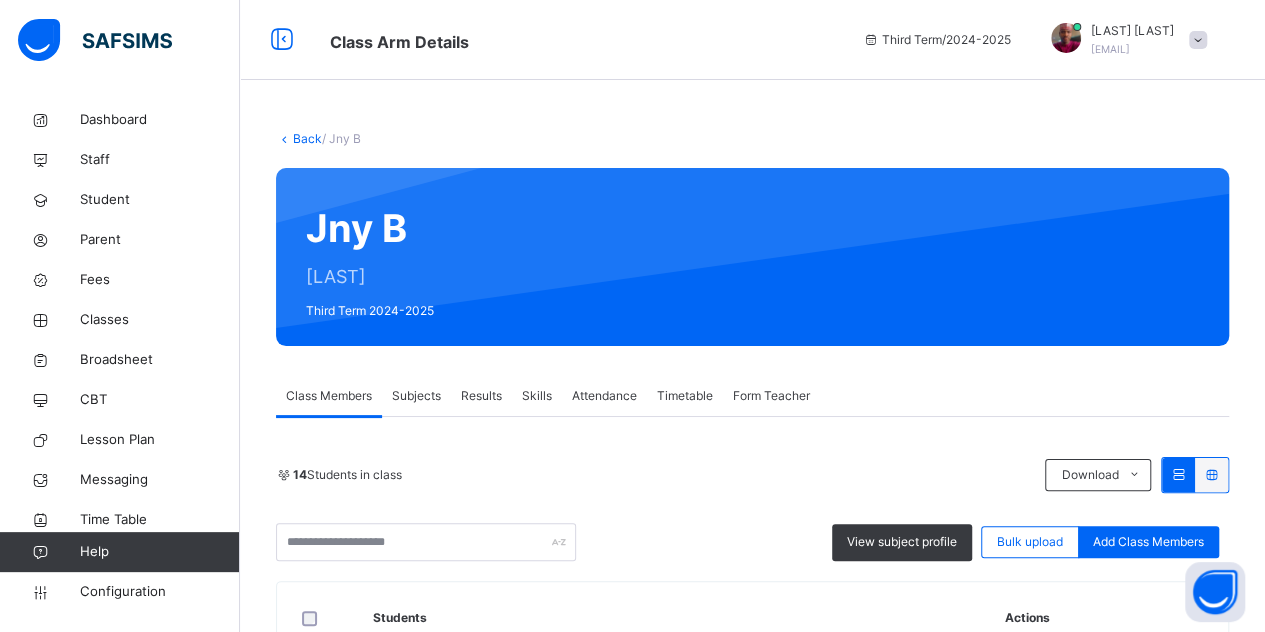 click on "Back" at bounding box center [307, 138] 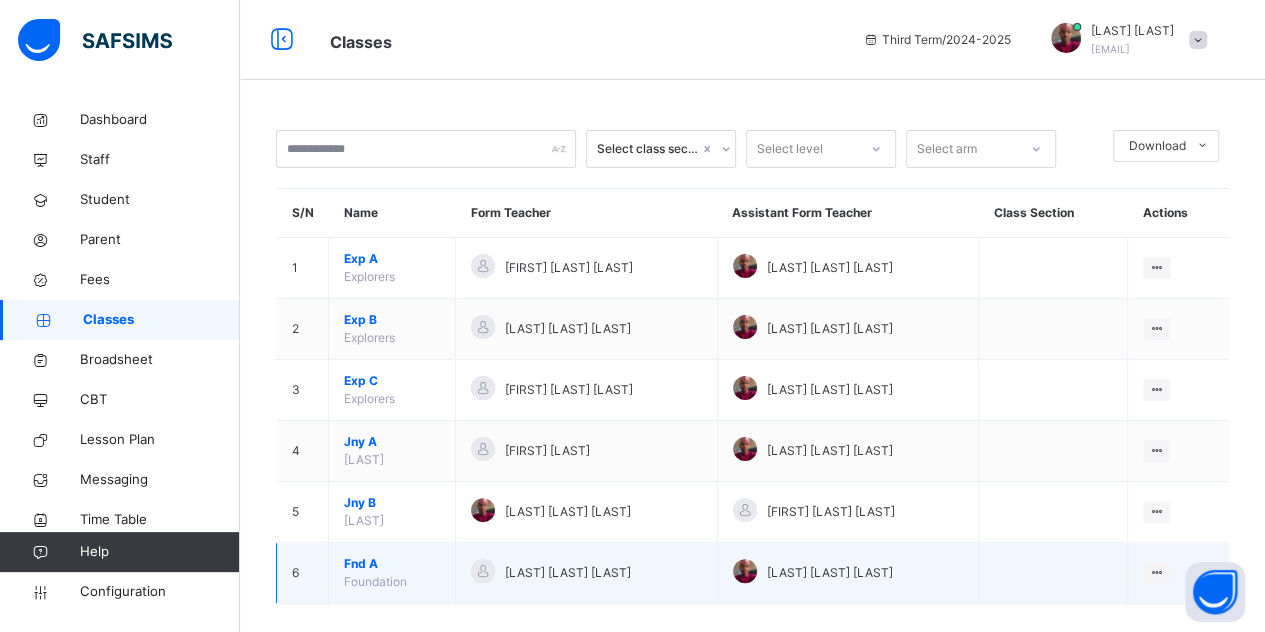 click on "Fnd   A" at bounding box center (392, 564) 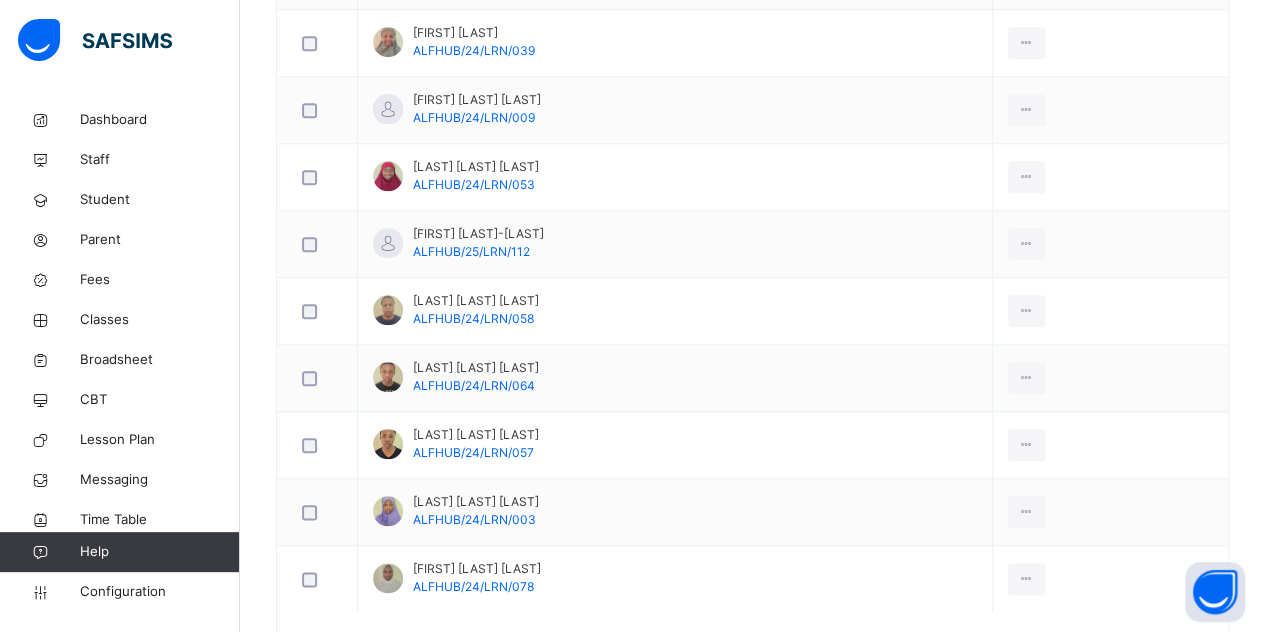 scroll, scrollTop: 878, scrollLeft: 0, axis: vertical 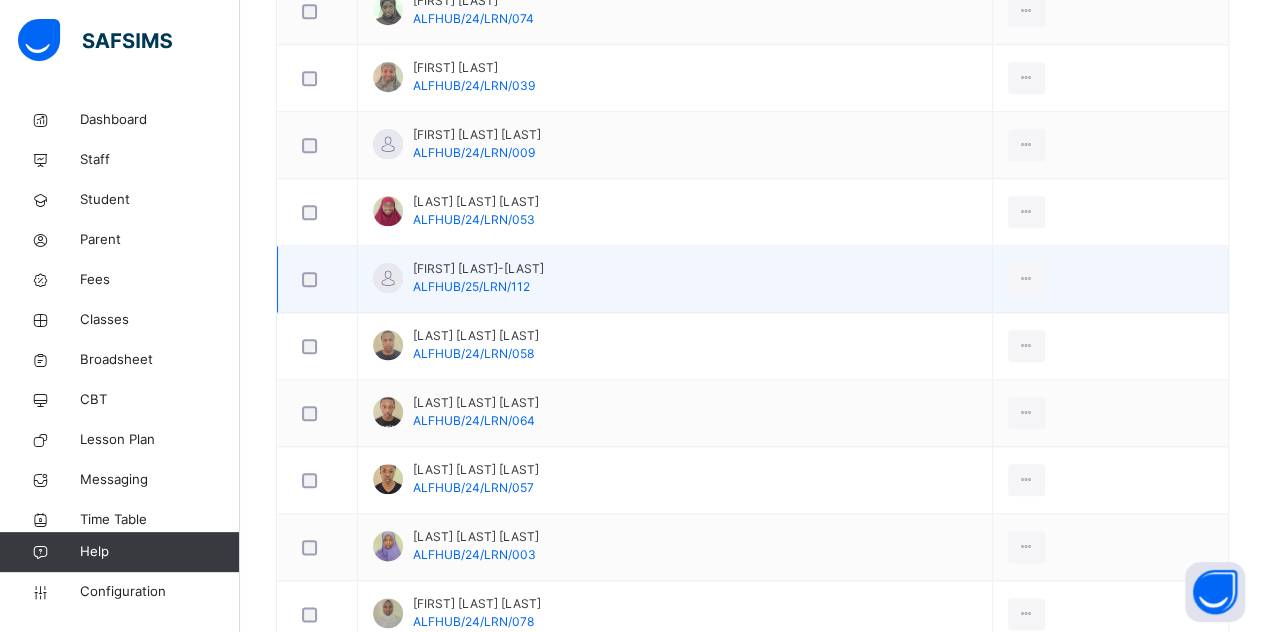 click on "View Profile Remove from Class Transfer Student" at bounding box center [1110, 279] 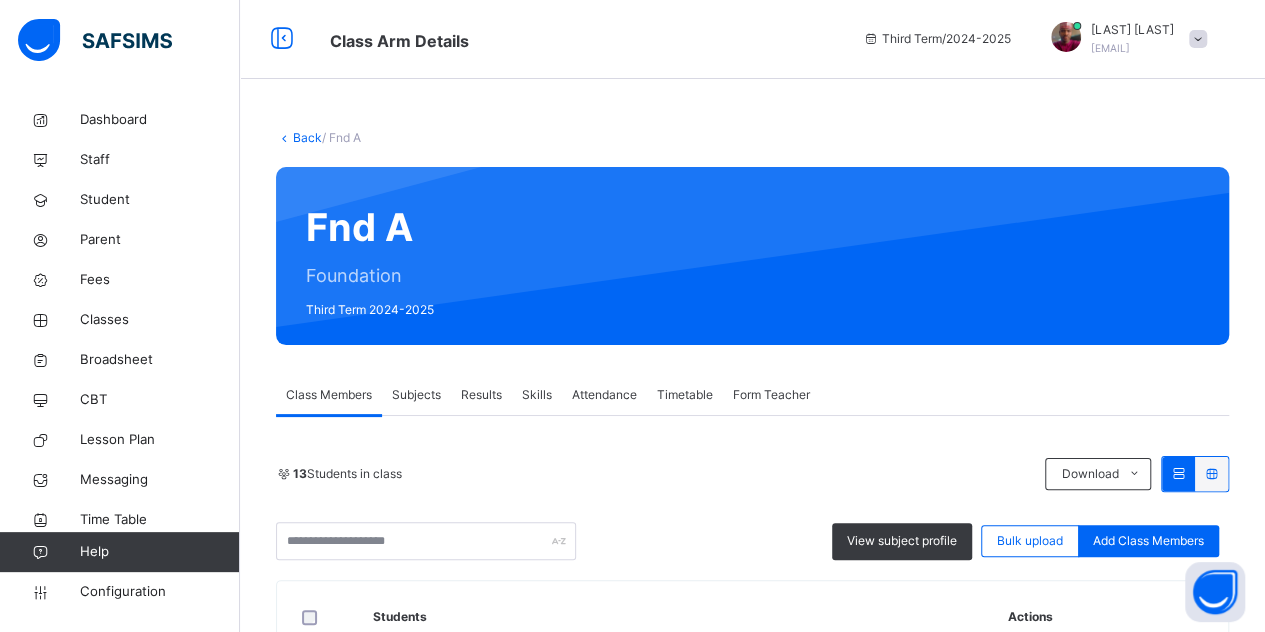 scroll, scrollTop: 0, scrollLeft: 0, axis: both 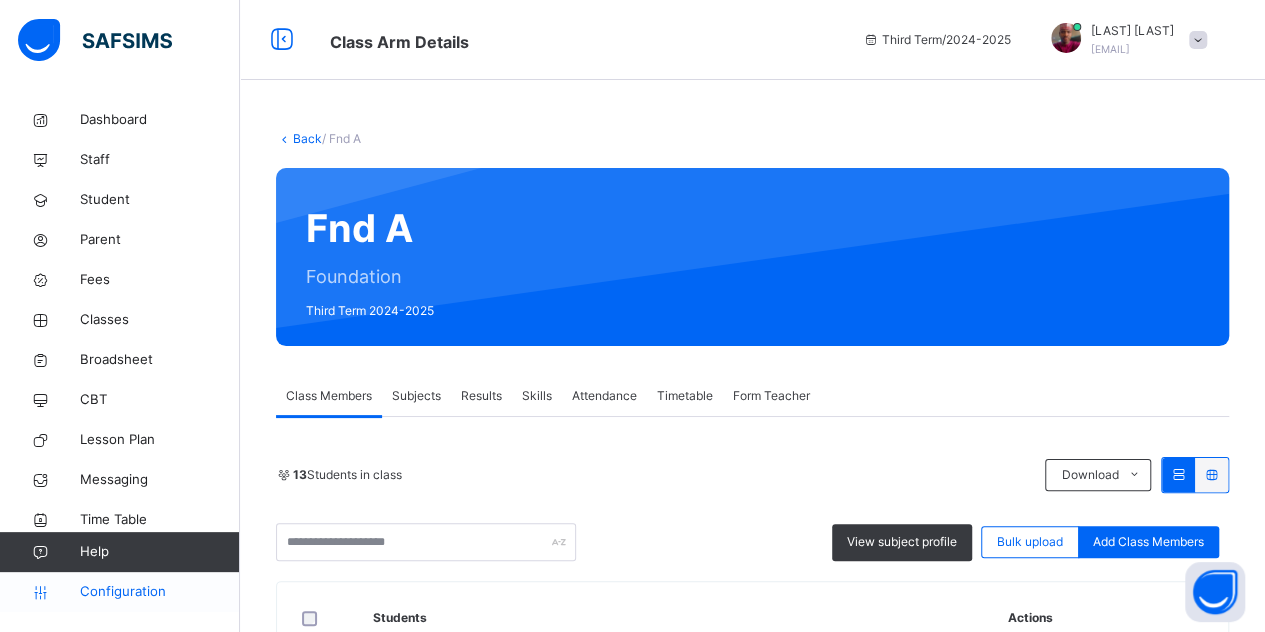 click on "Configuration" at bounding box center (159, 592) 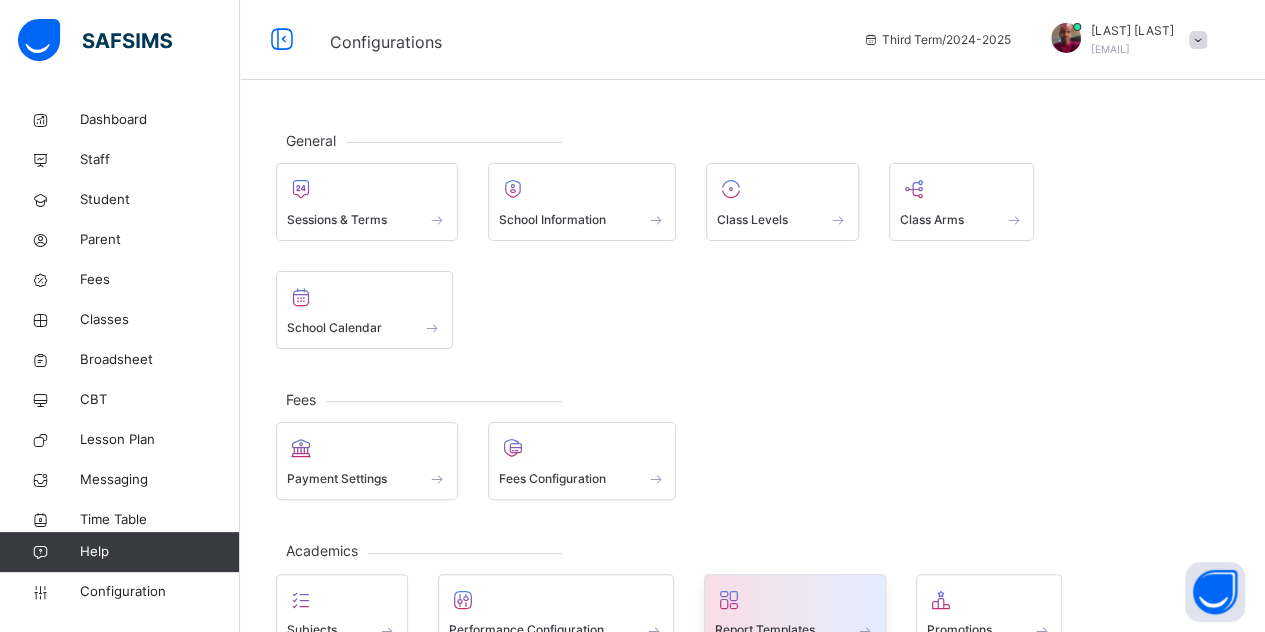 click at bounding box center (795, 617) 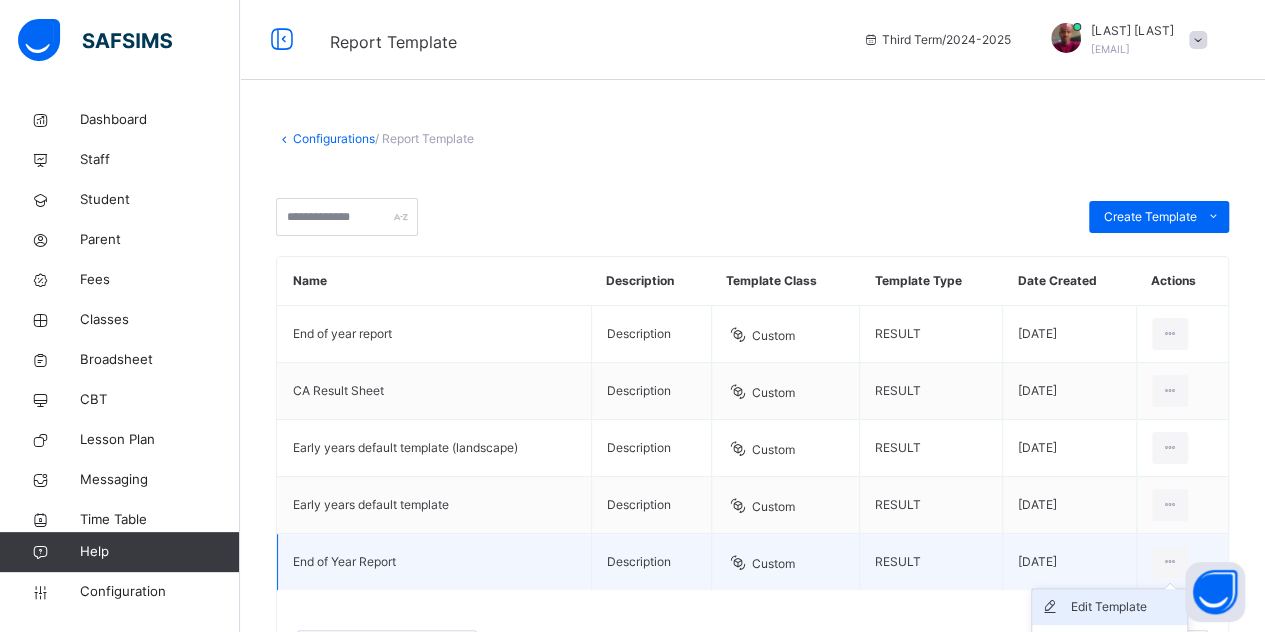 click on "Edit Template" at bounding box center (1124, 607) 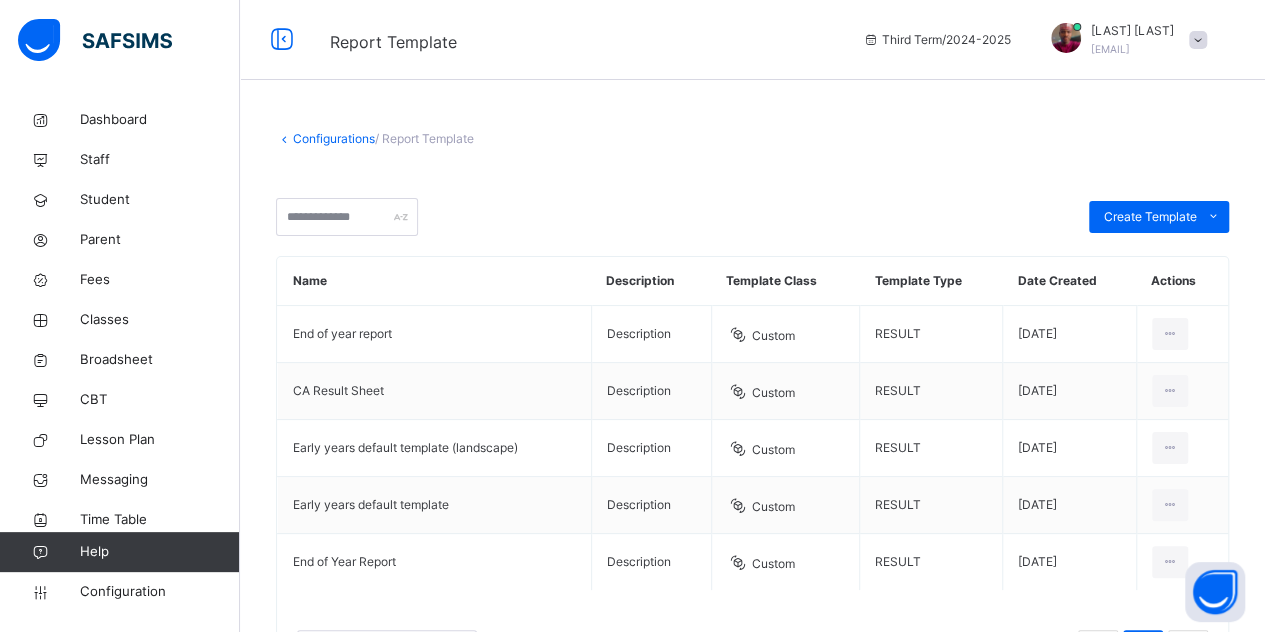 click on "Configurations" at bounding box center (334, 138) 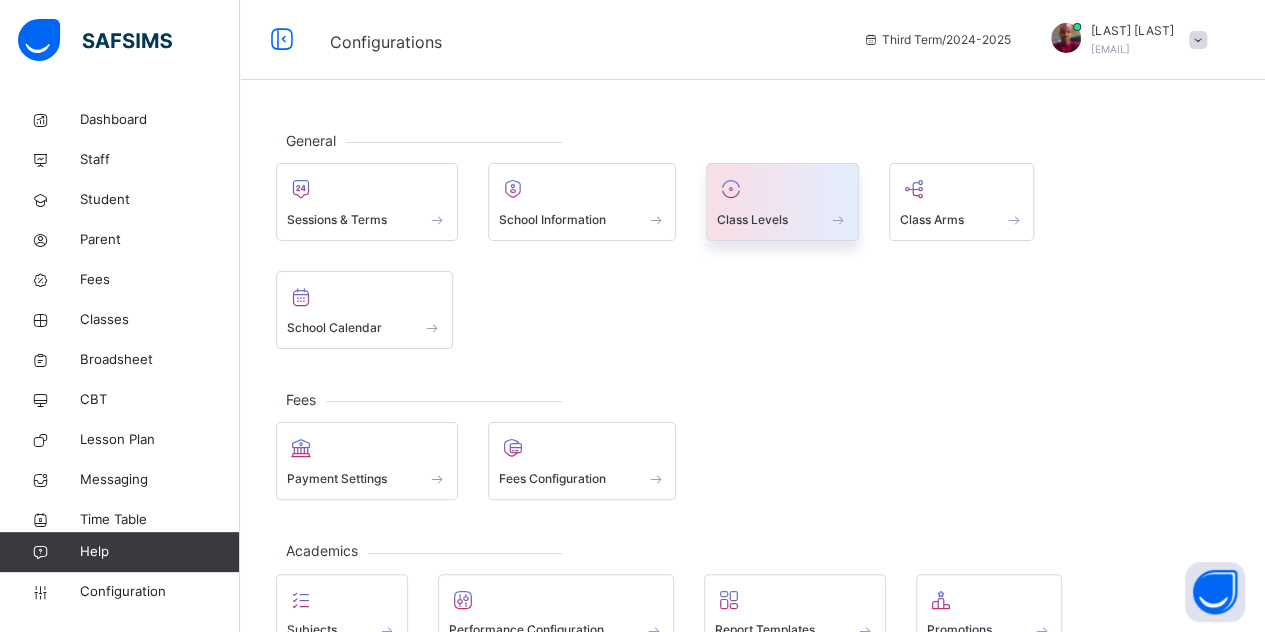 click on "Class Levels" at bounding box center [782, 202] 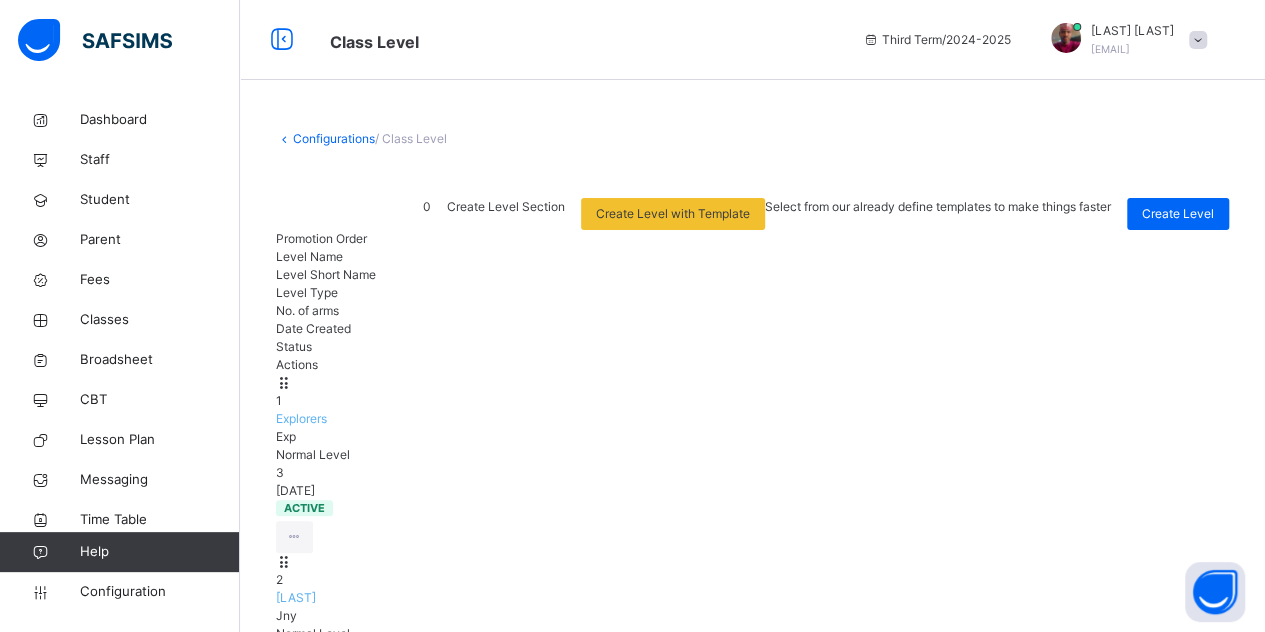 click on "1 Explorers Exp Normal Level 3 2024-10-28 active View Class Level Edit Class Level Move to section Deactivate Class Level" at bounding box center (752, 463) 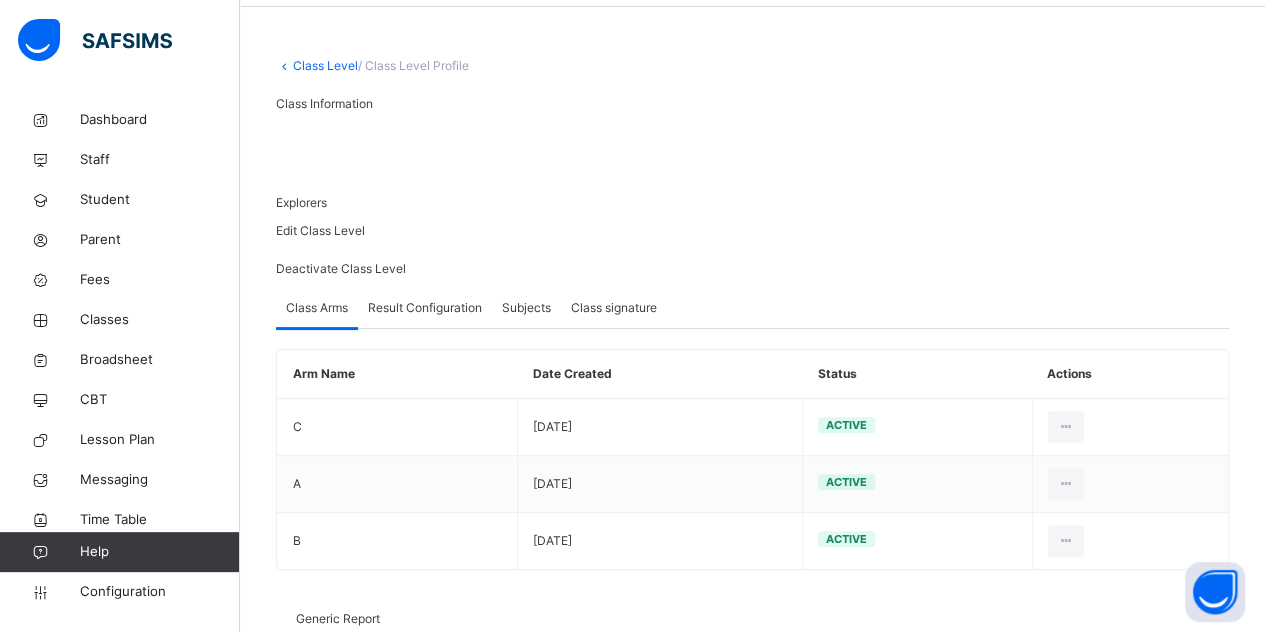 scroll, scrollTop: 160, scrollLeft: 0, axis: vertical 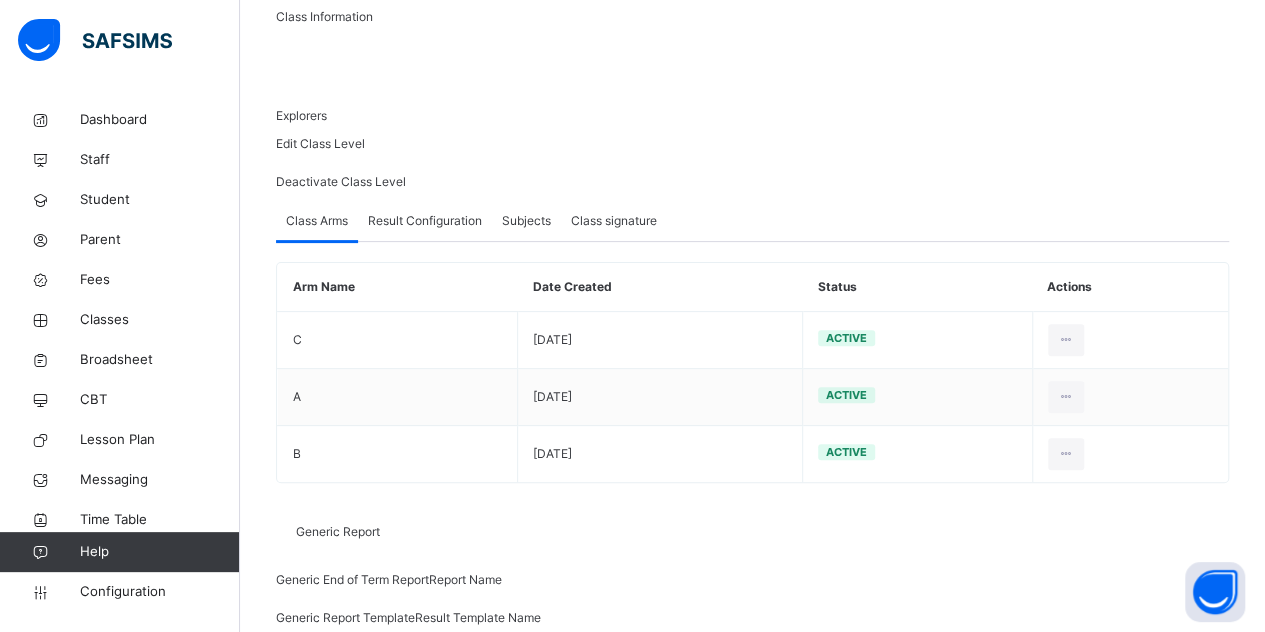 click on "Result Configuration" at bounding box center (425, 221) 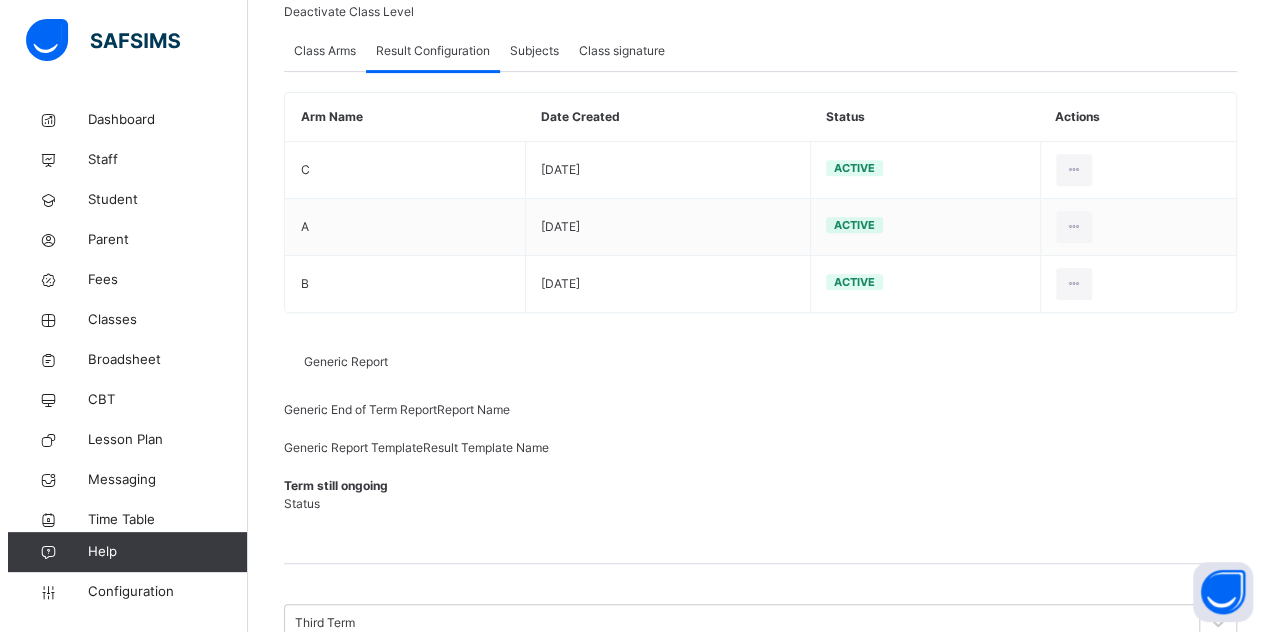 scroll, scrollTop: 436, scrollLeft: 0, axis: vertical 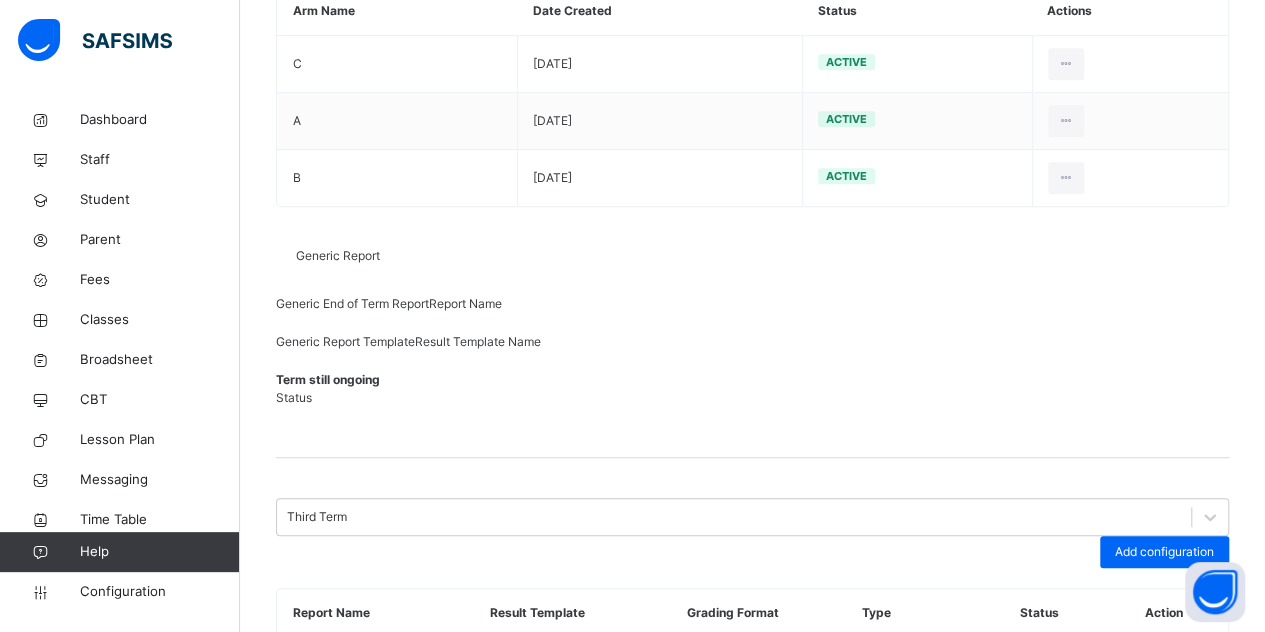 click at bounding box center (1164, 666) 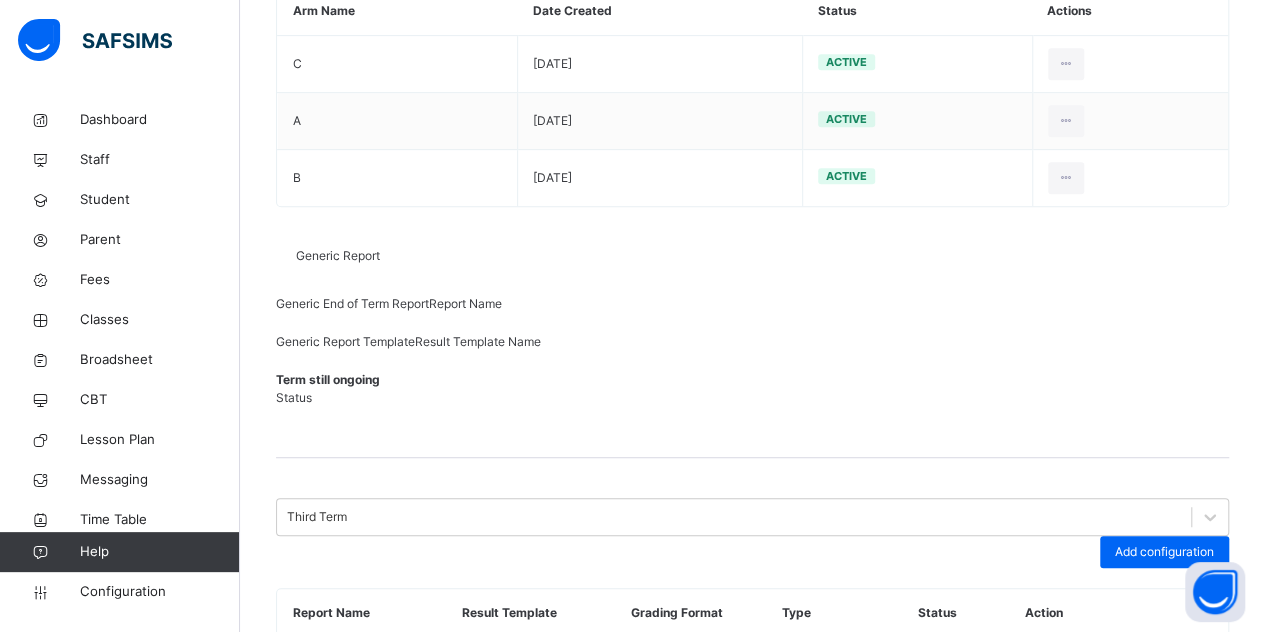 click on "Edit Configuration" at bounding box center [1134, 692] 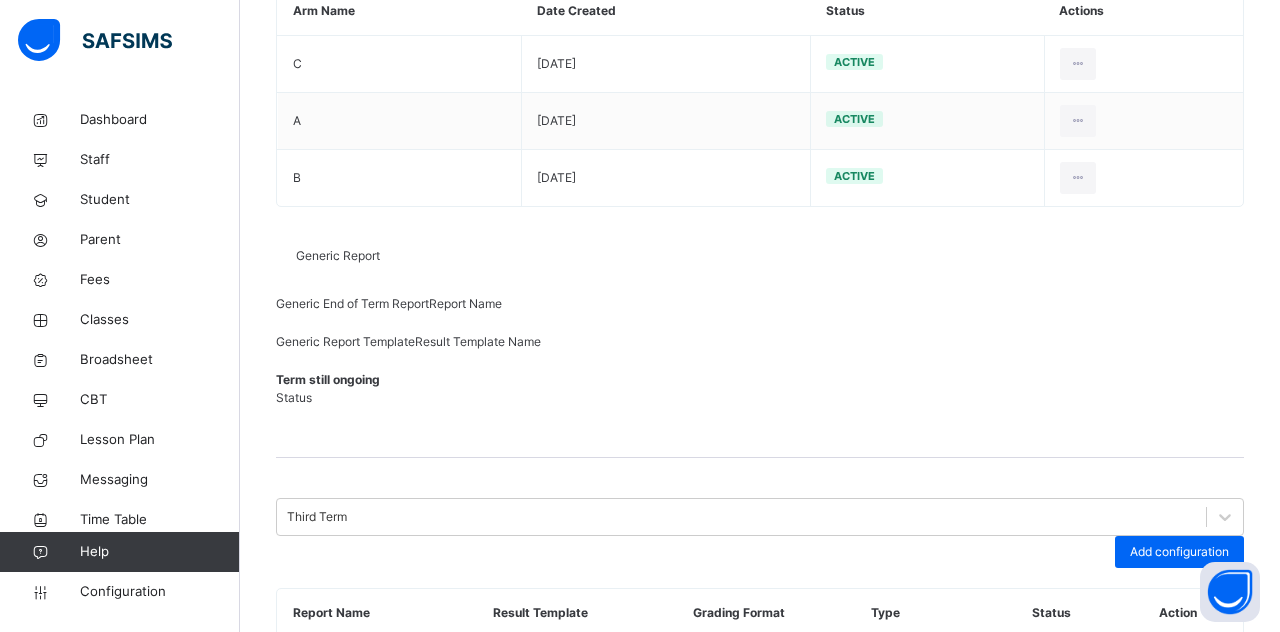 click on "Continuous Assessment 1" at bounding box center (429, 995) 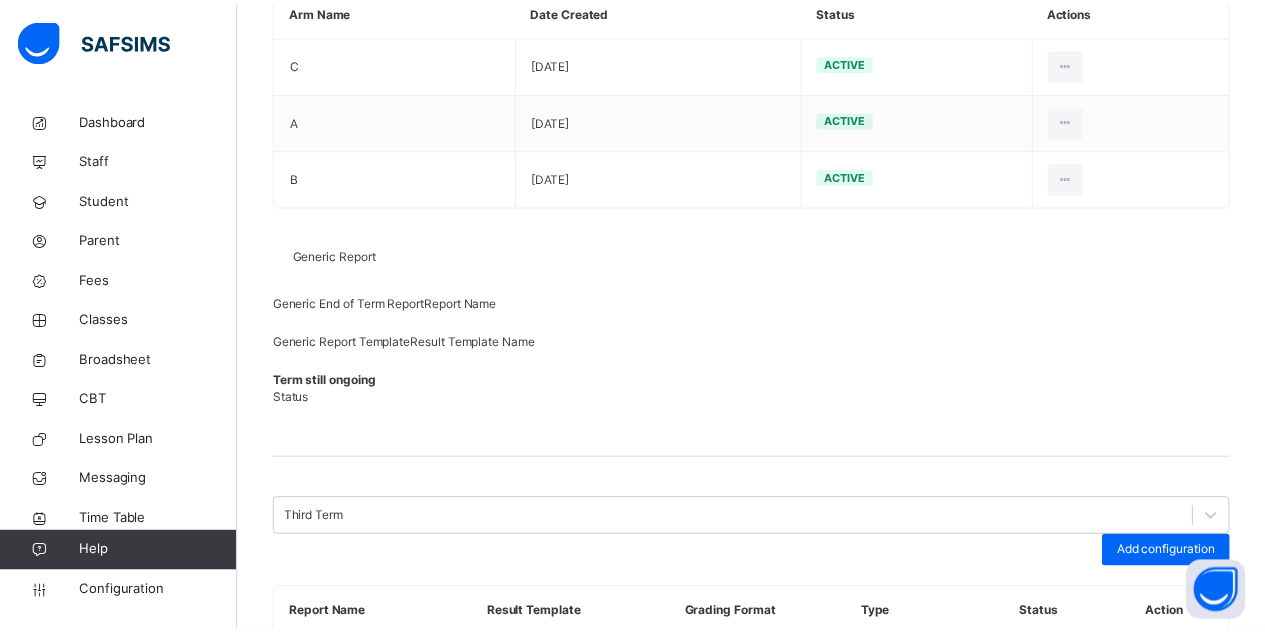 scroll, scrollTop: 8, scrollLeft: 0, axis: vertical 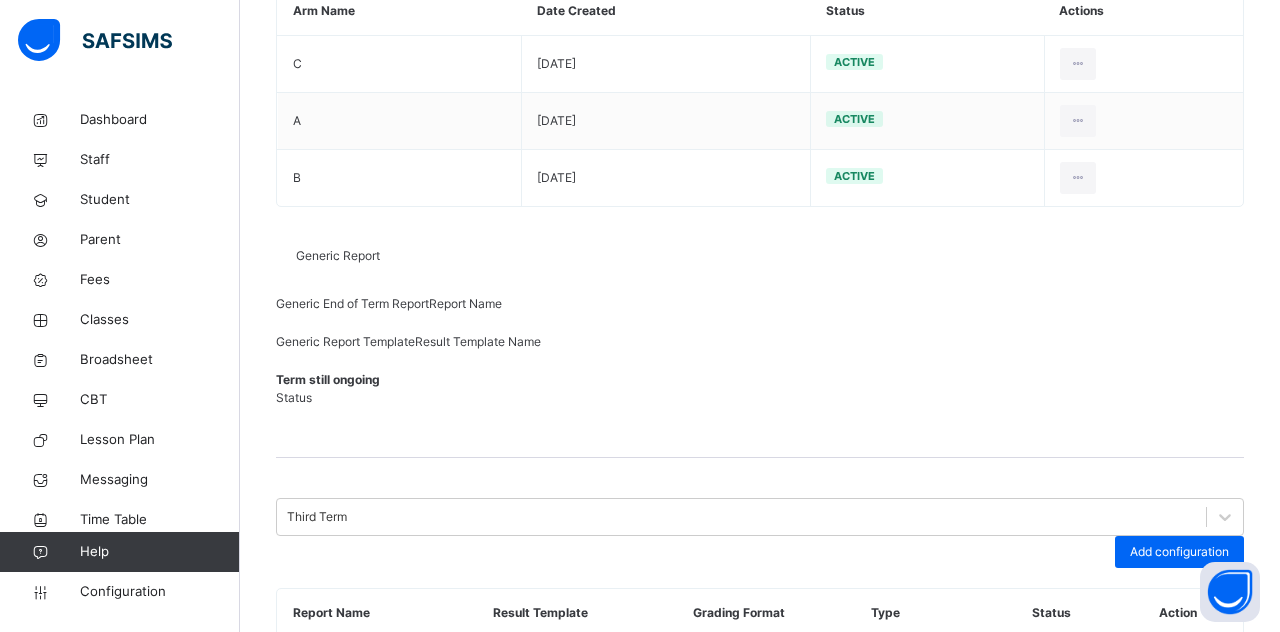 click on "Save" at bounding box center [1194, 1262] 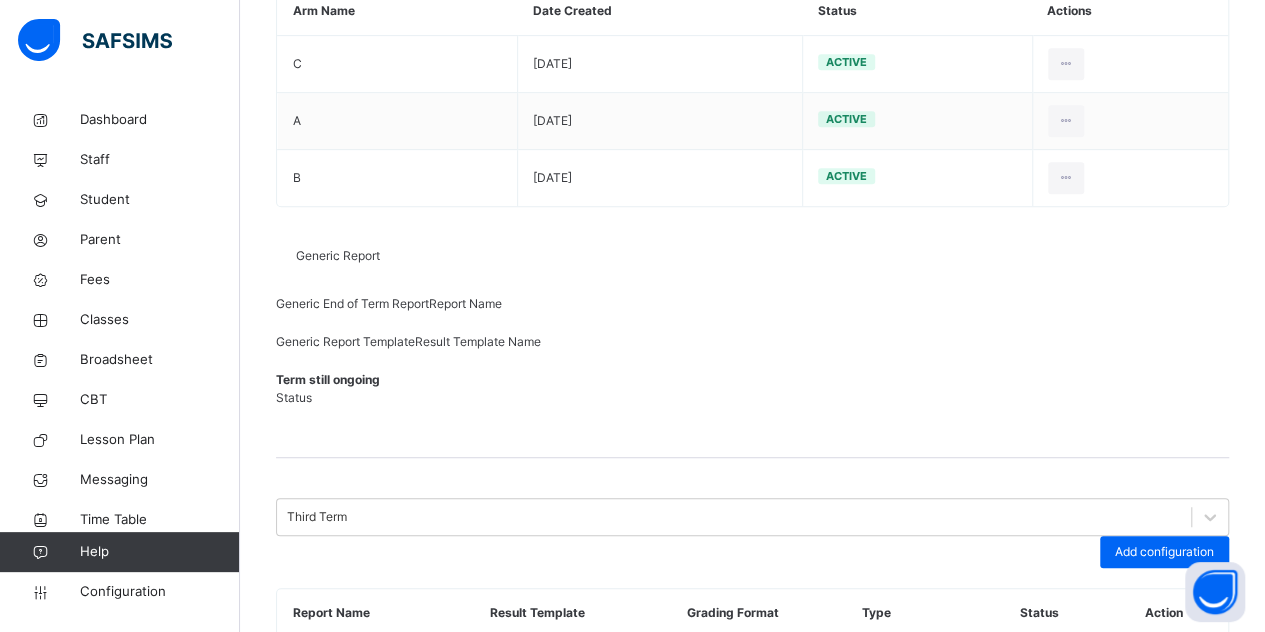 click at bounding box center [1164, 666] 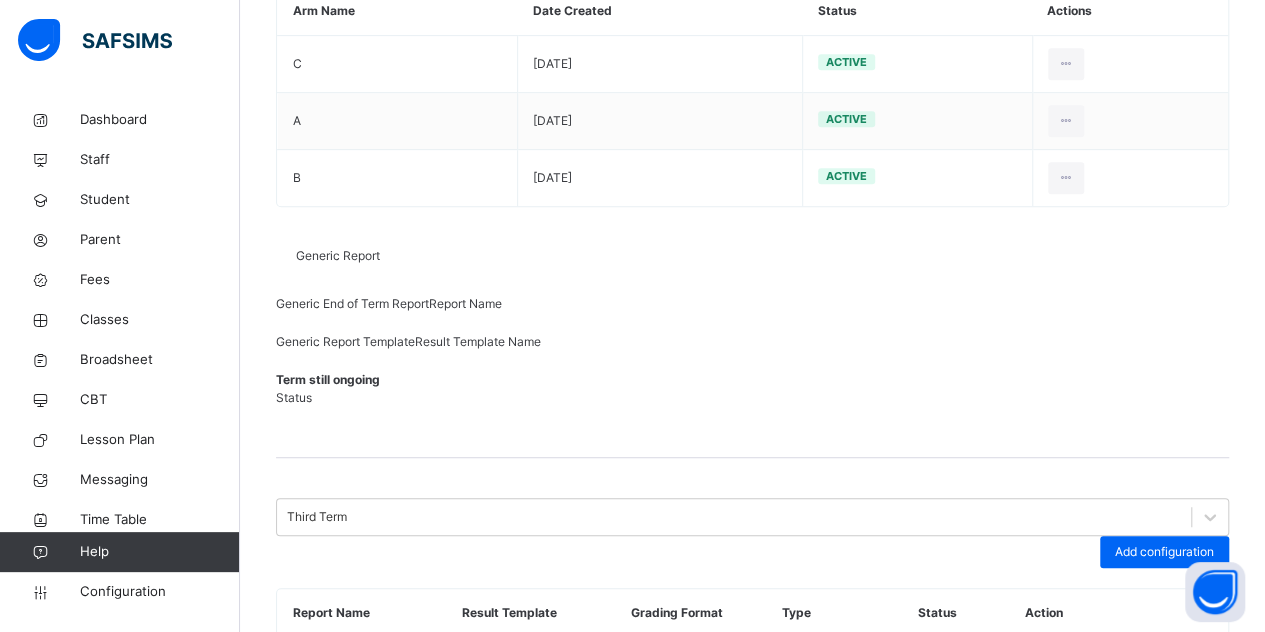 click on "Set in use" at bounding box center (1134, 712) 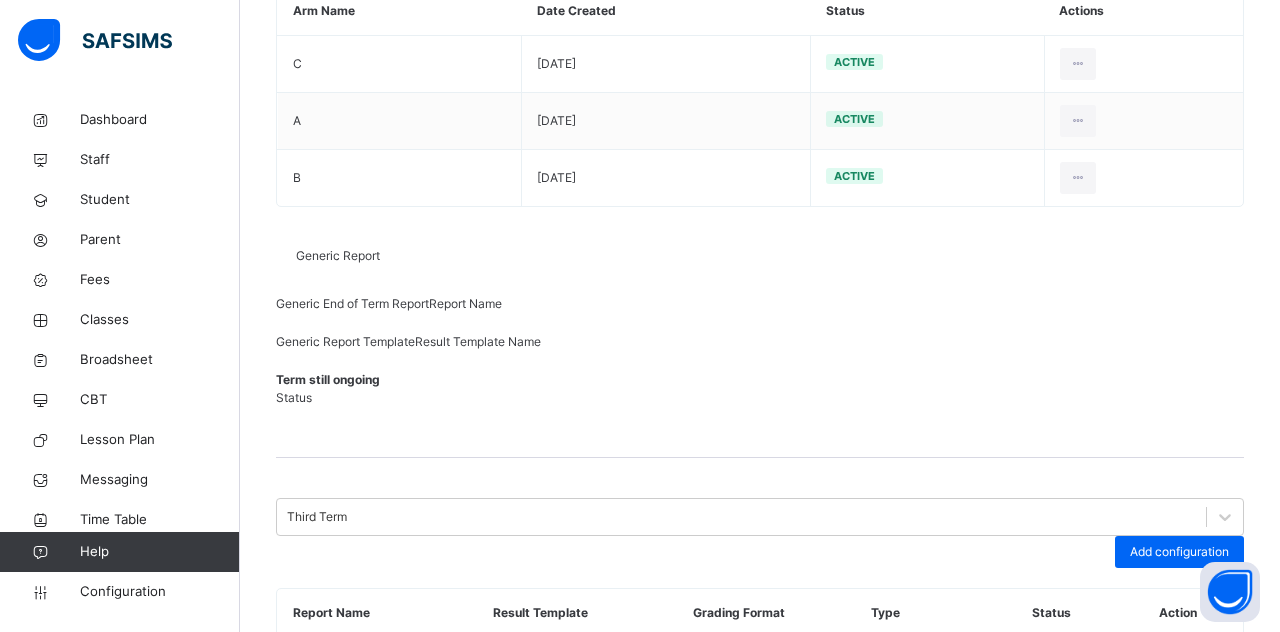 click on "Yes, Set in Use" at bounding box center (907, 979) 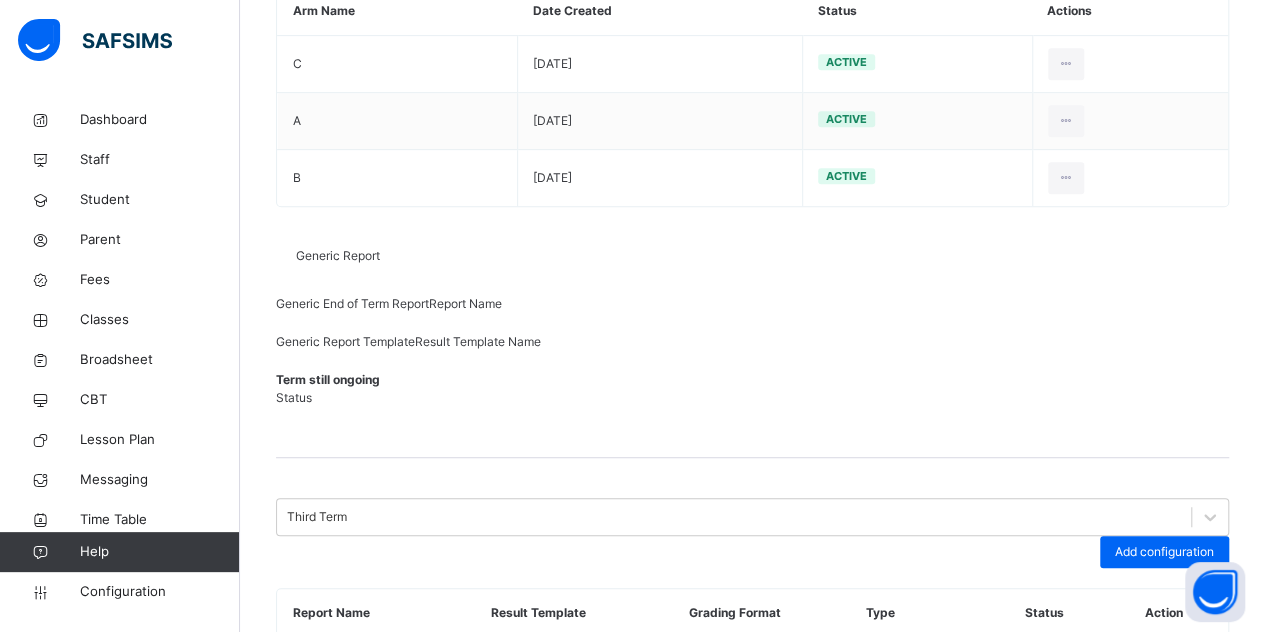scroll, scrollTop: 0, scrollLeft: 0, axis: both 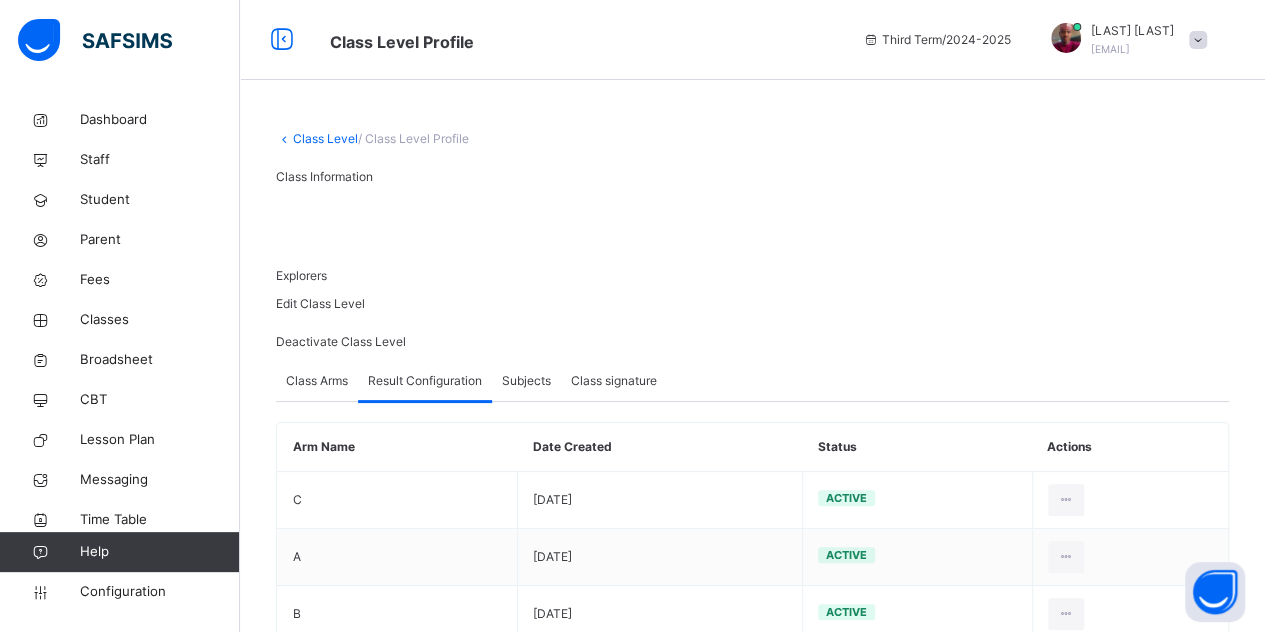click on "Class Level" at bounding box center [325, 138] 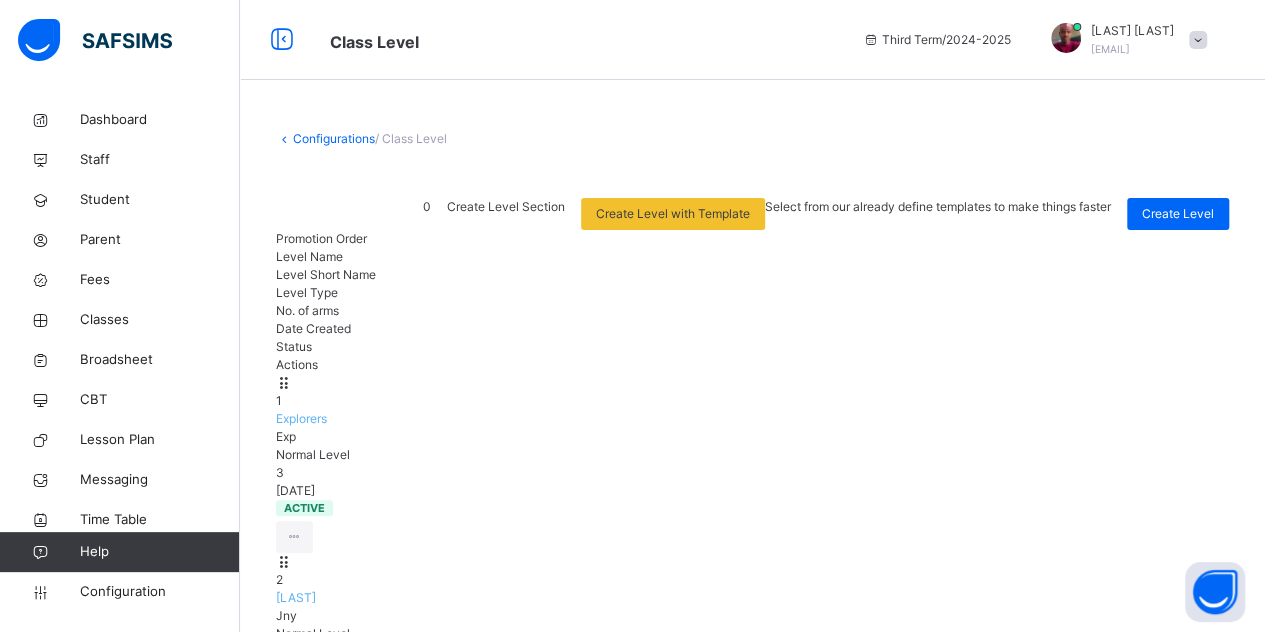 click on "Journey" at bounding box center [296, 597] 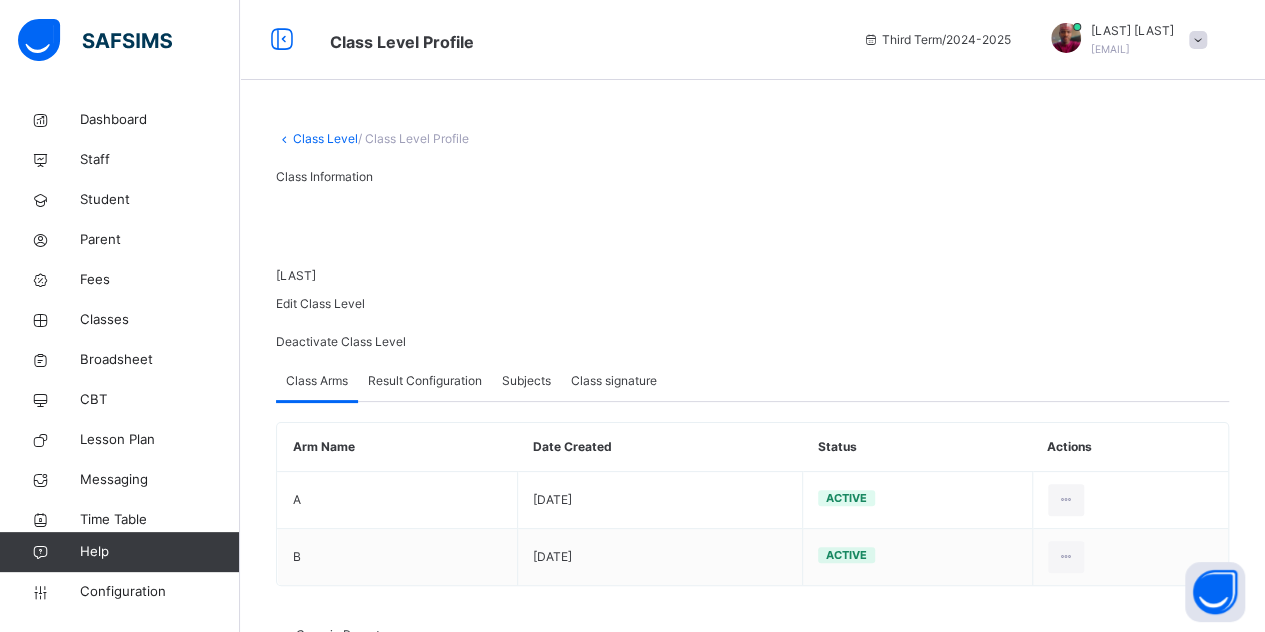 click on "Result Configuration" at bounding box center (425, 381) 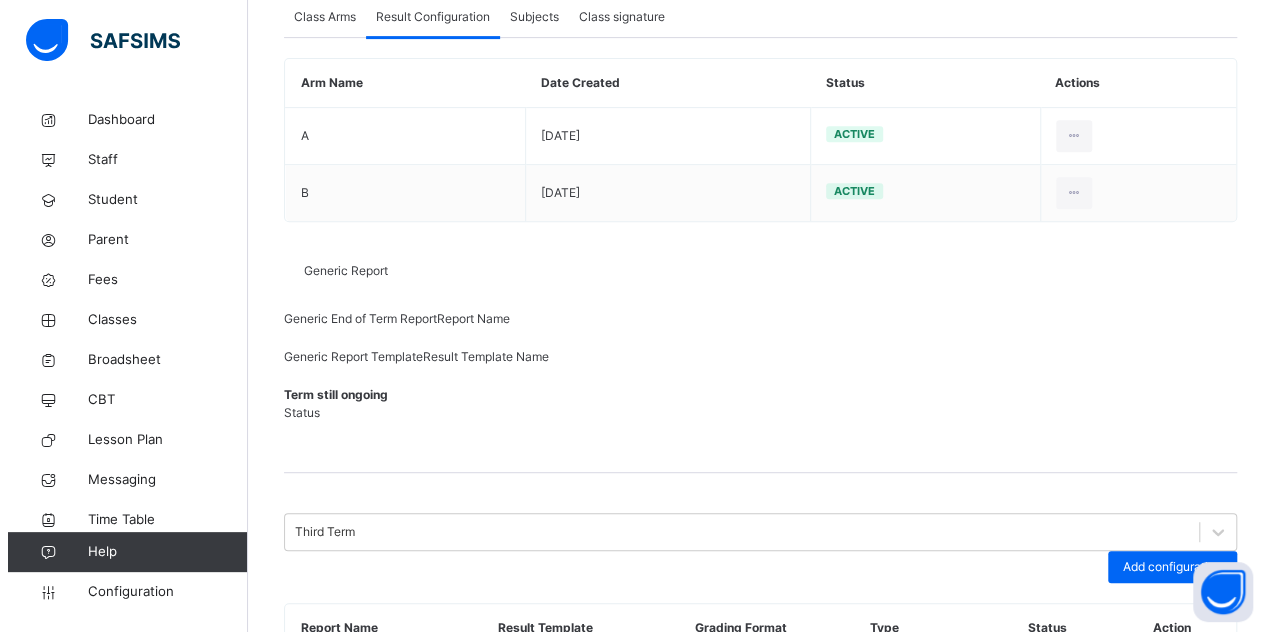 scroll, scrollTop: 436, scrollLeft: 0, axis: vertical 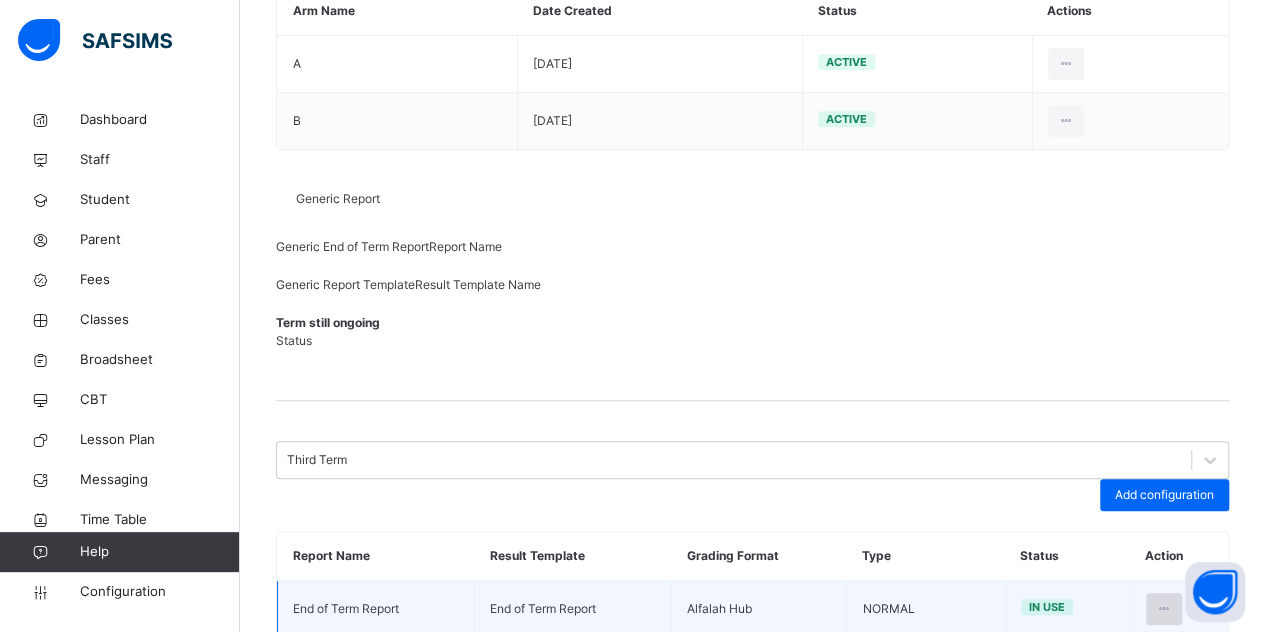 click at bounding box center (1164, 609) 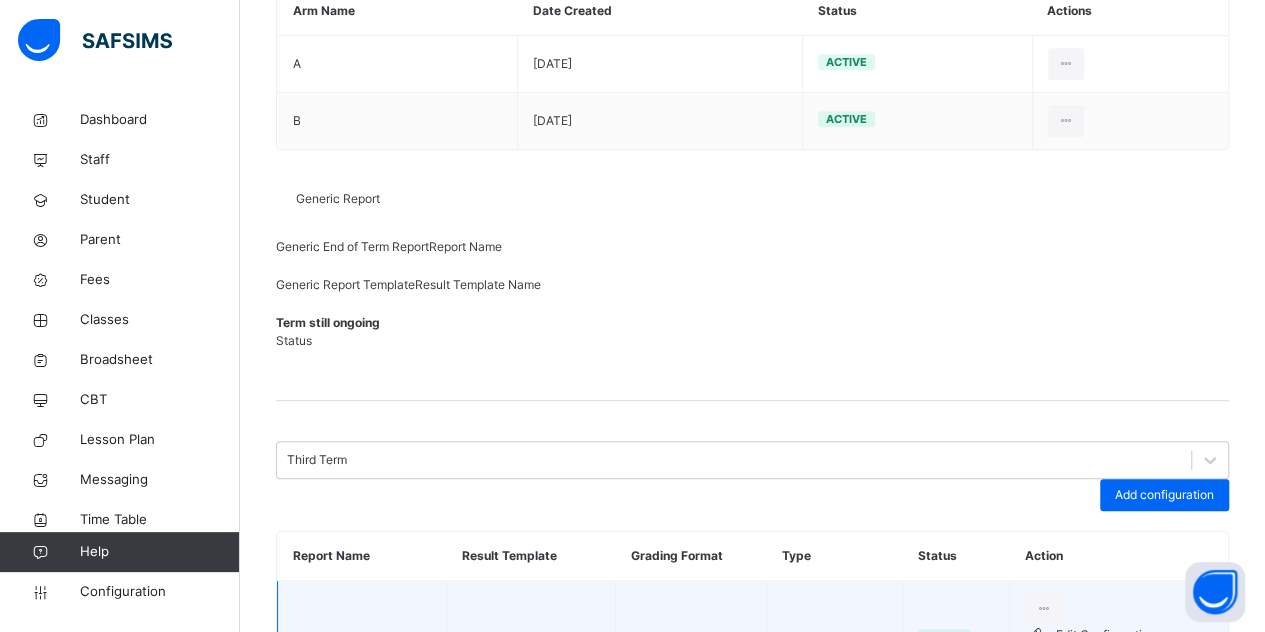 click on "Edit Configuration" at bounding box center [1134, 635] 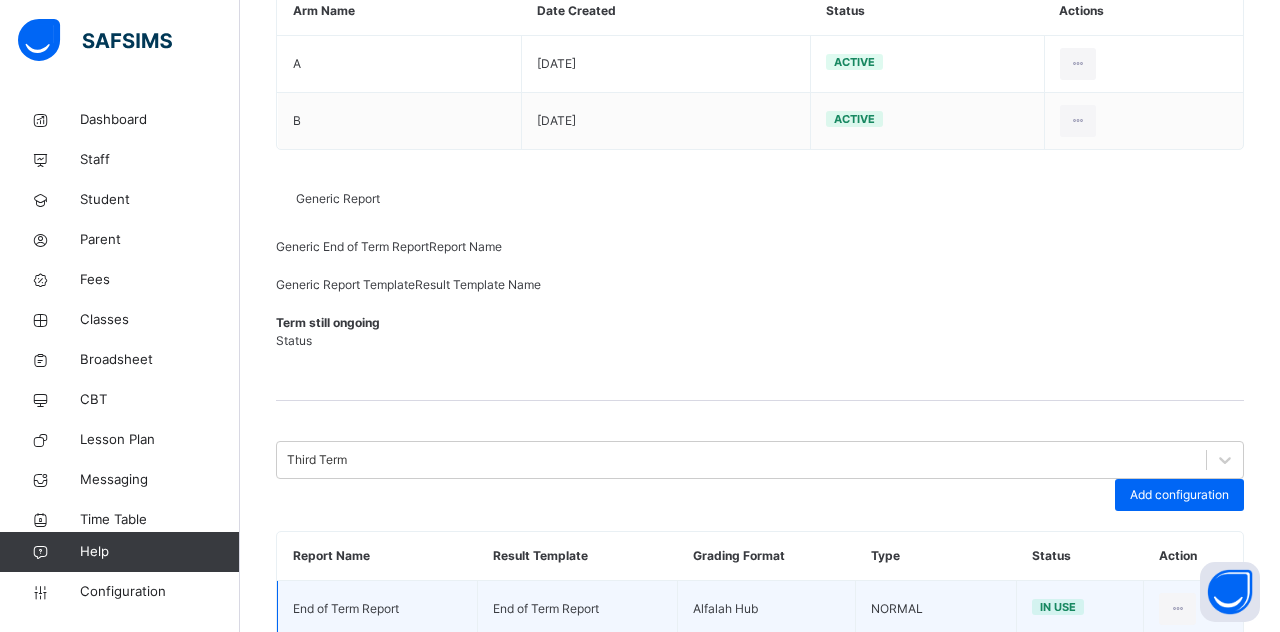 click on "Continuous Assessment 2" at bounding box center [431, 962] 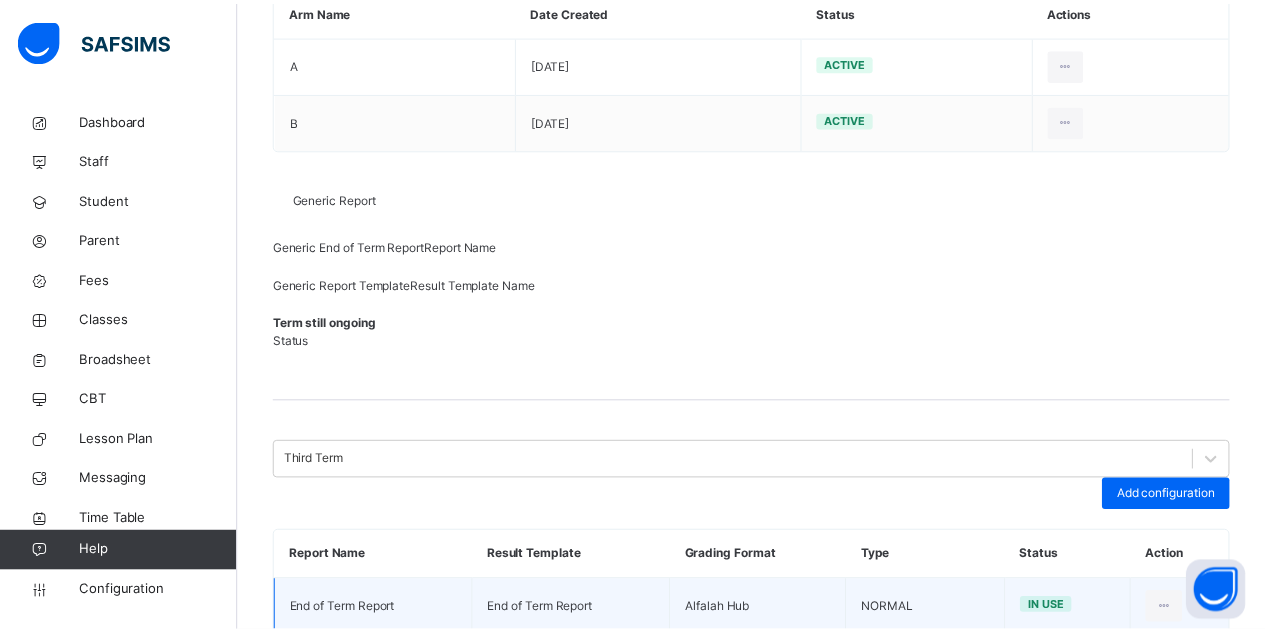 scroll, scrollTop: 8, scrollLeft: 0, axis: vertical 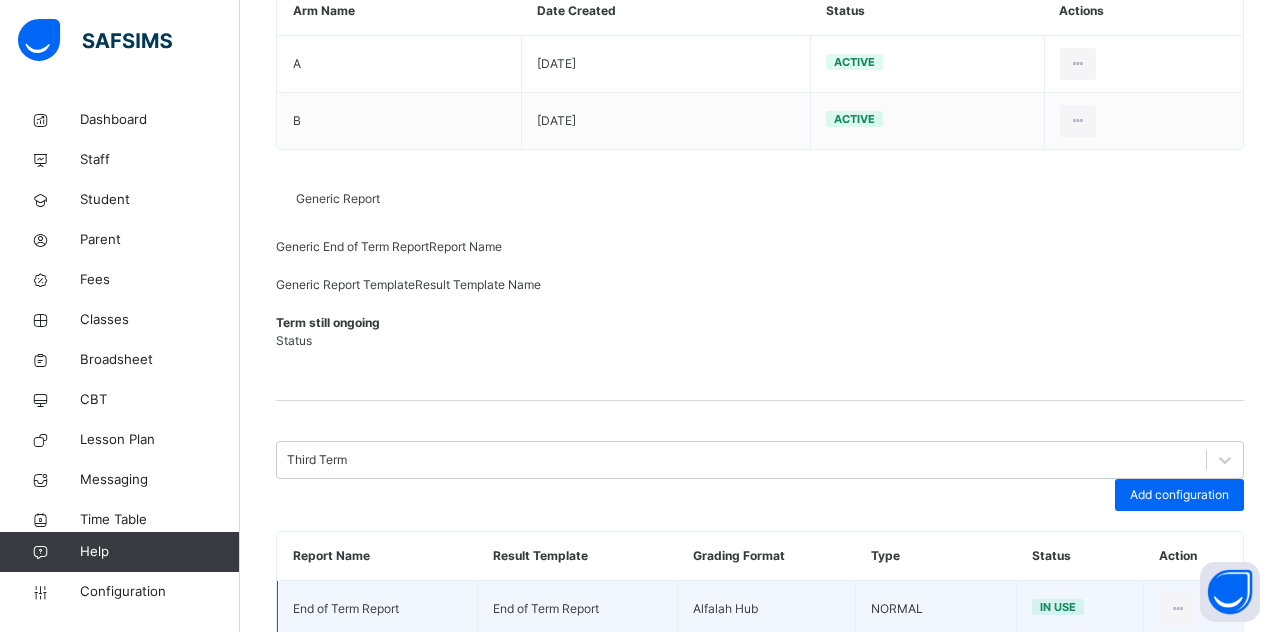 click on "Save" at bounding box center (1194, 1205) 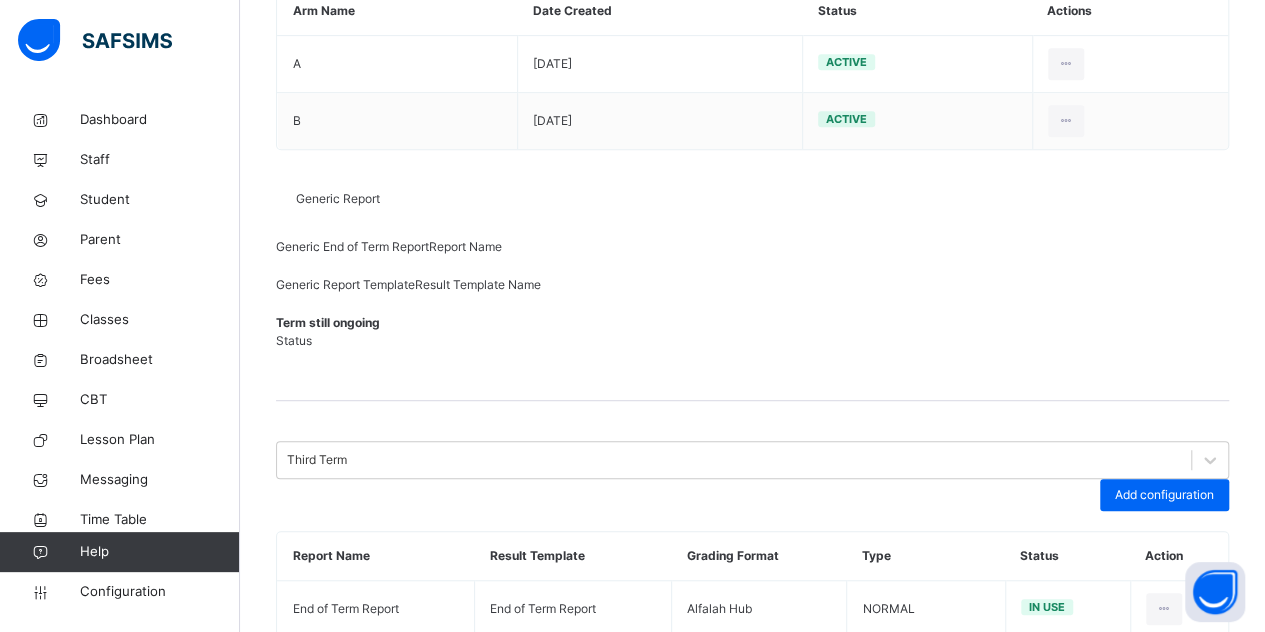 click at bounding box center (1164, 666) 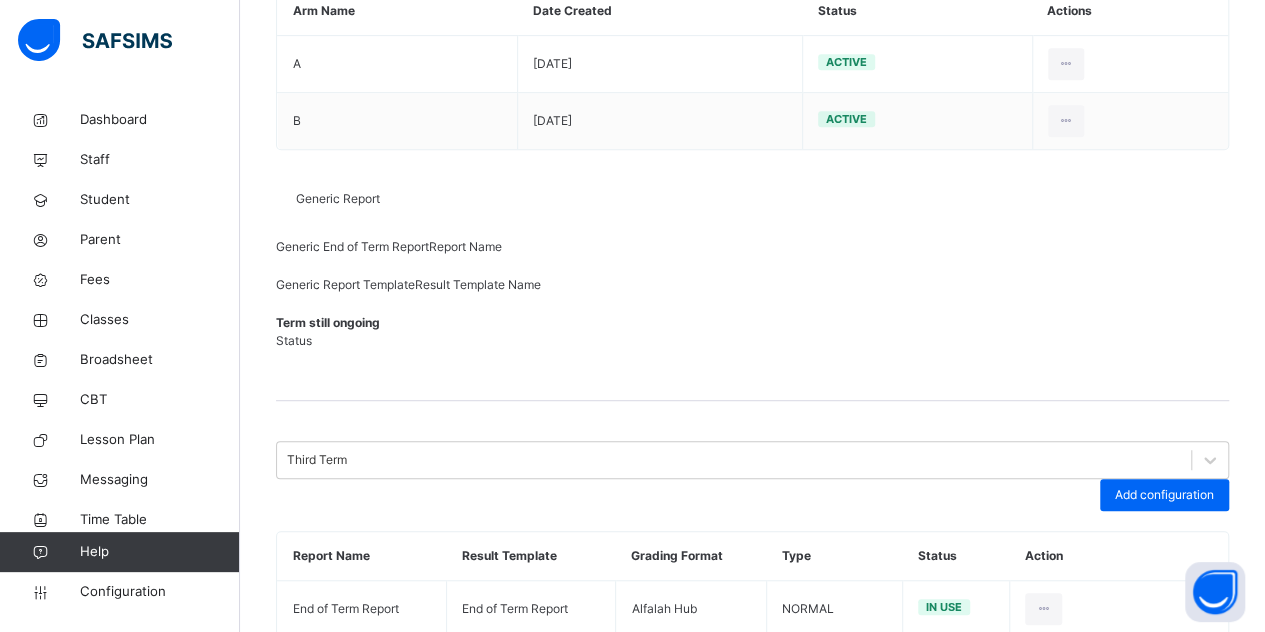 click on "Set in use" at bounding box center (1134, 712) 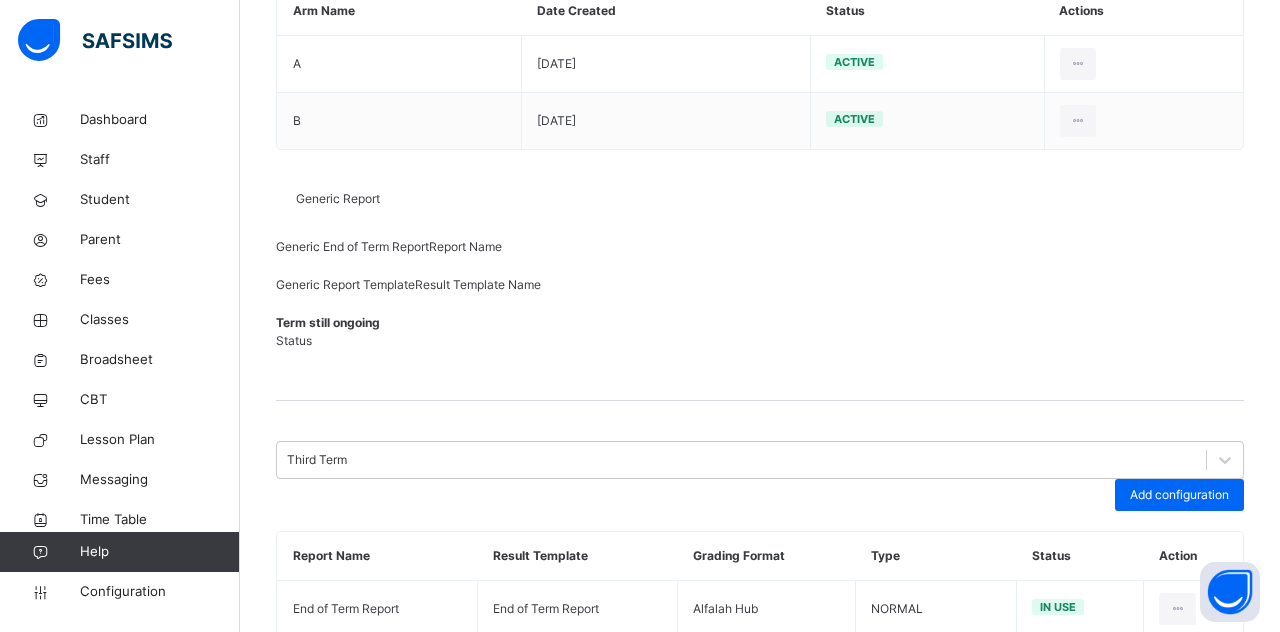 click on "Yes, Set in Use" at bounding box center [907, 922] 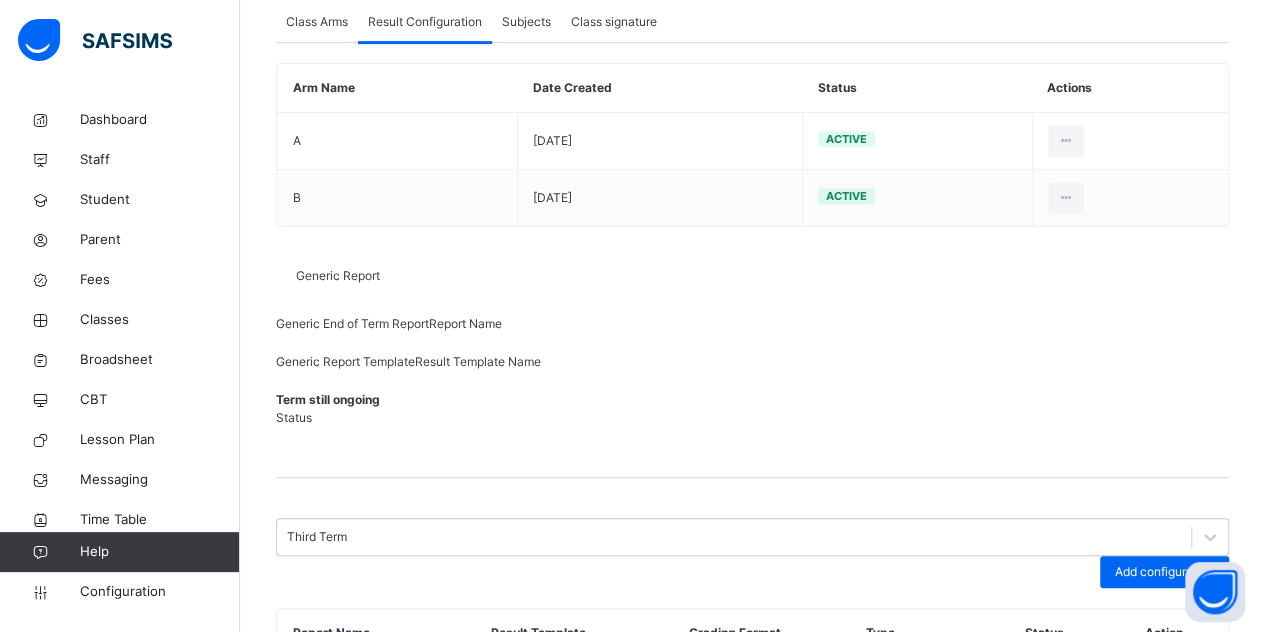 scroll, scrollTop: 220, scrollLeft: 0, axis: vertical 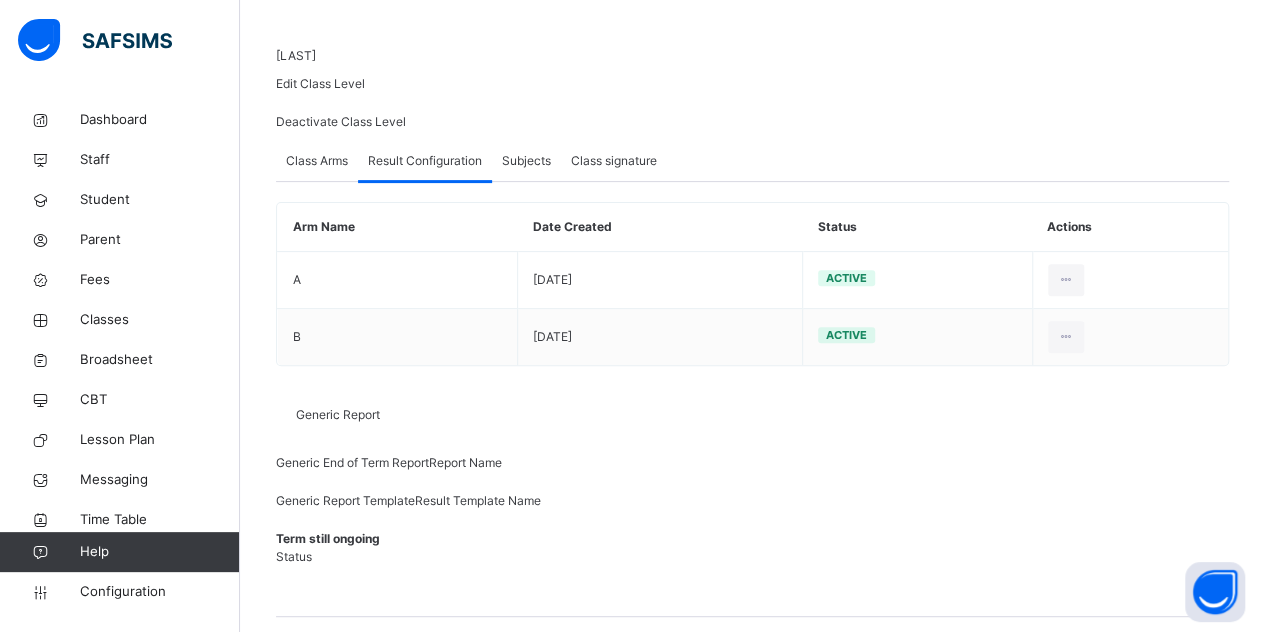 click on "Class Arms" at bounding box center (317, 161) 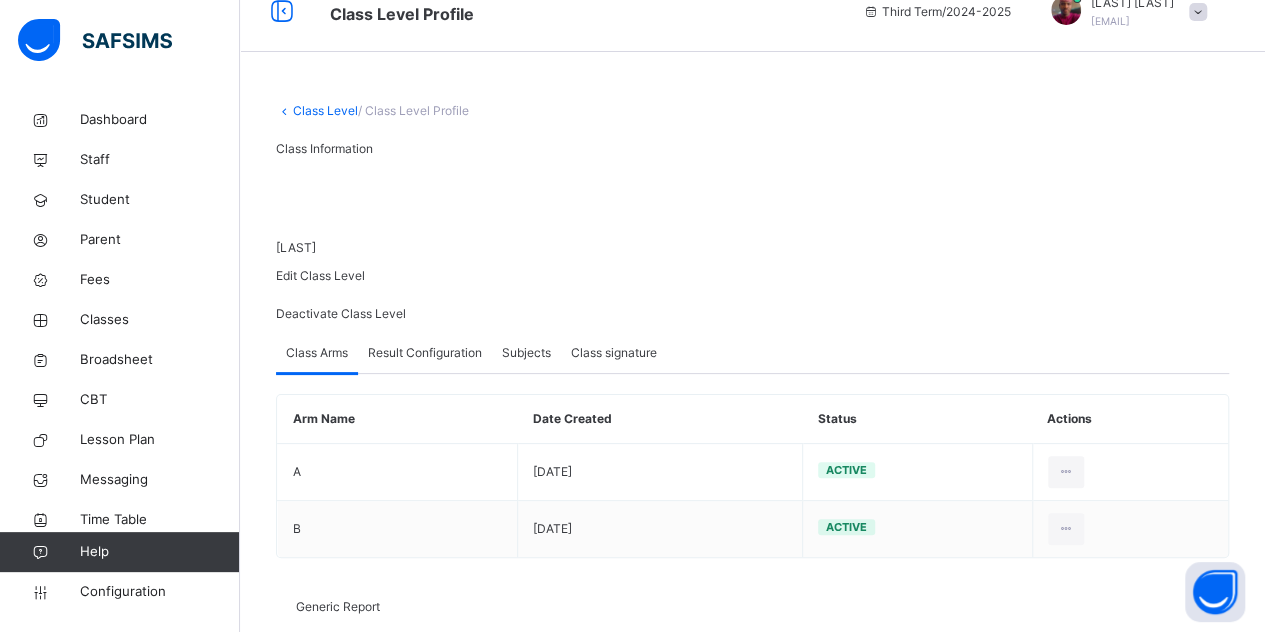 scroll, scrollTop: 0, scrollLeft: 0, axis: both 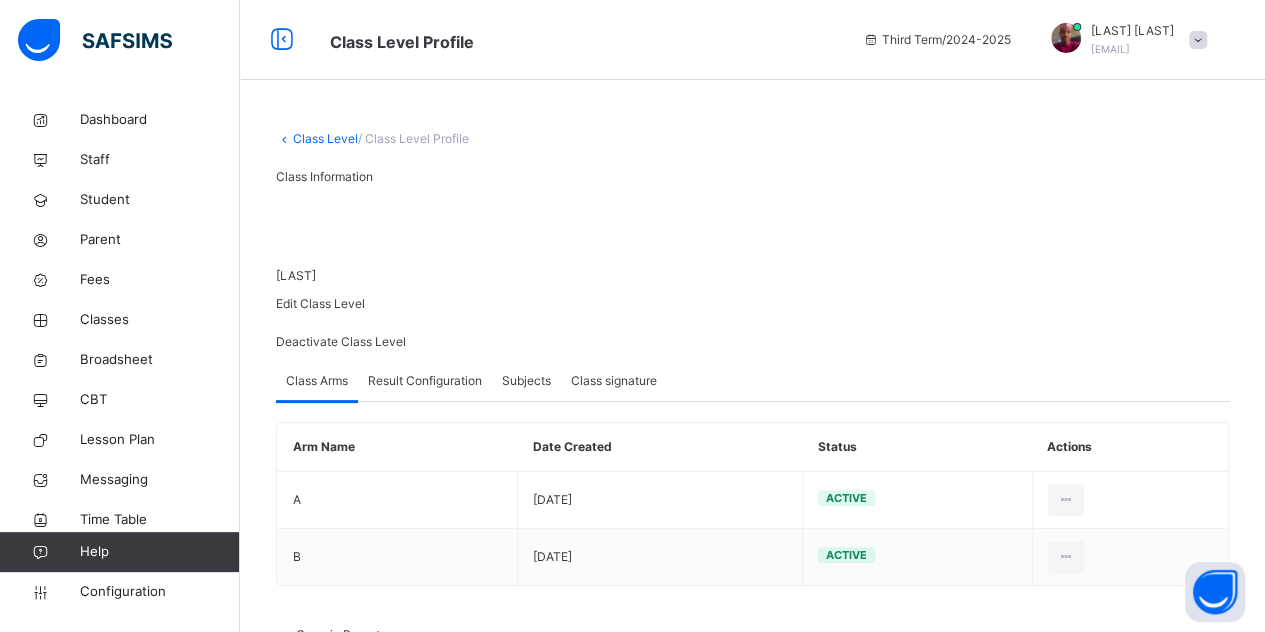 click on "Class Level" at bounding box center [325, 138] 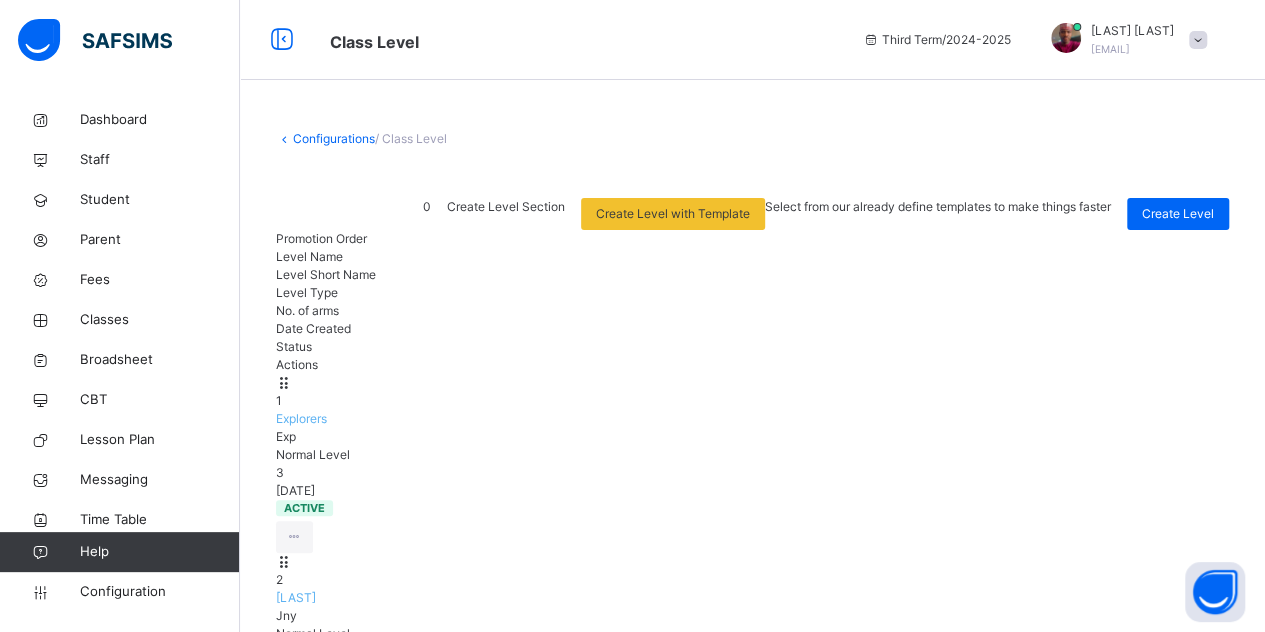click on "Foundation" at bounding box center [307, 776] 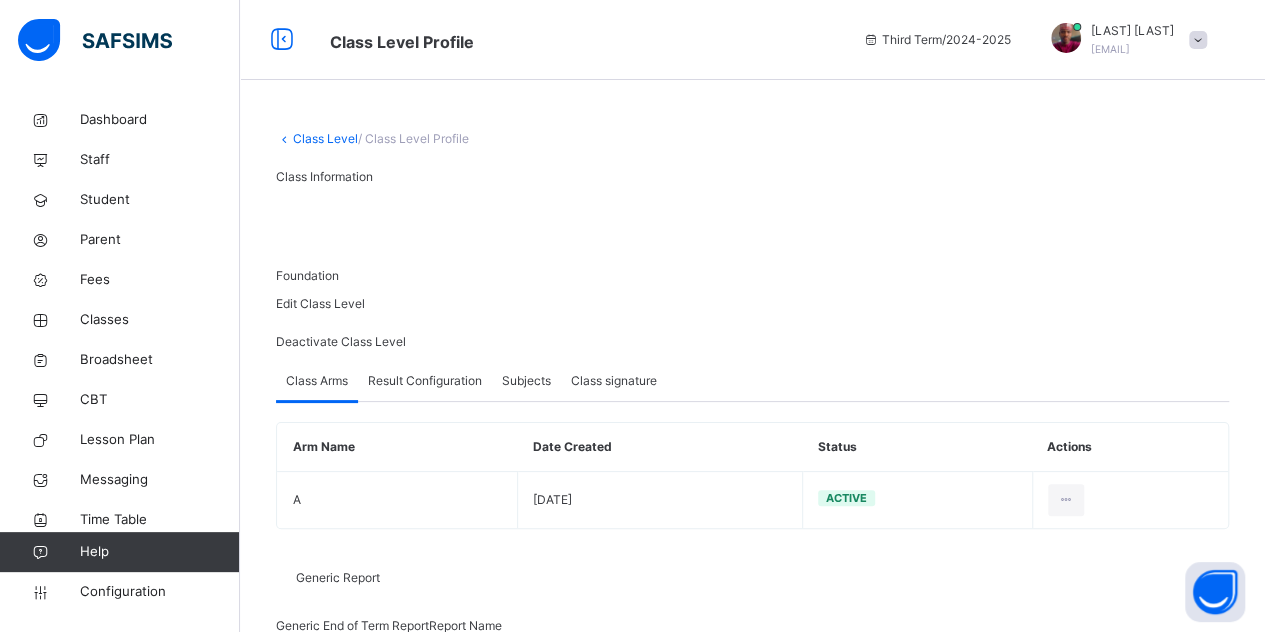 scroll, scrollTop: 47, scrollLeft: 0, axis: vertical 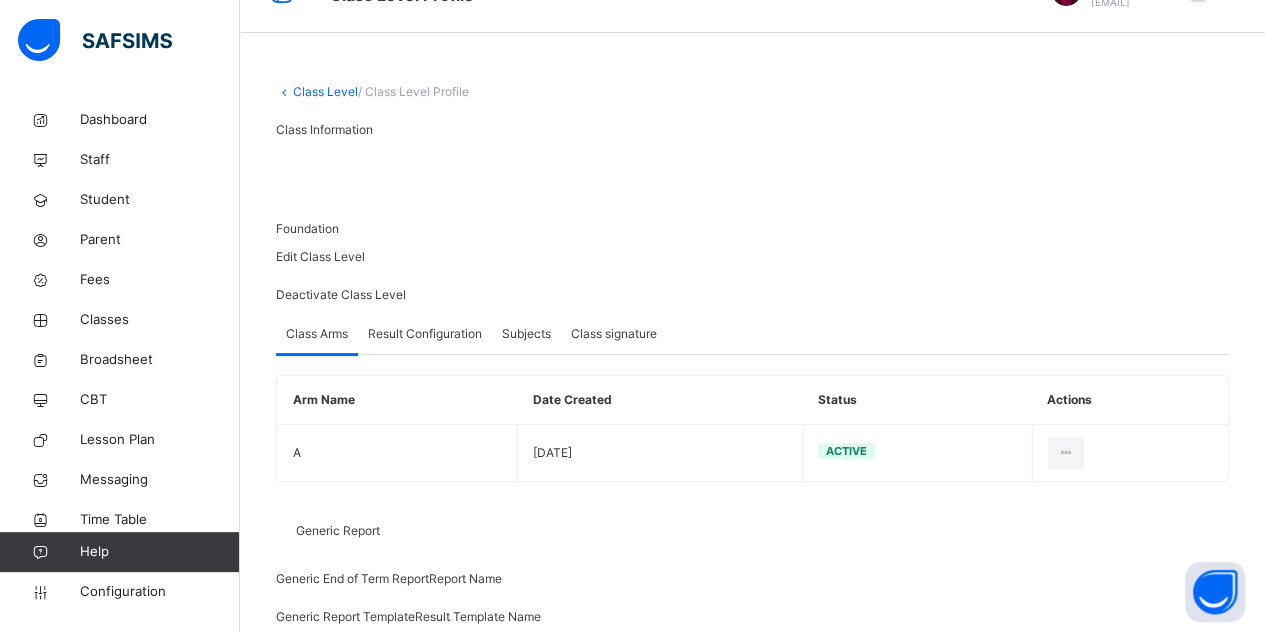 click on "Result Configuration" at bounding box center (425, 334) 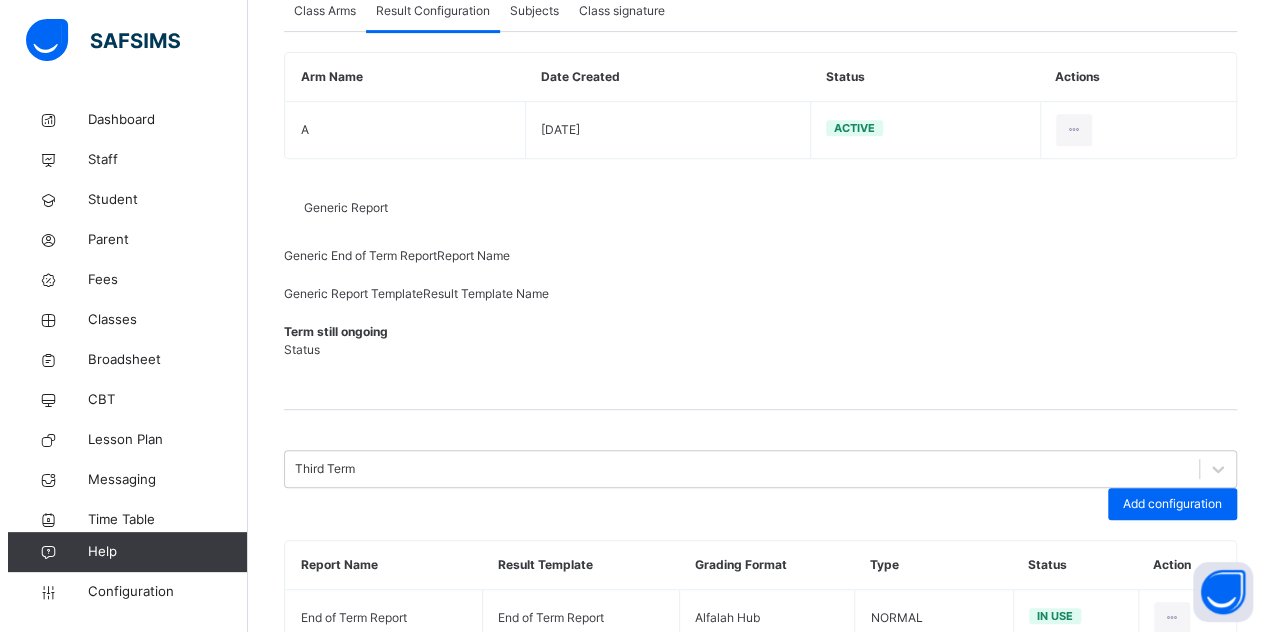 scroll, scrollTop: 436, scrollLeft: 0, axis: vertical 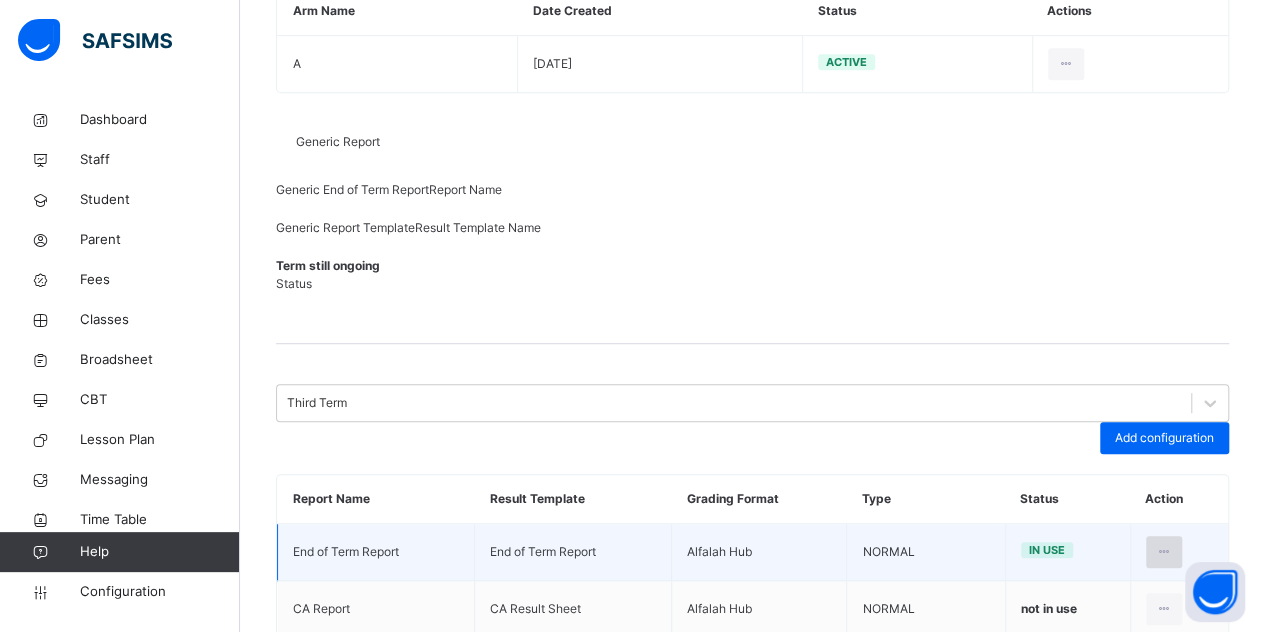 click at bounding box center [1164, 552] 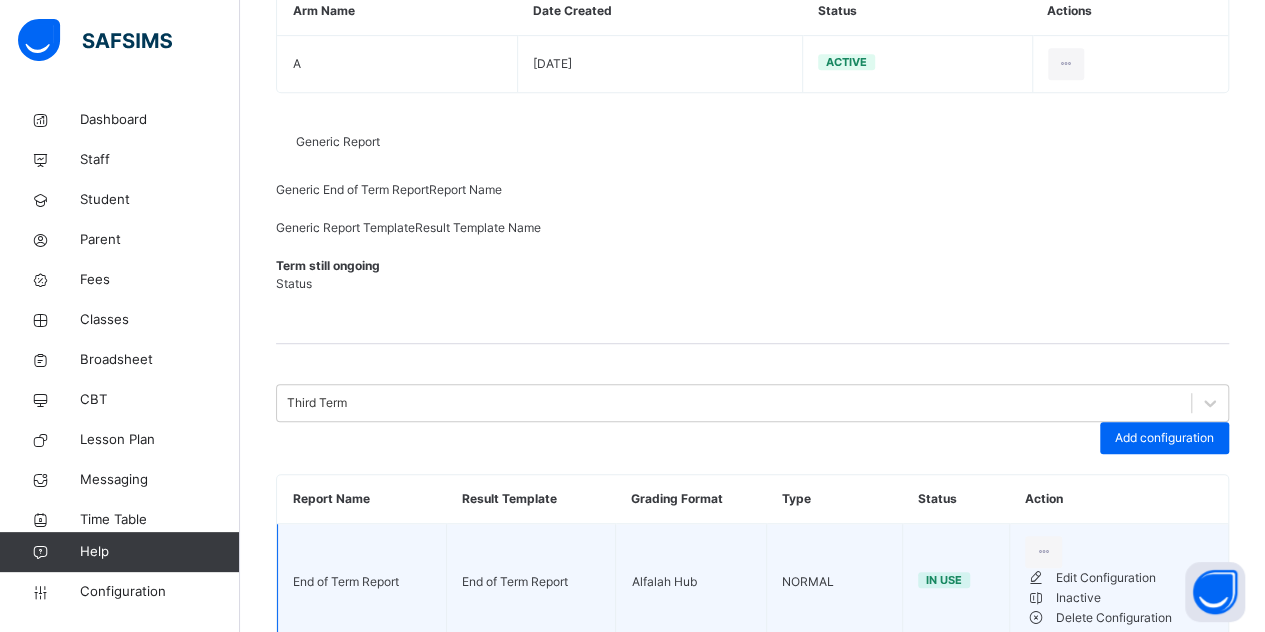 click on "Edit Configuration" at bounding box center [1134, 578] 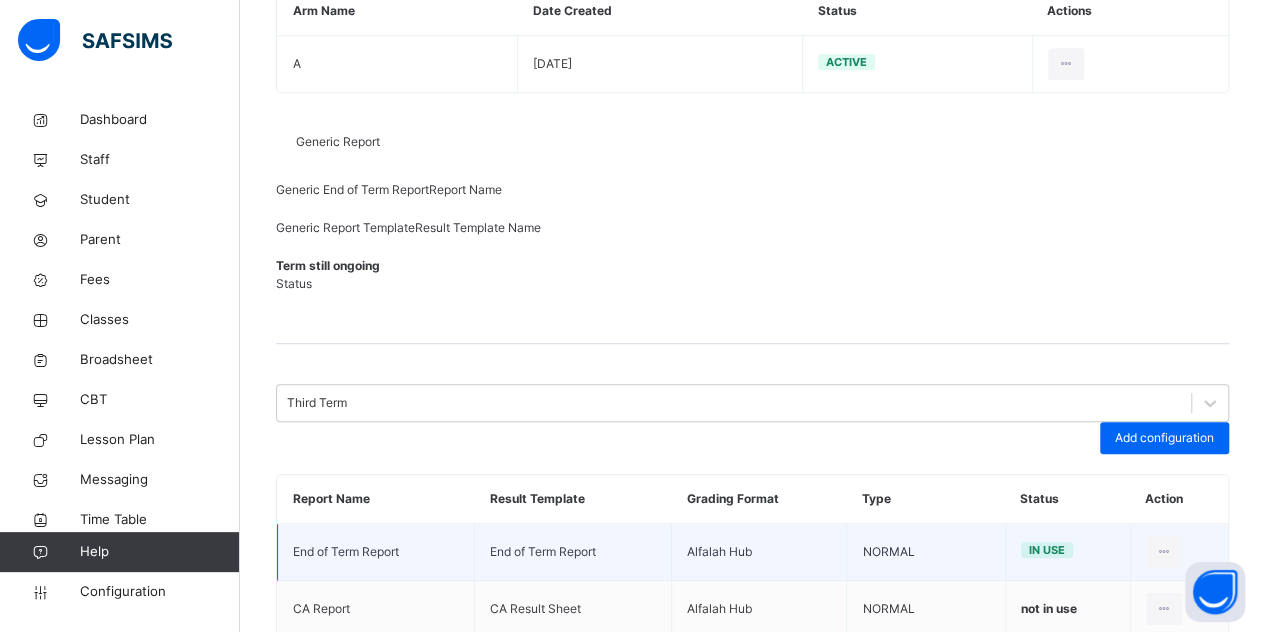 click on "Workbooks" at bounding box center [376, 857] 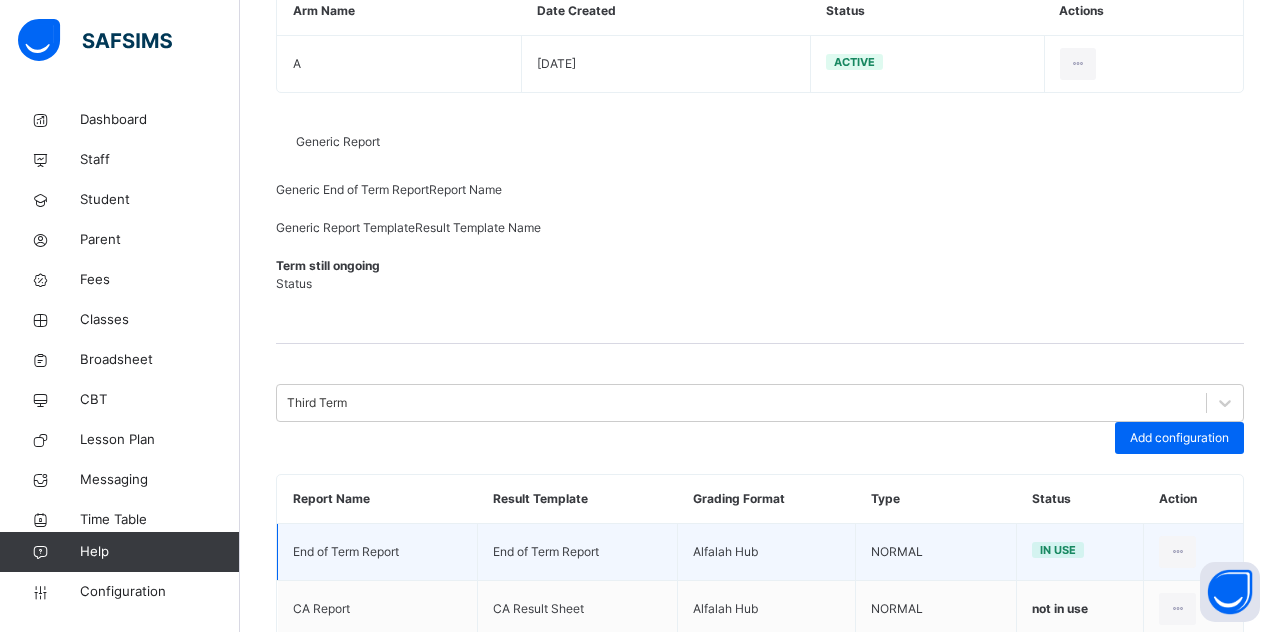 click on "Continuous Assessment 2" at bounding box center (417, 905) 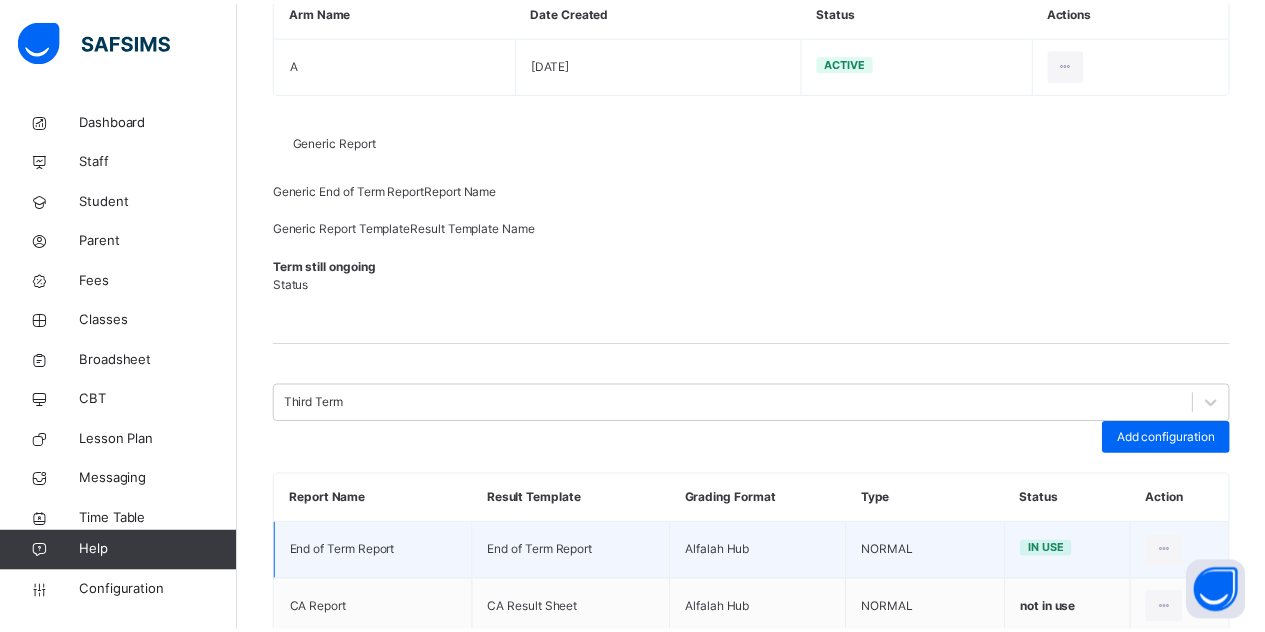 scroll, scrollTop: 8, scrollLeft: 0, axis: vertical 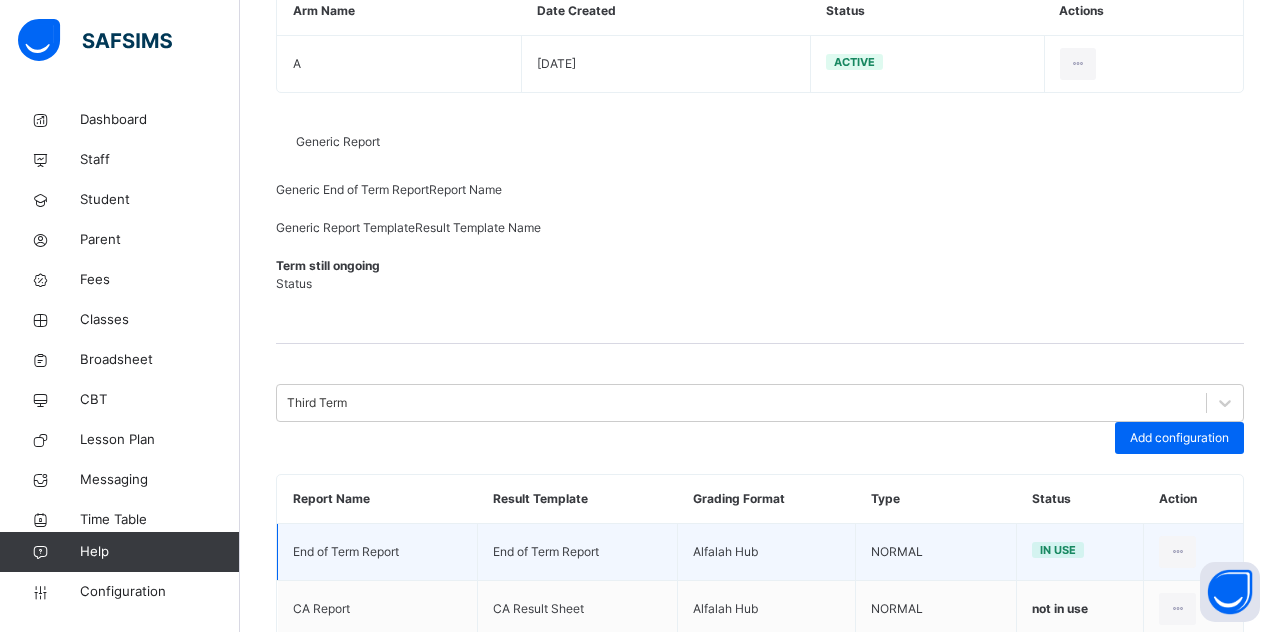 click on "Save" at bounding box center [1194, 1148] 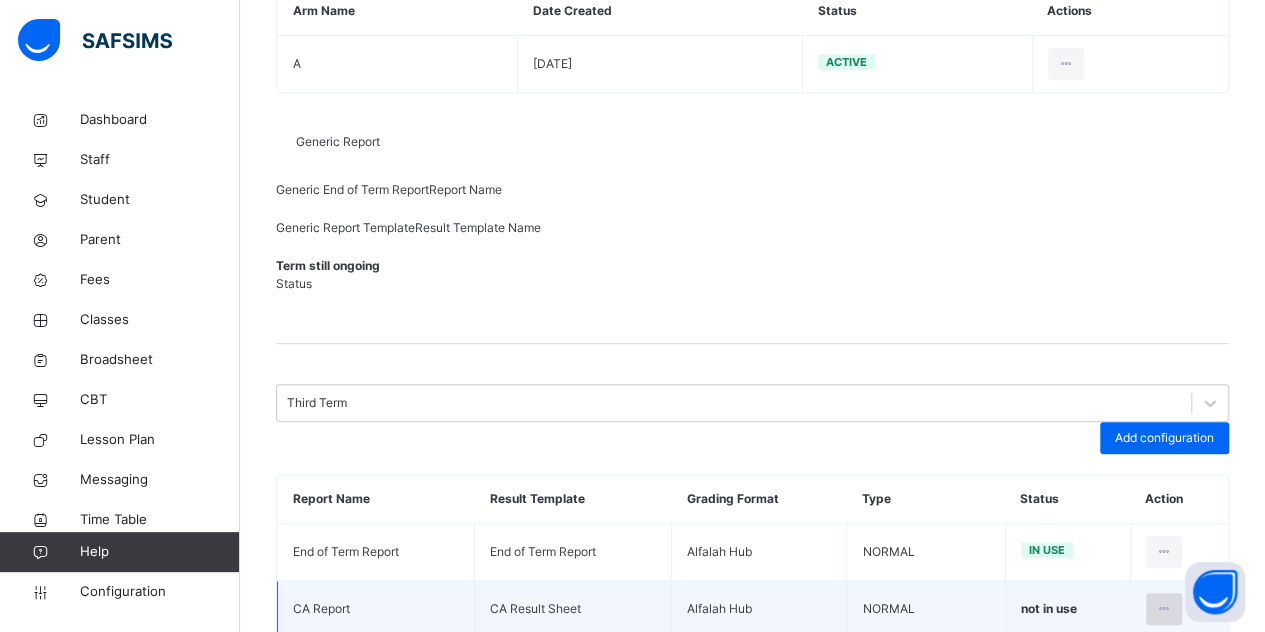 click at bounding box center [1164, 609] 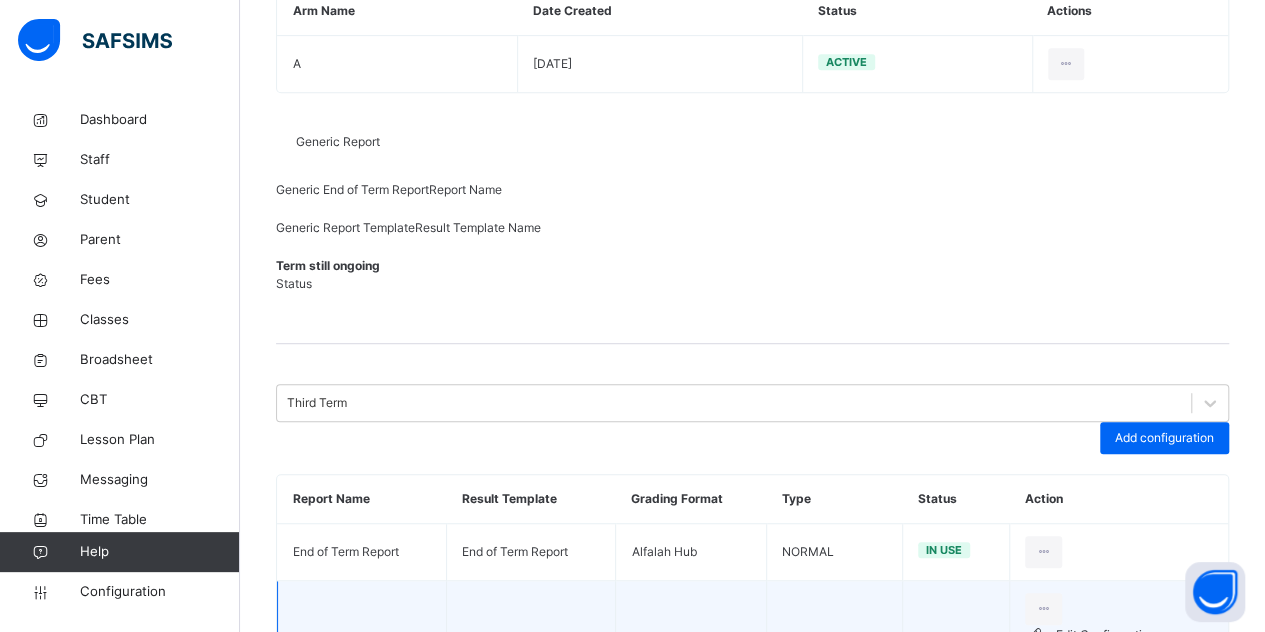 click on "Set in use" at bounding box center (1134, 655) 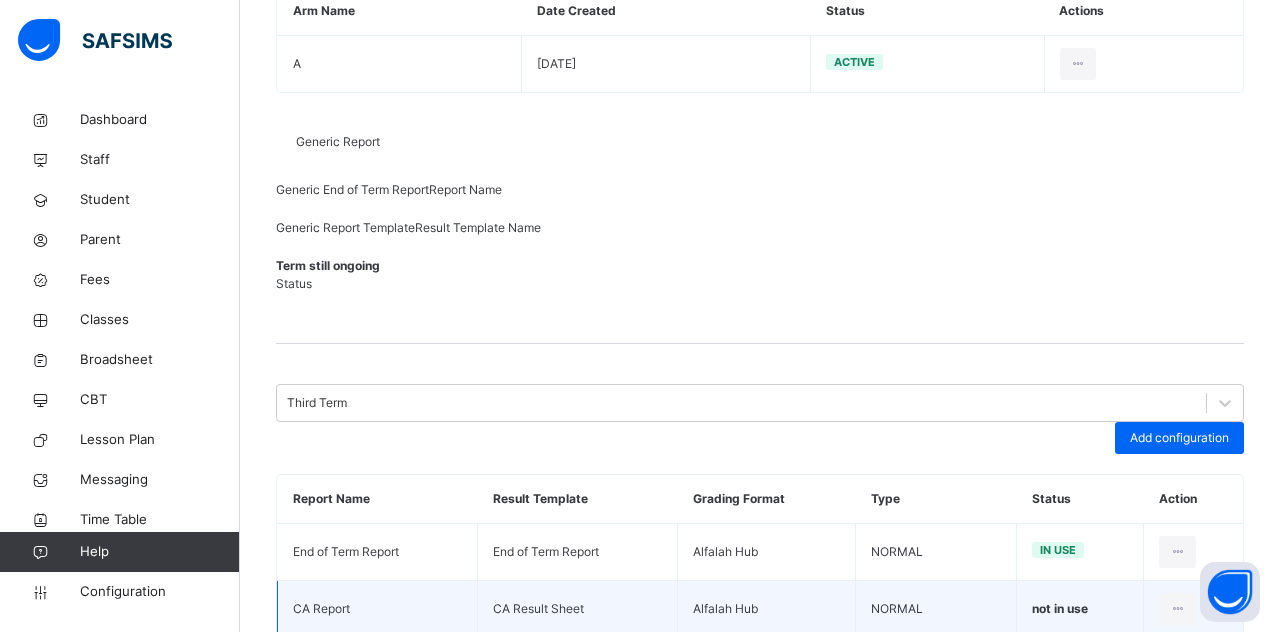 click on "Yes, Set in Use" at bounding box center [907, 865] 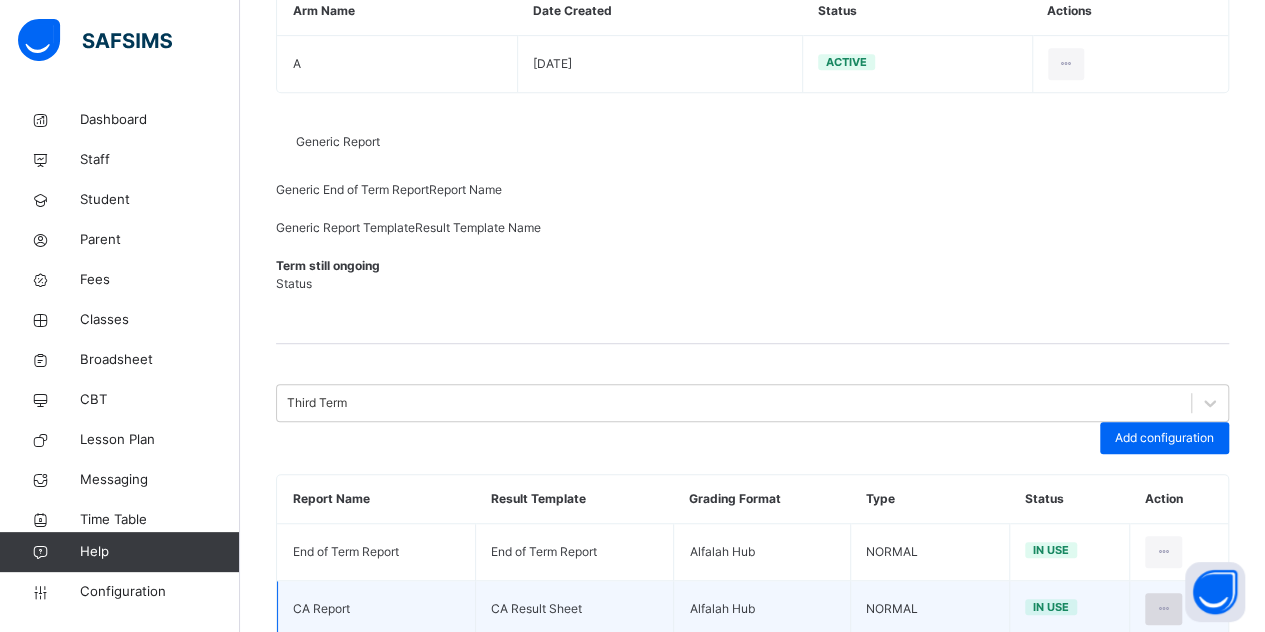 click at bounding box center (1163, 609) 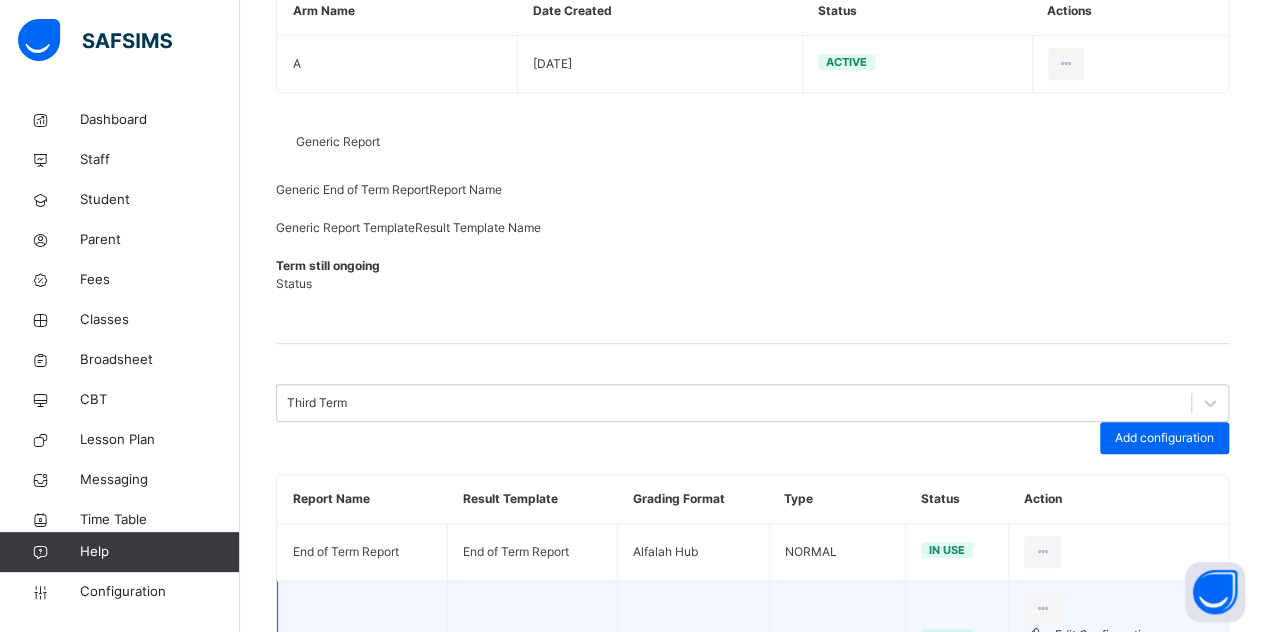 click on "Edit Configuration" at bounding box center (1133, 635) 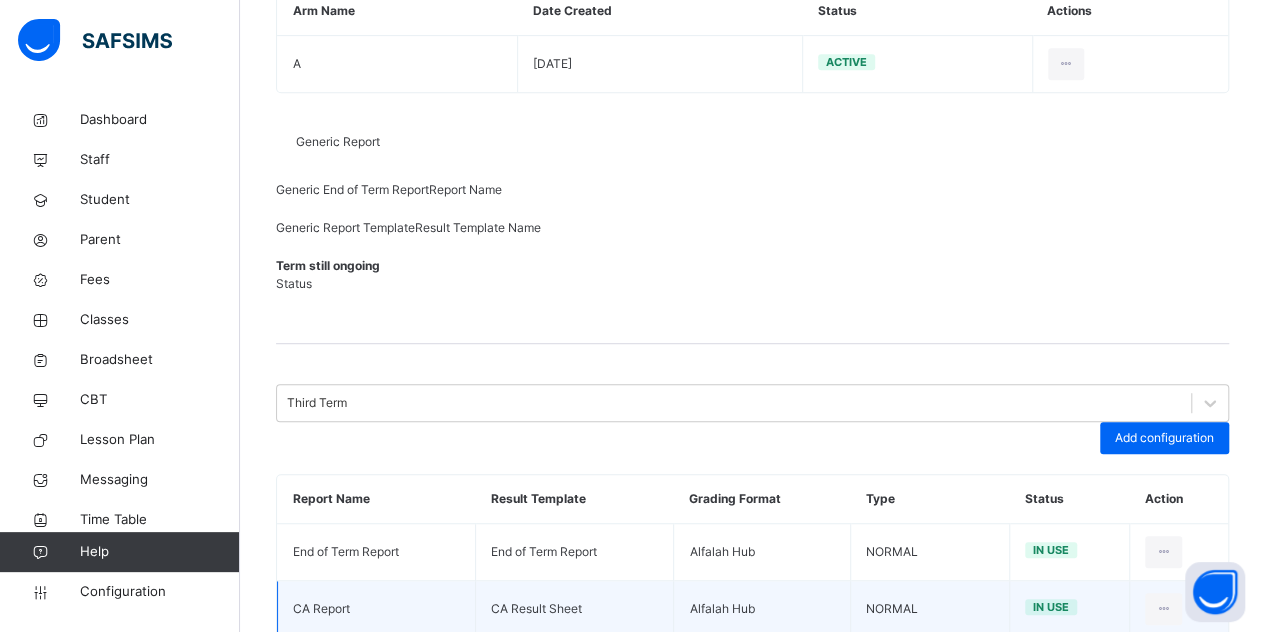 click on "Cancel" at bounding box center (1087, 1120) 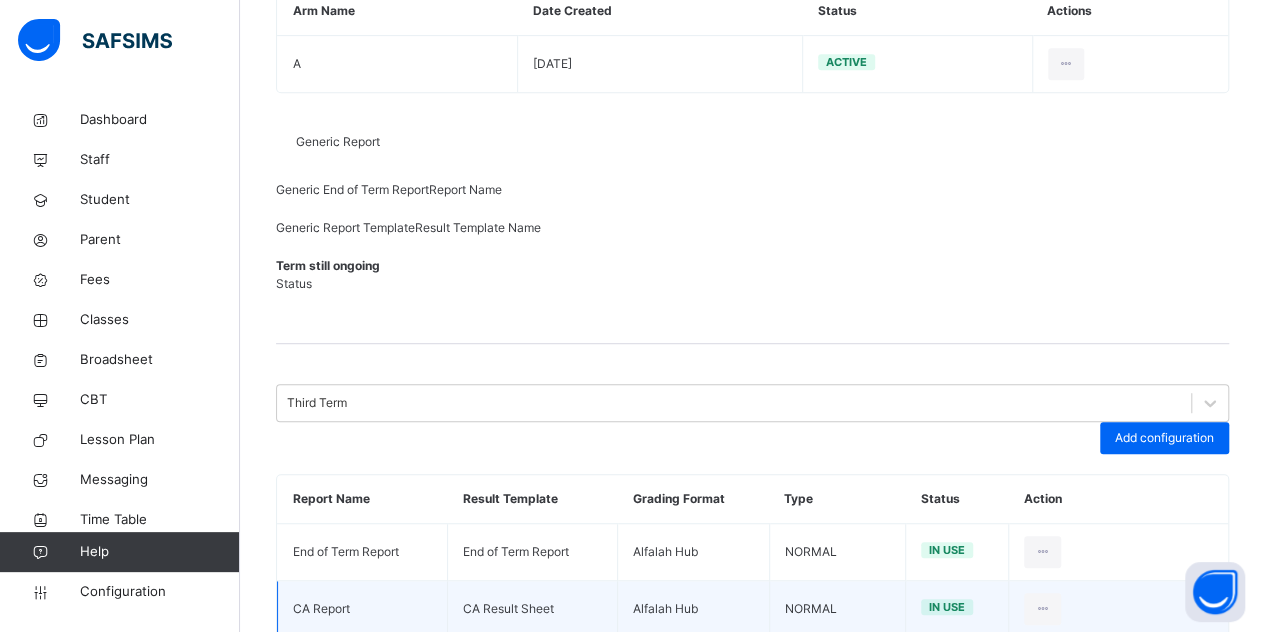 click on "Edit Configuration" at bounding box center (1133, 692) 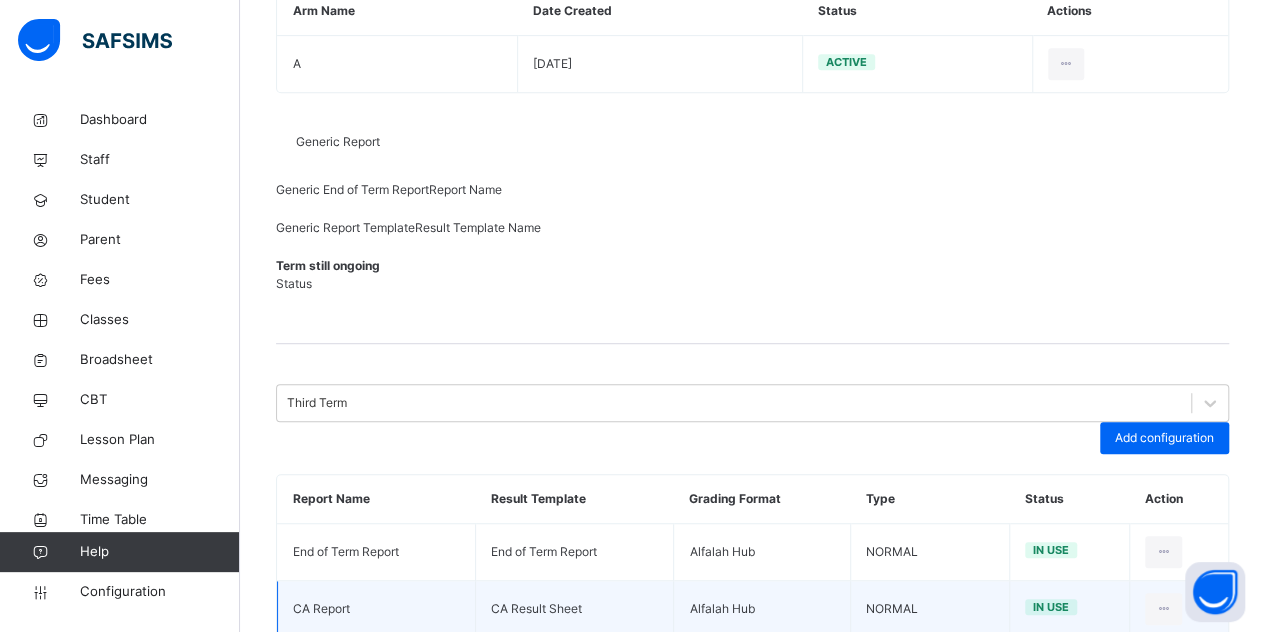 click on "Cancel" at bounding box center [1087, 1077] 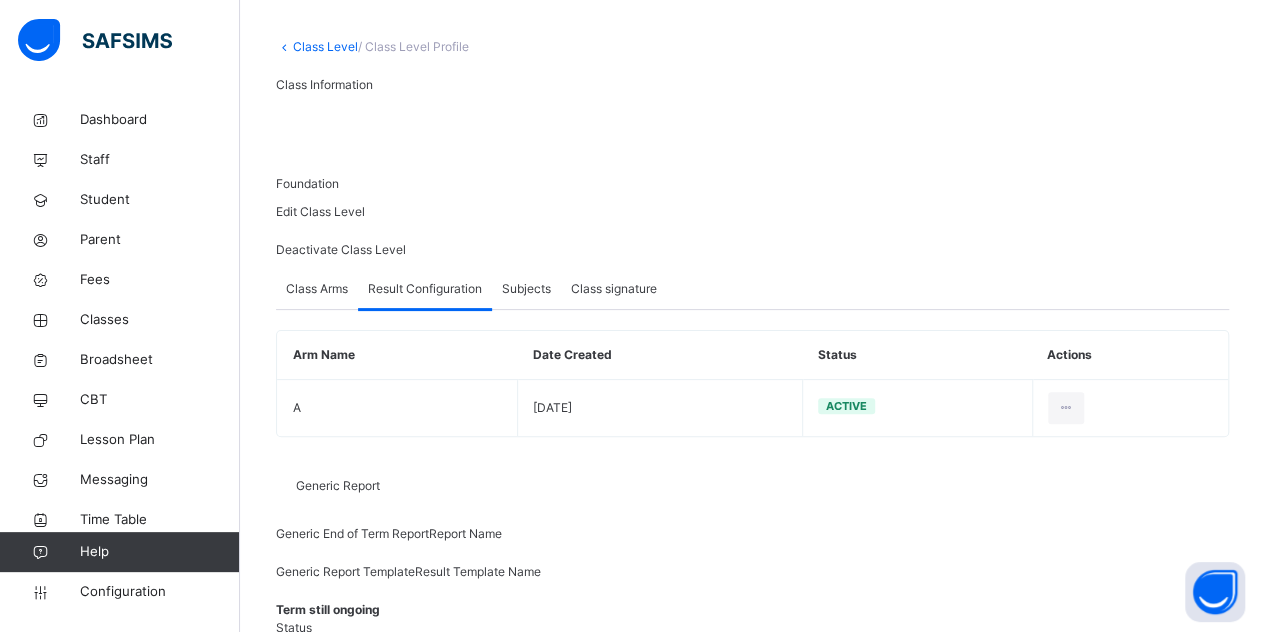 scroll, scrollTop: 0, scrollLeft: 0, axis: both 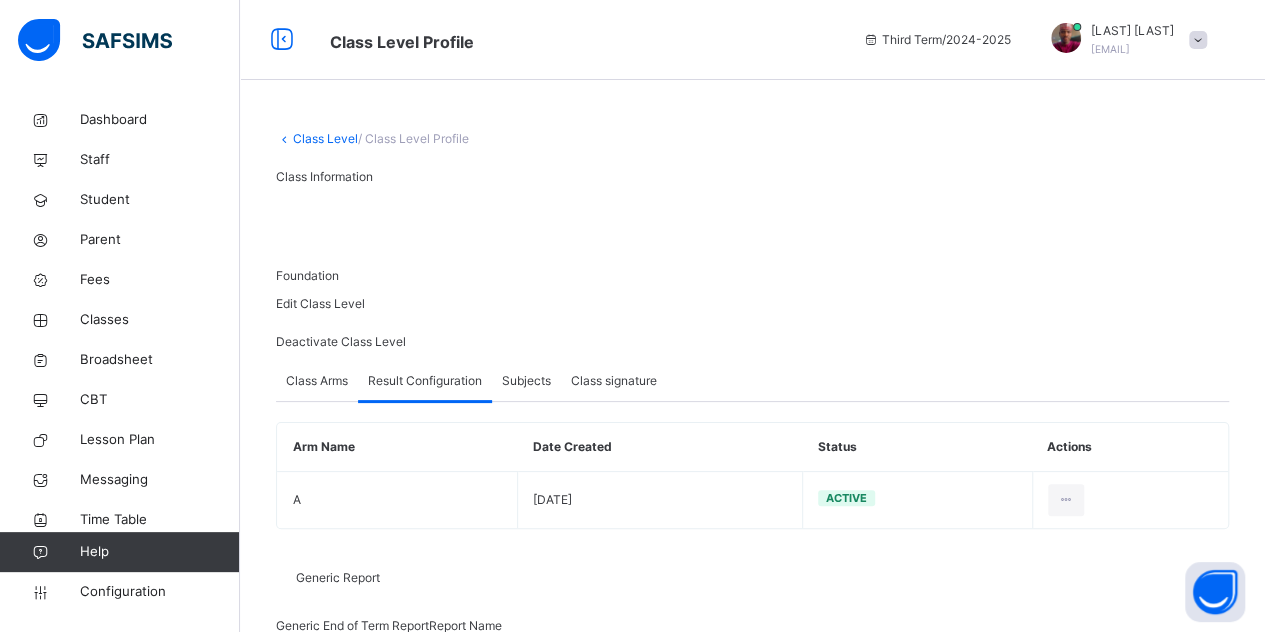 click on "Class Level" at bounding box center (325, 138) 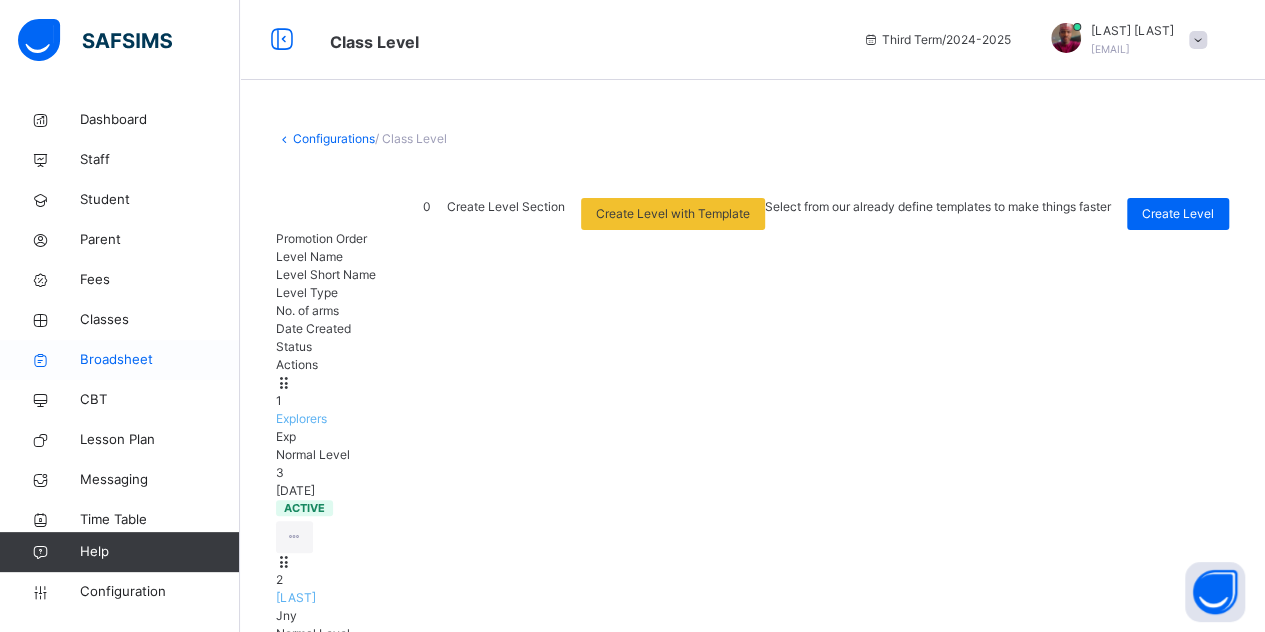 click on "Broadsheet" at bounding box center [160, 360] 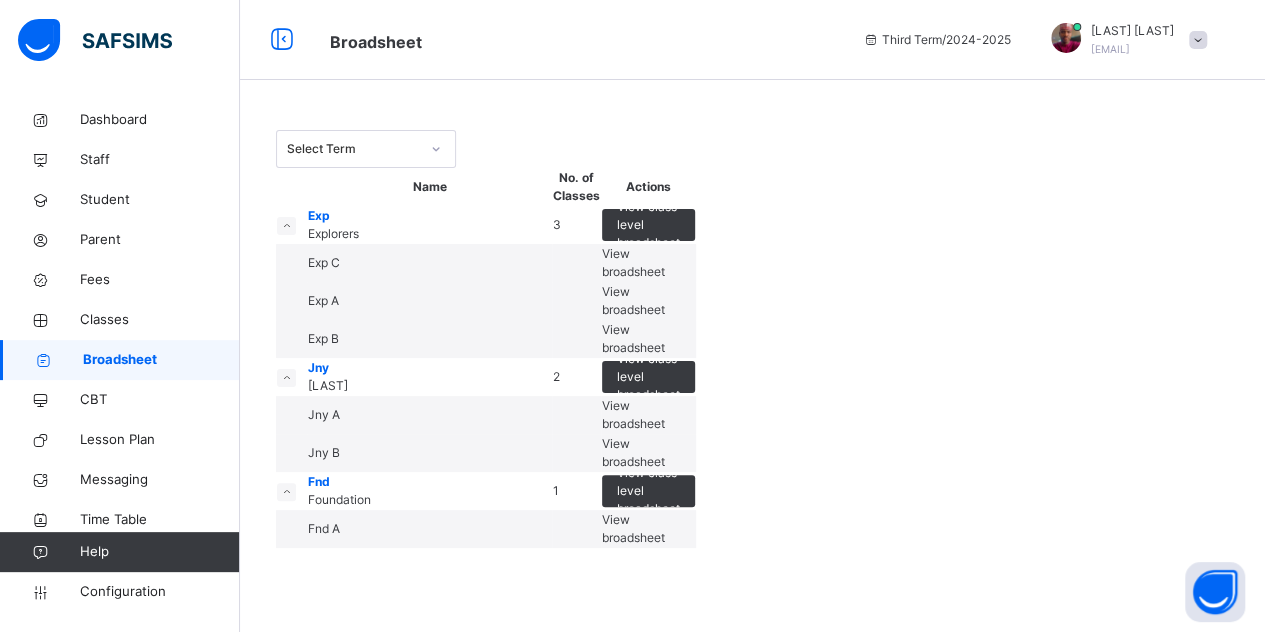 click on "View broadsheet" at bounding box center (633, 262) 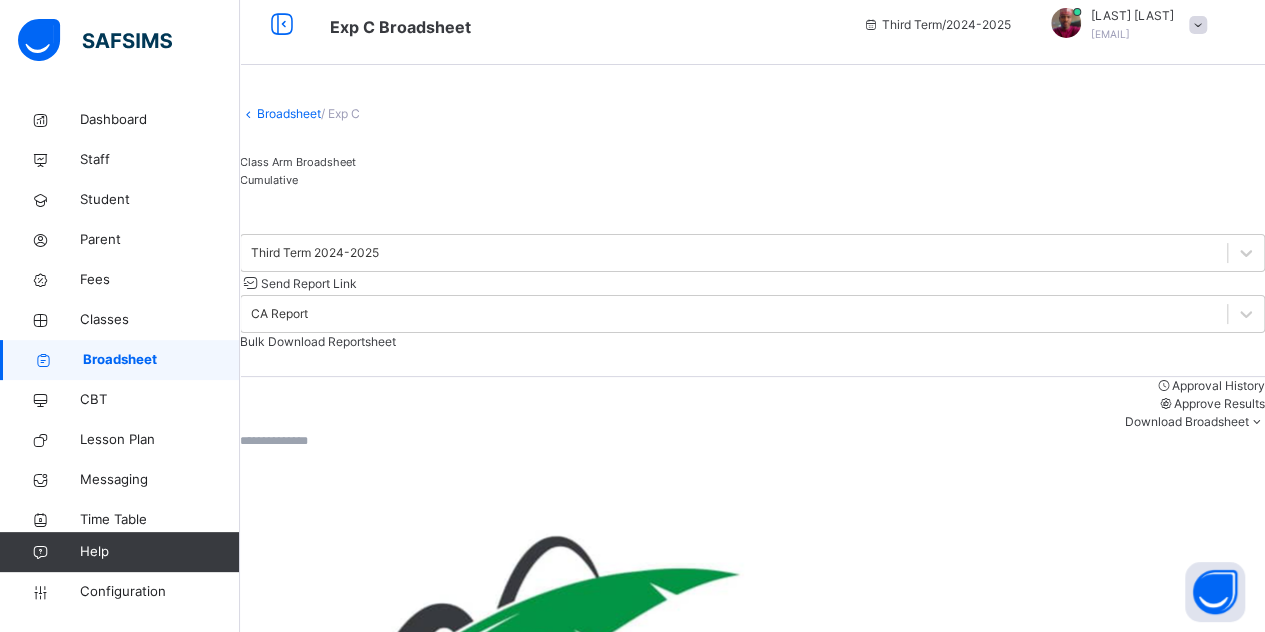 scroll, scrollTop: 0, scrollLeft: 0, axis: both 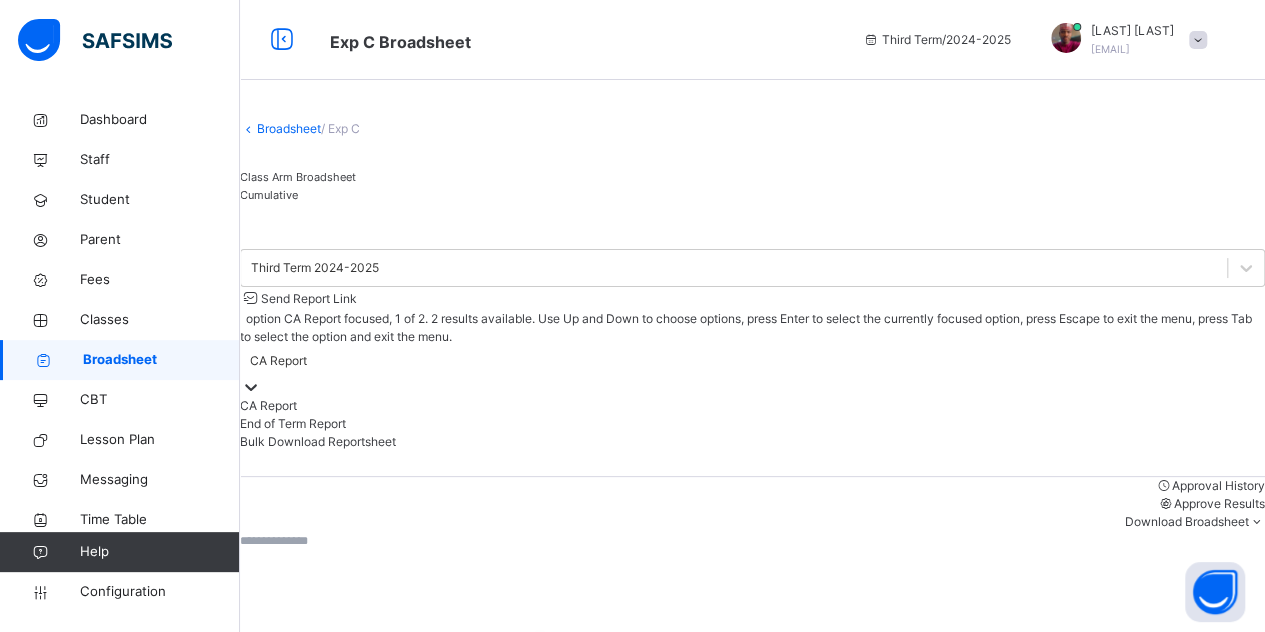 click 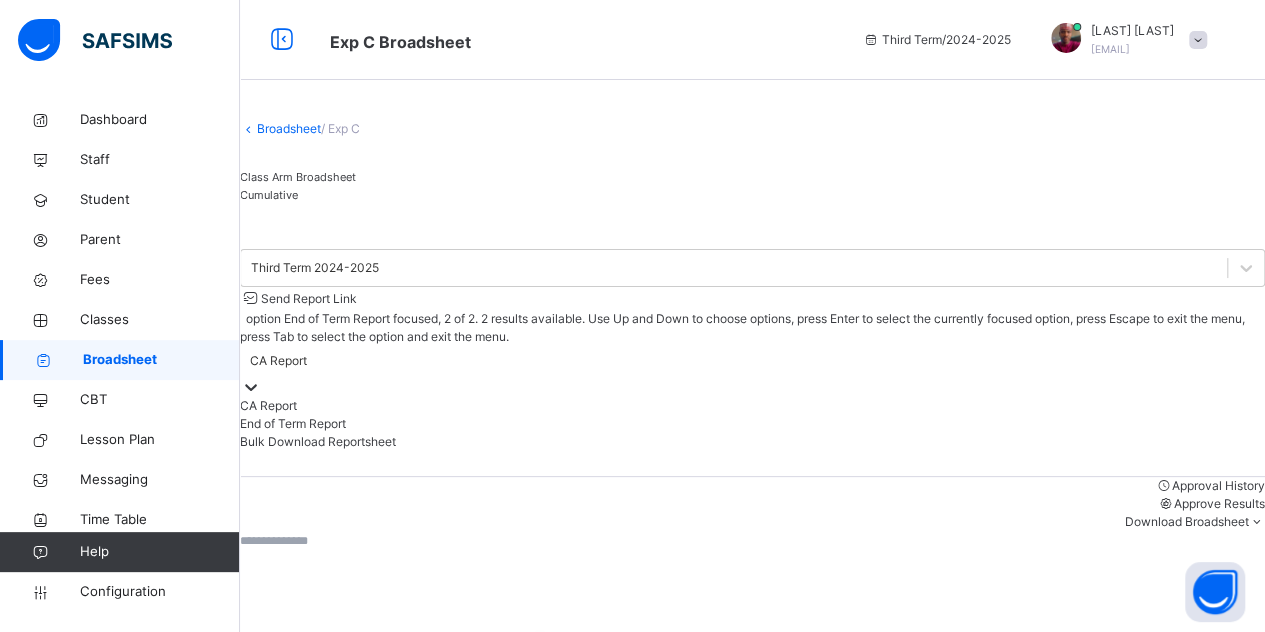 click on "End of Term Report" at bounding box center (752, 424) 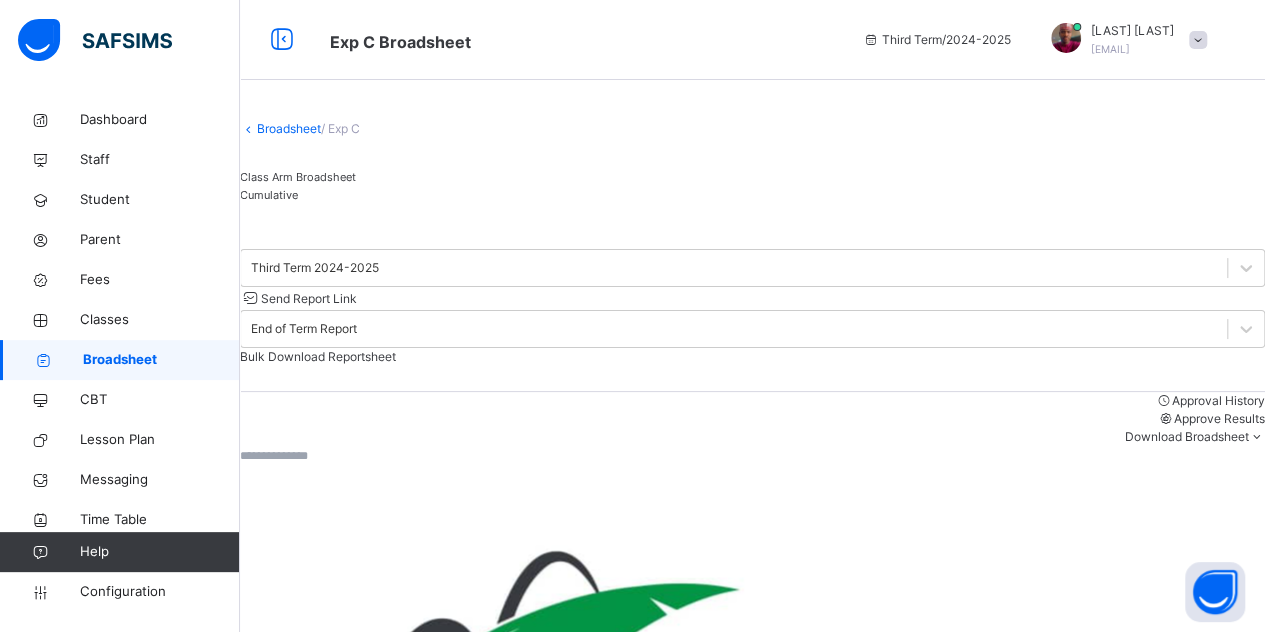 click on "Bulk Download Reportsheet" at bounding box center [318, 356] 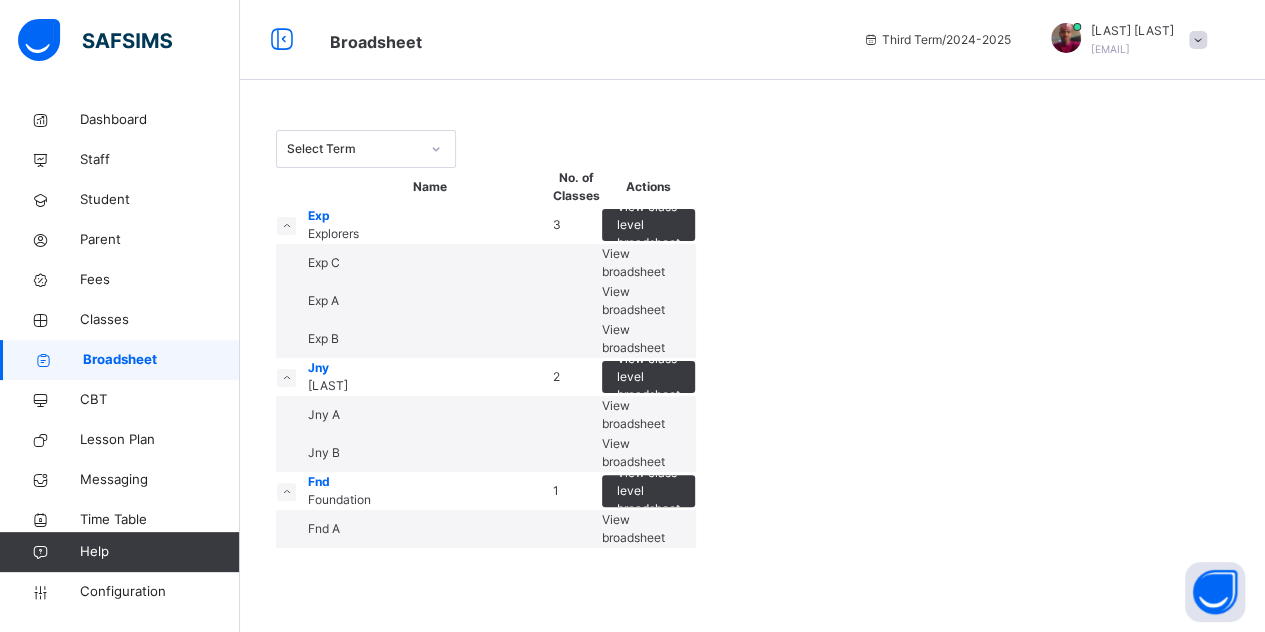click on "View broadsheet" at bounding box center (633, 300) 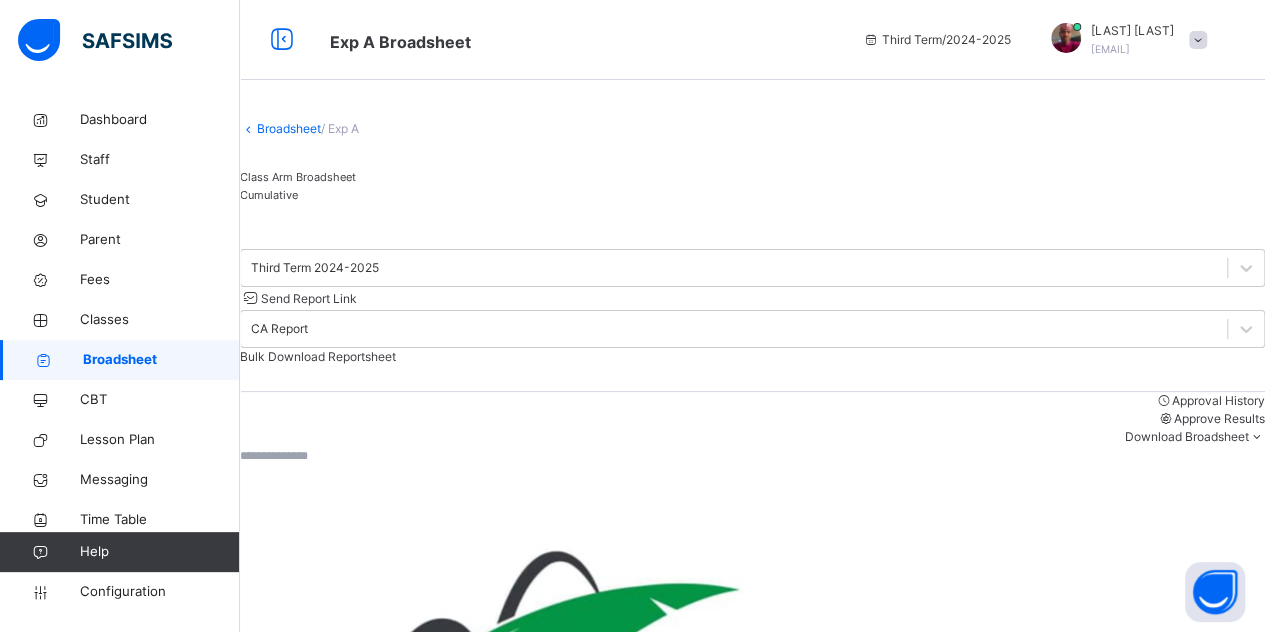 click on "Bulk Download Reportsheet" at bounding box center (318, 356) 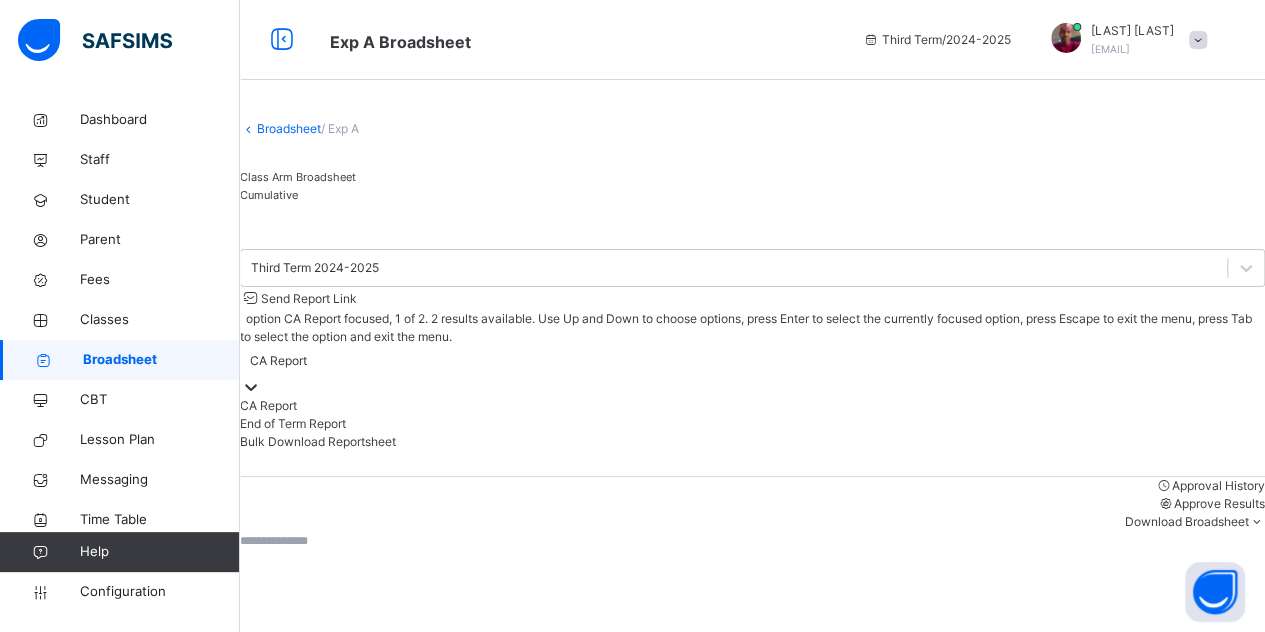 click on "CA Report" at bounding box center (752, 371) 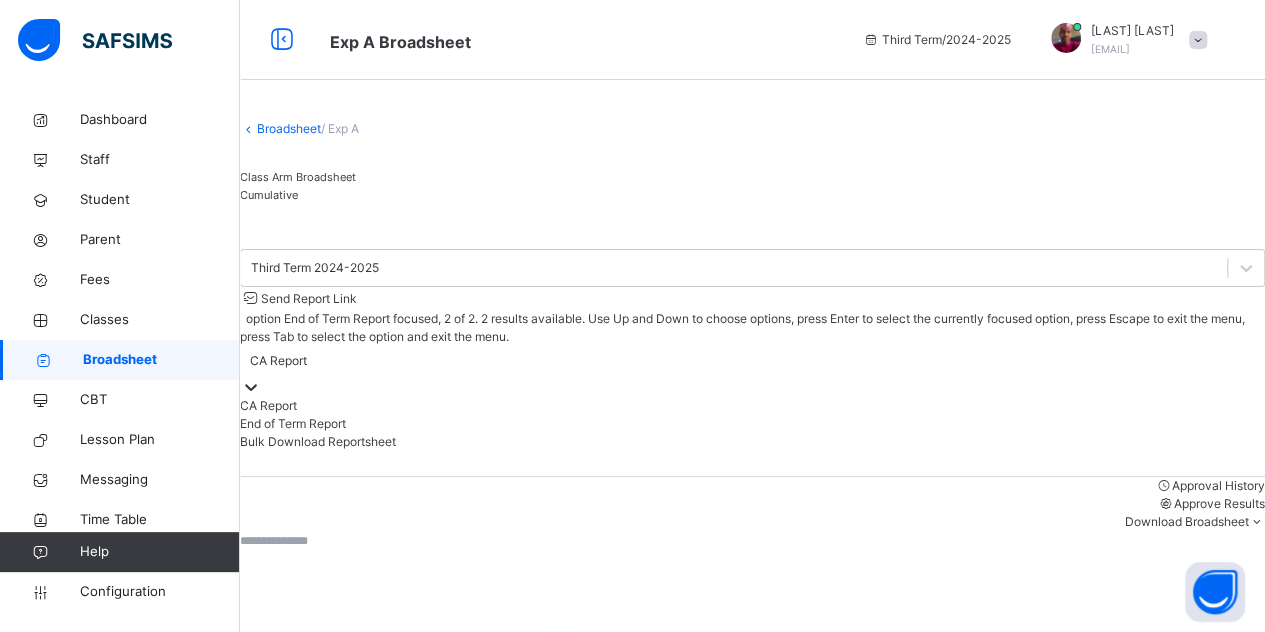 click on "End of Term Report" at bounding box center [752, 424] 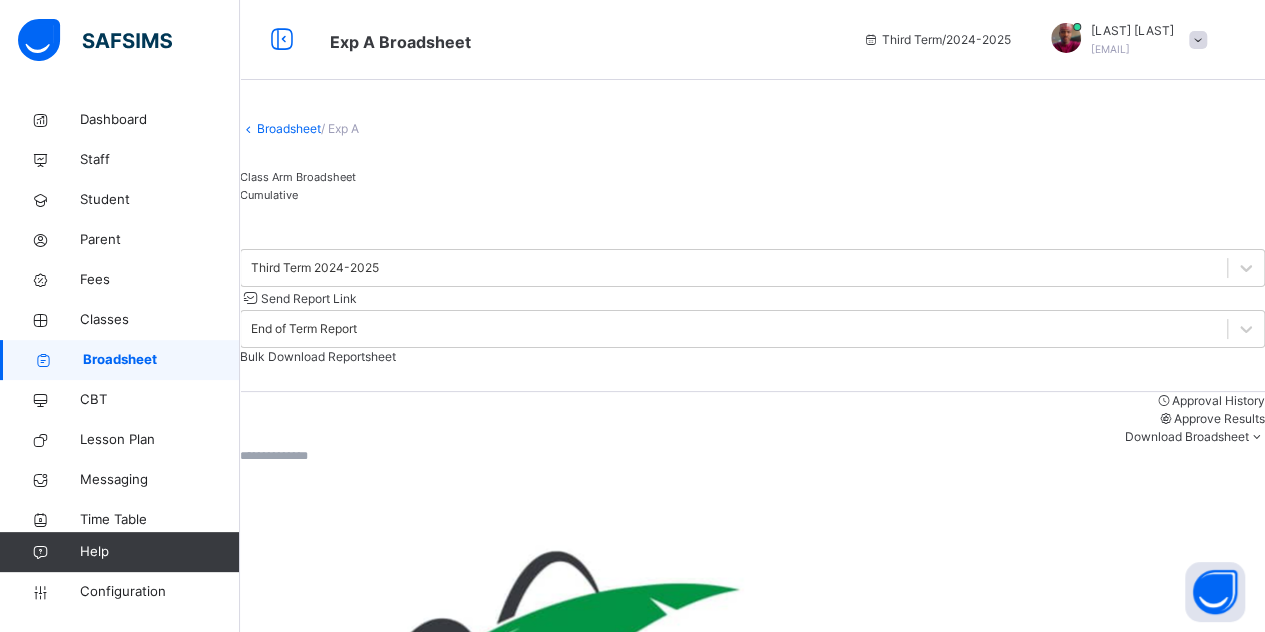 click on "Bulk Download Reportsheet" at bounding box center [318, 356] 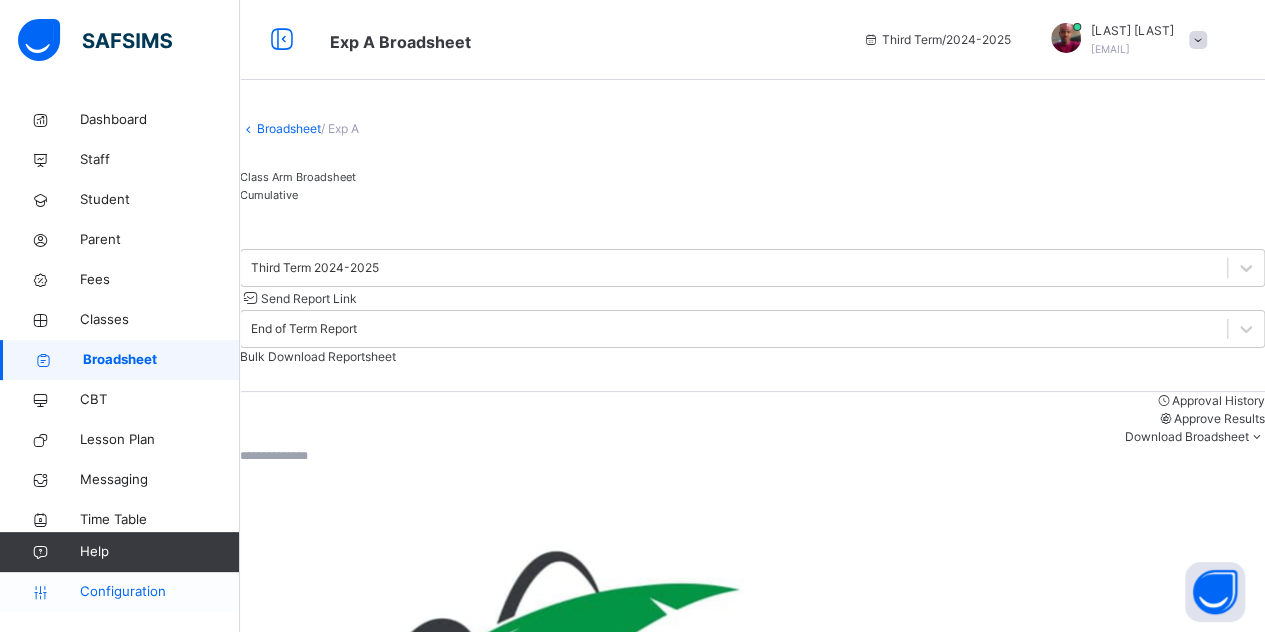 click on "Configuration" at bounding box center [159, 592] 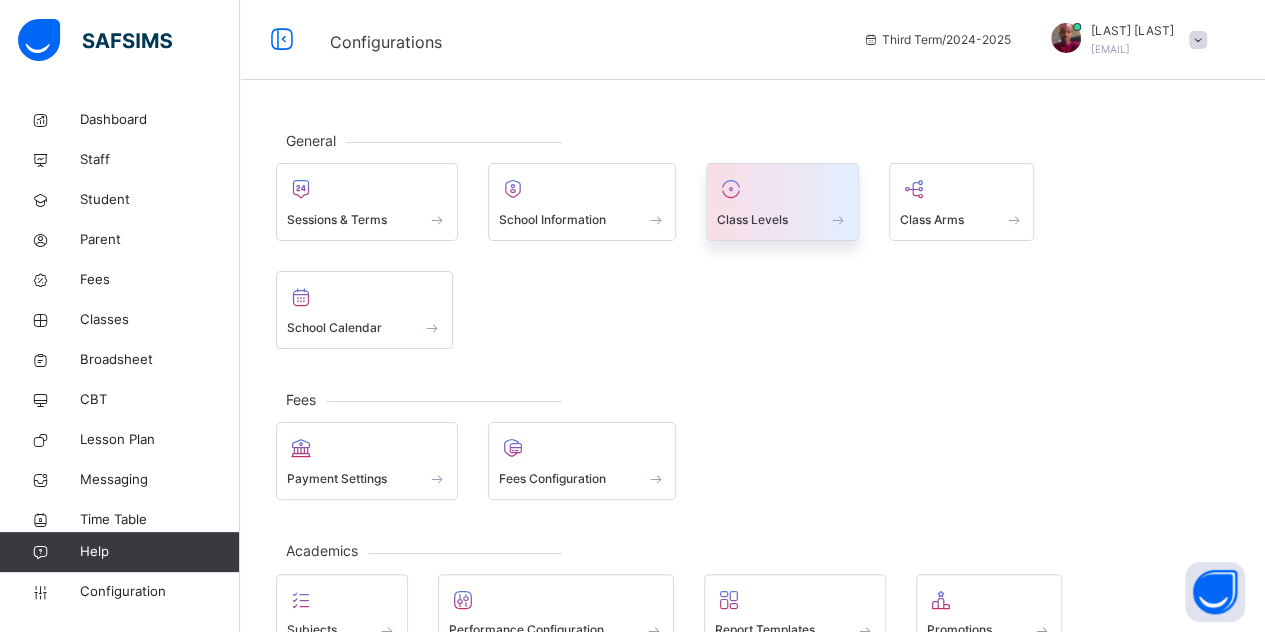 click on "Class Levels" at bounding box center (782, 219) 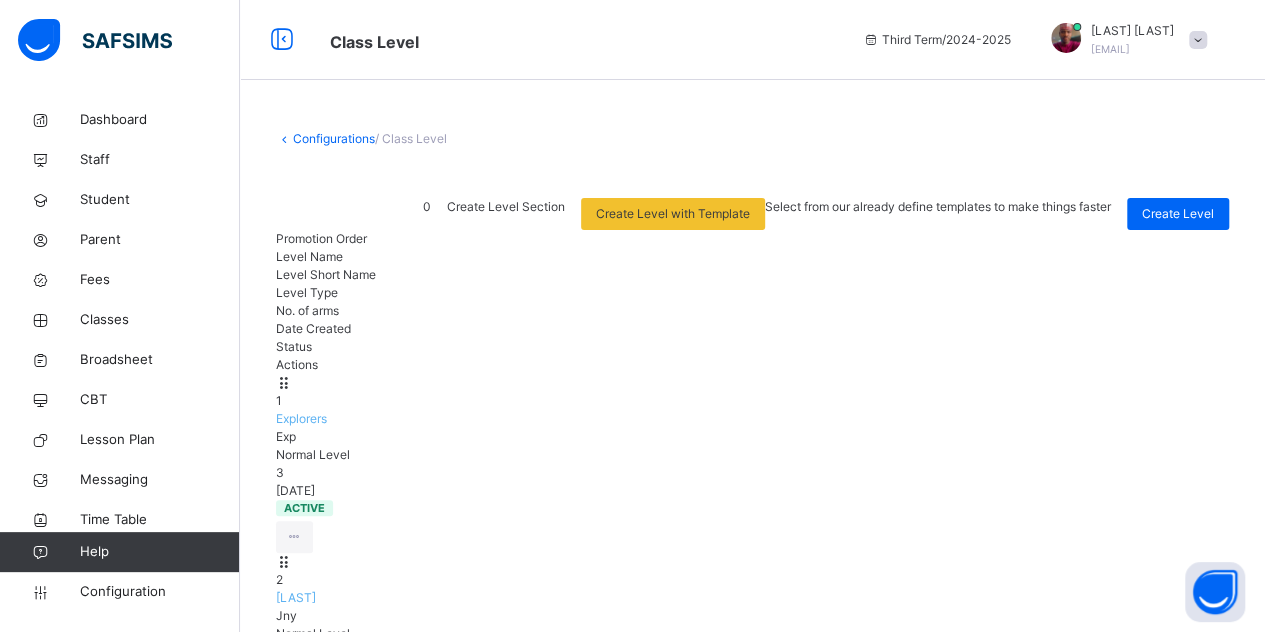 click on "Configurations" at bounding box center (334, 138) 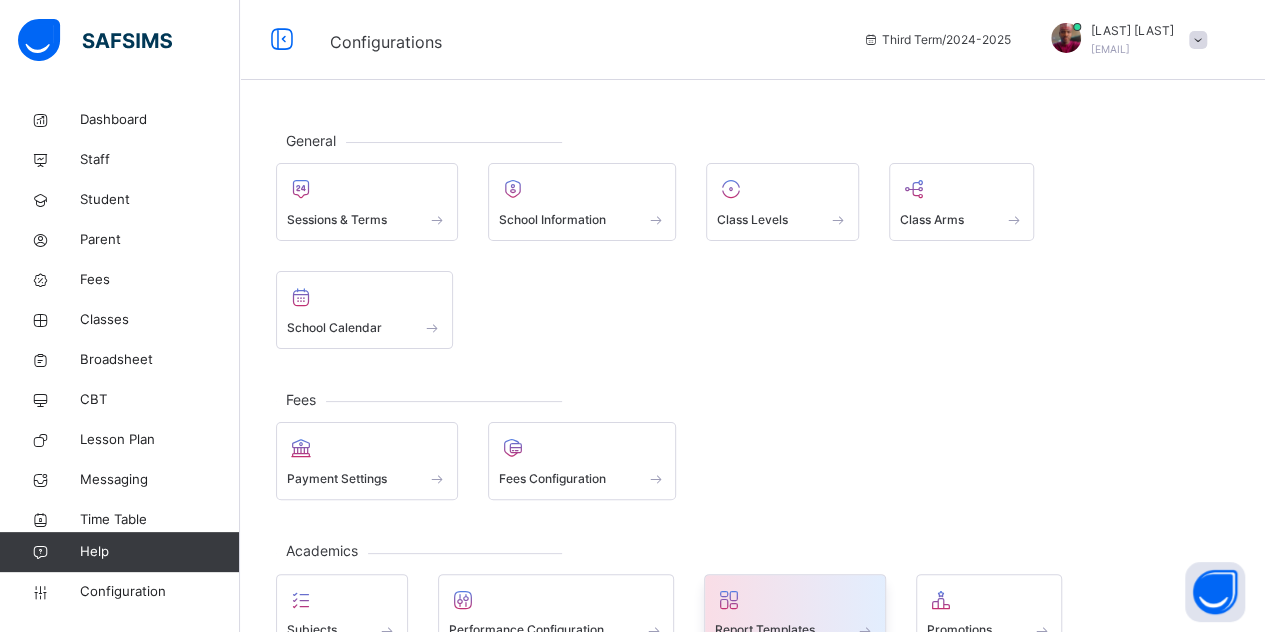 click on "Report Templates" at bounding box center [765, 630] 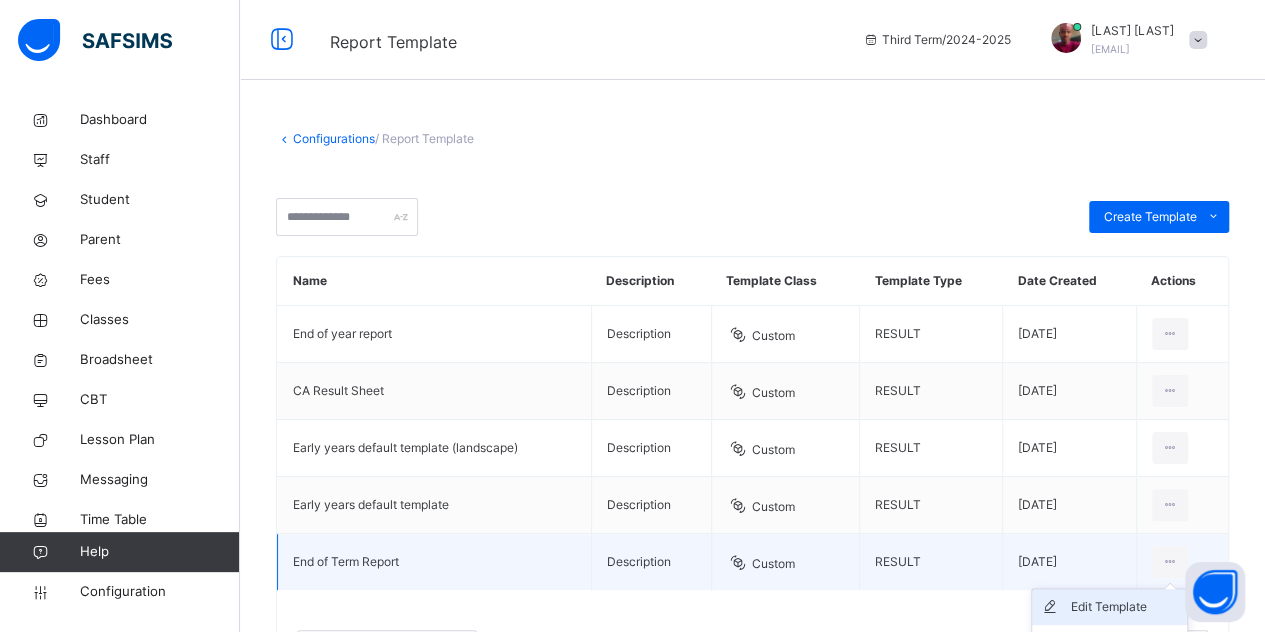 click on "Edit Template" at bounding box center (1124, 607) 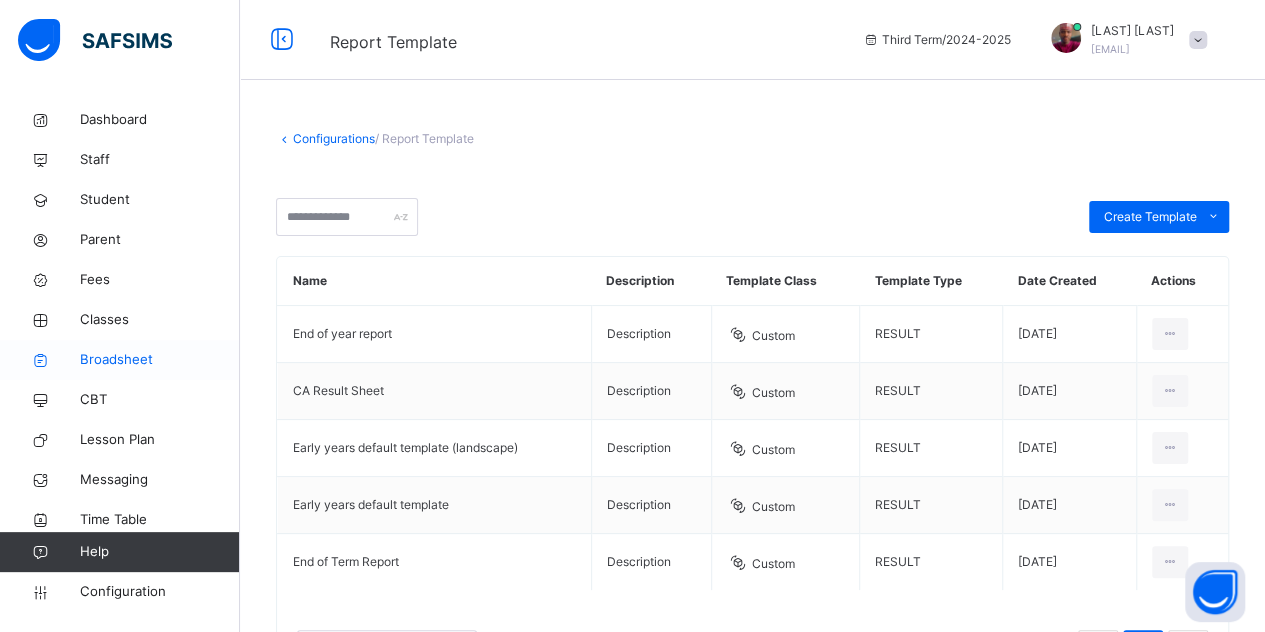 click on "Broadsheet" at bounding box center (160, 360) 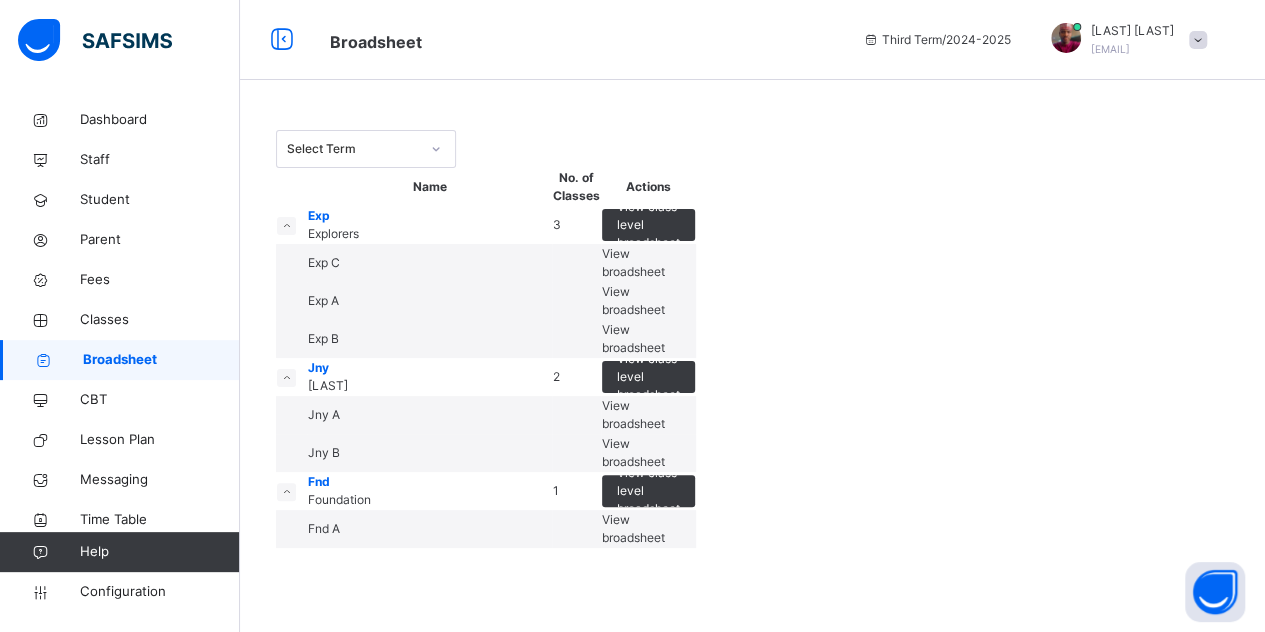 click on "View broadsheet" at bounding box center (648, 263) 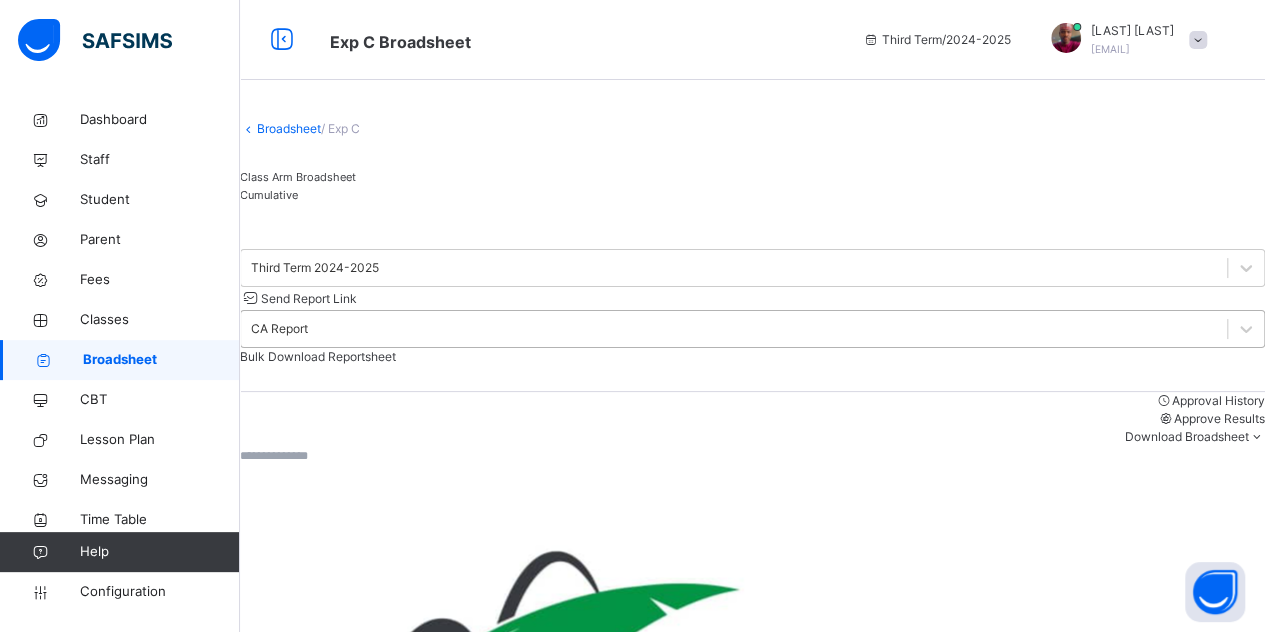 click on "CA Report" at bounding box center (279, 329) 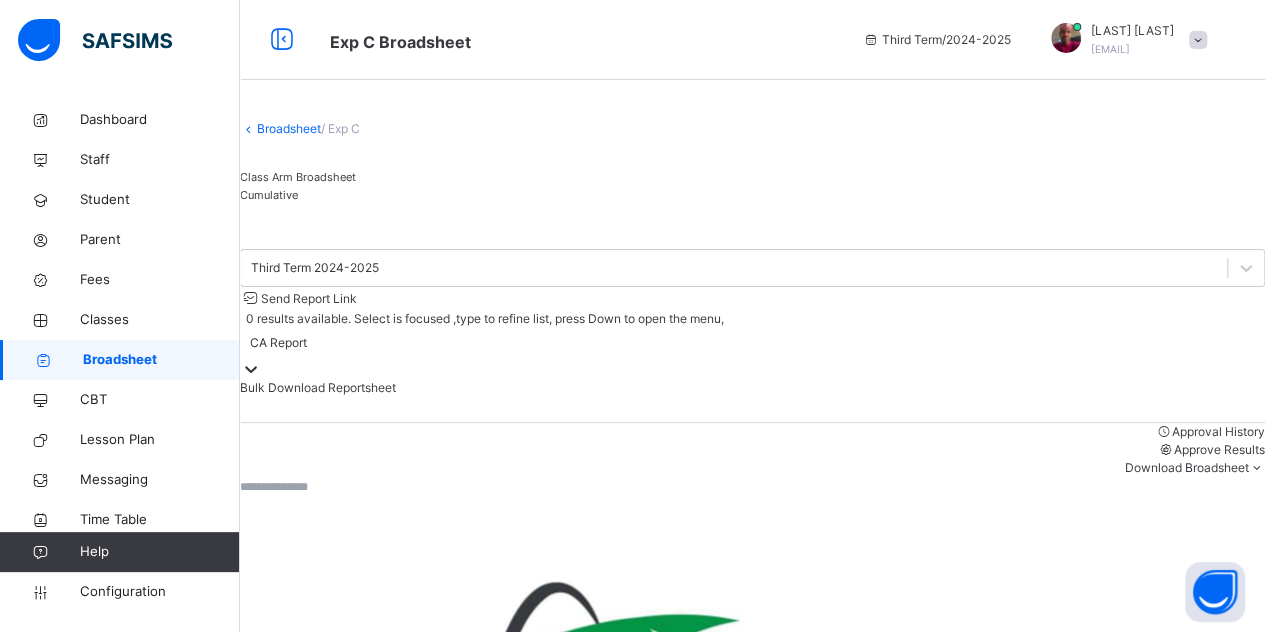 click on "CA Report" at bounding box center [278, 343] 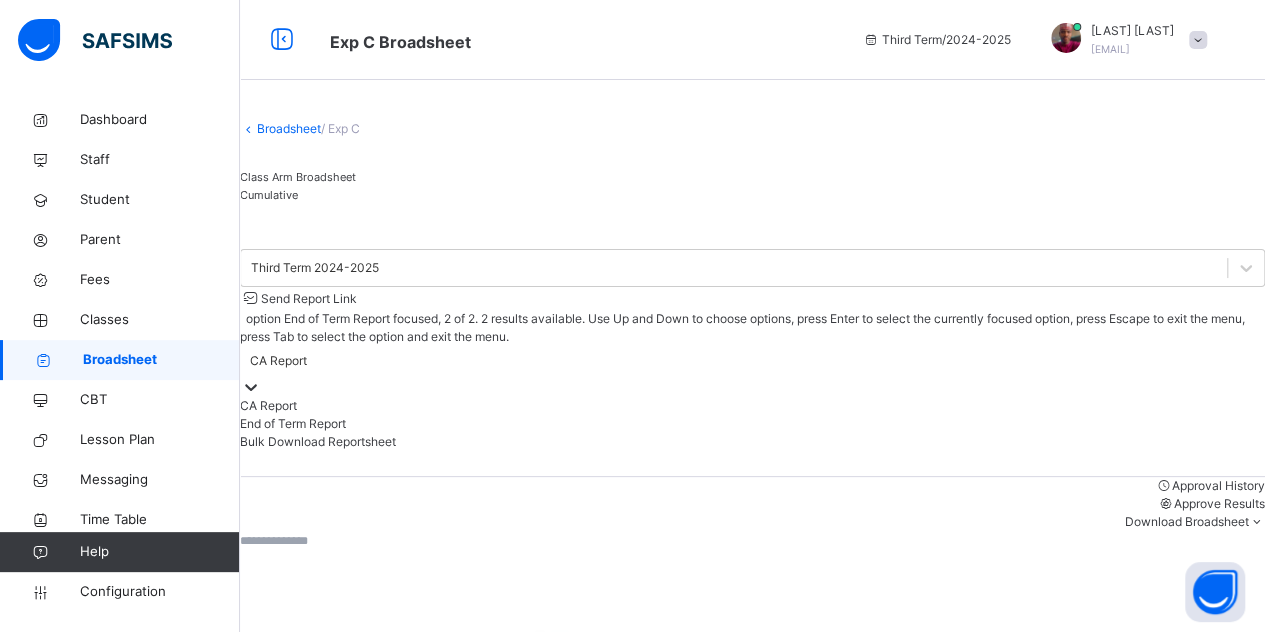 click on "End of Term Report" at bounding box center [752, 424] 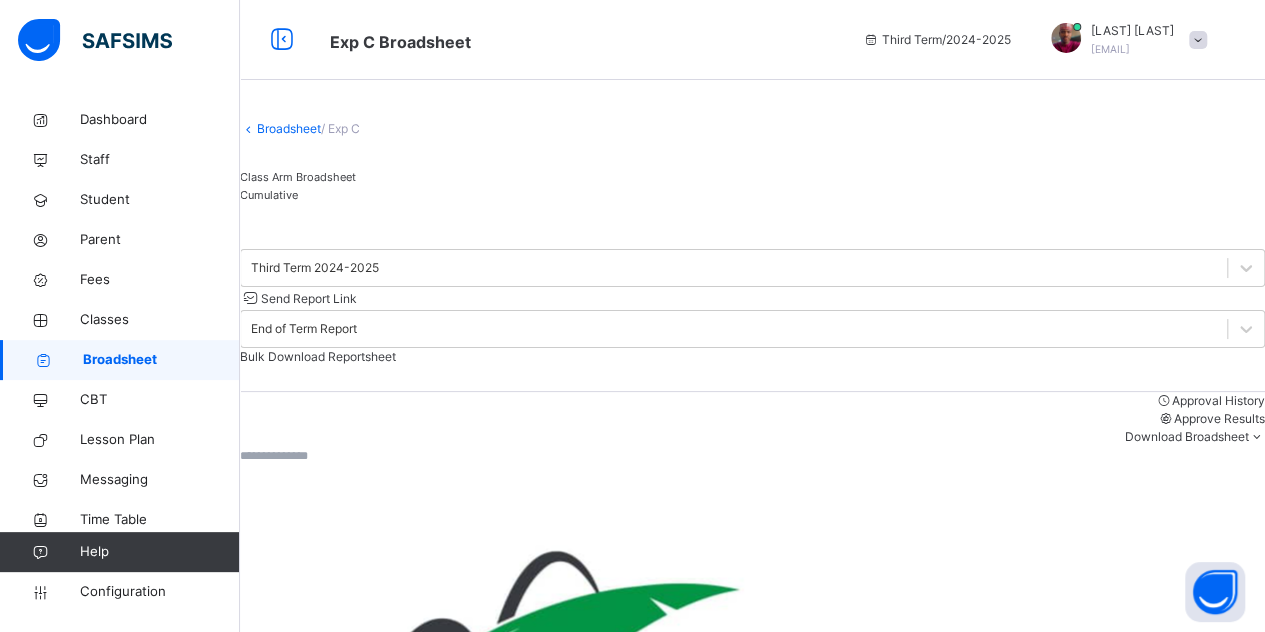 click on "Bulk Download Reportsheet" at bounding box center (318, 356) 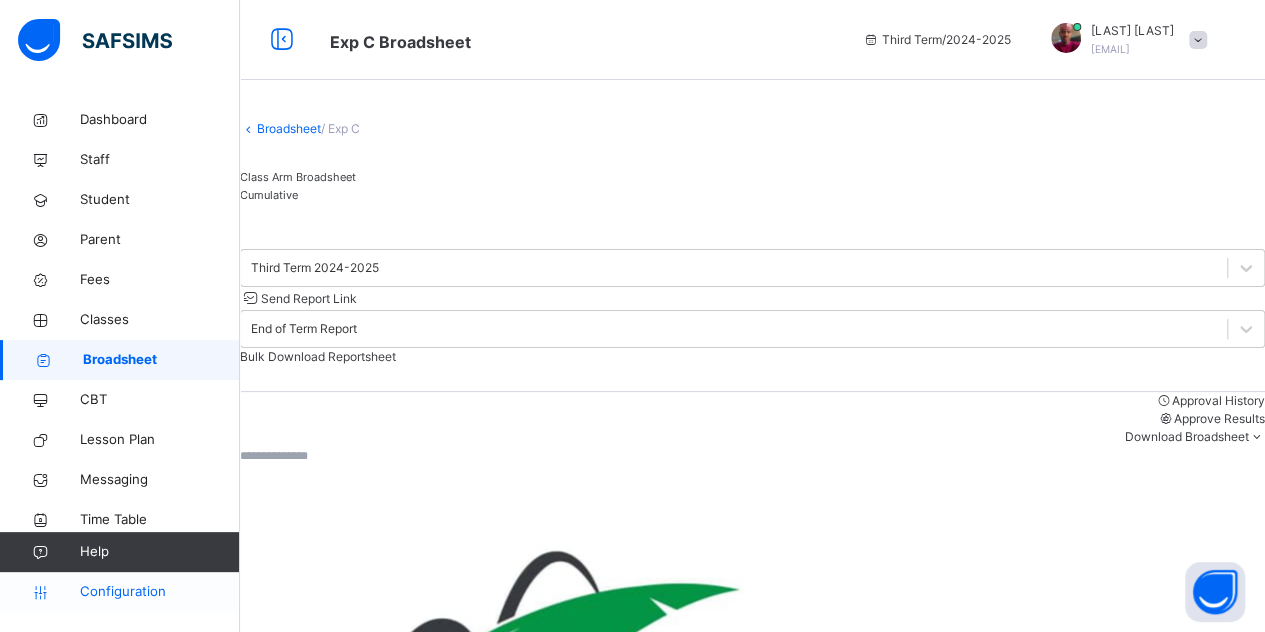 click on "Configuration" at bounding box center (159, 592) 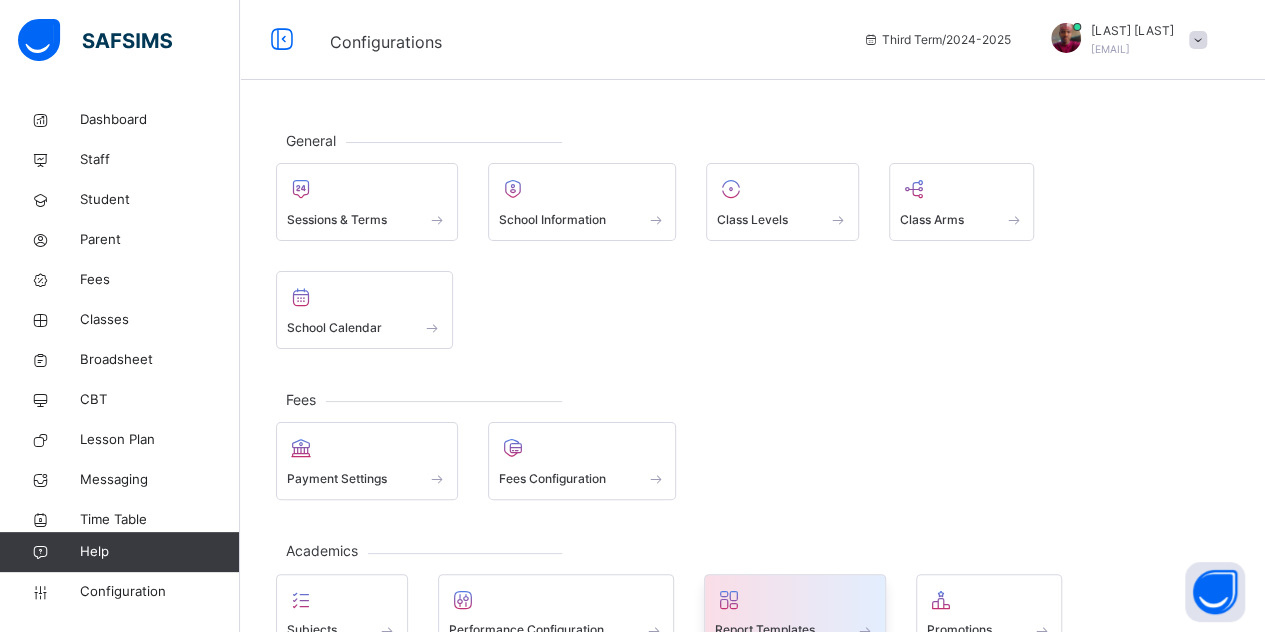 click at bounding box center (795, 600) 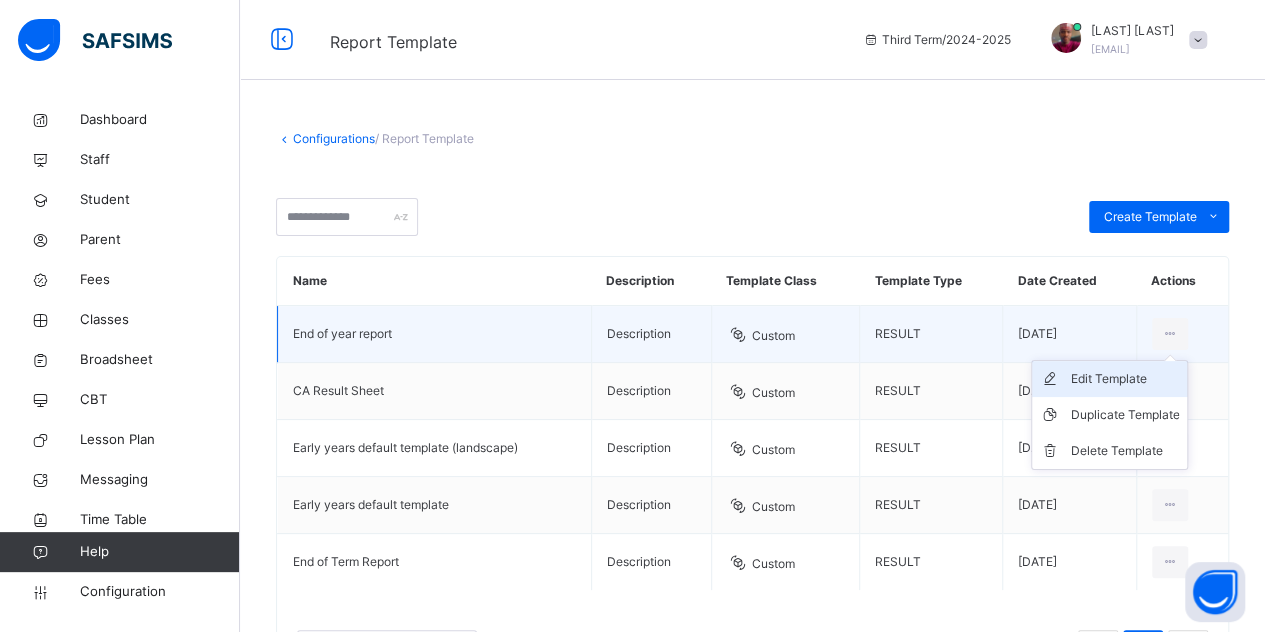 click on "Edit Template" at bounding box center (1124, 379) 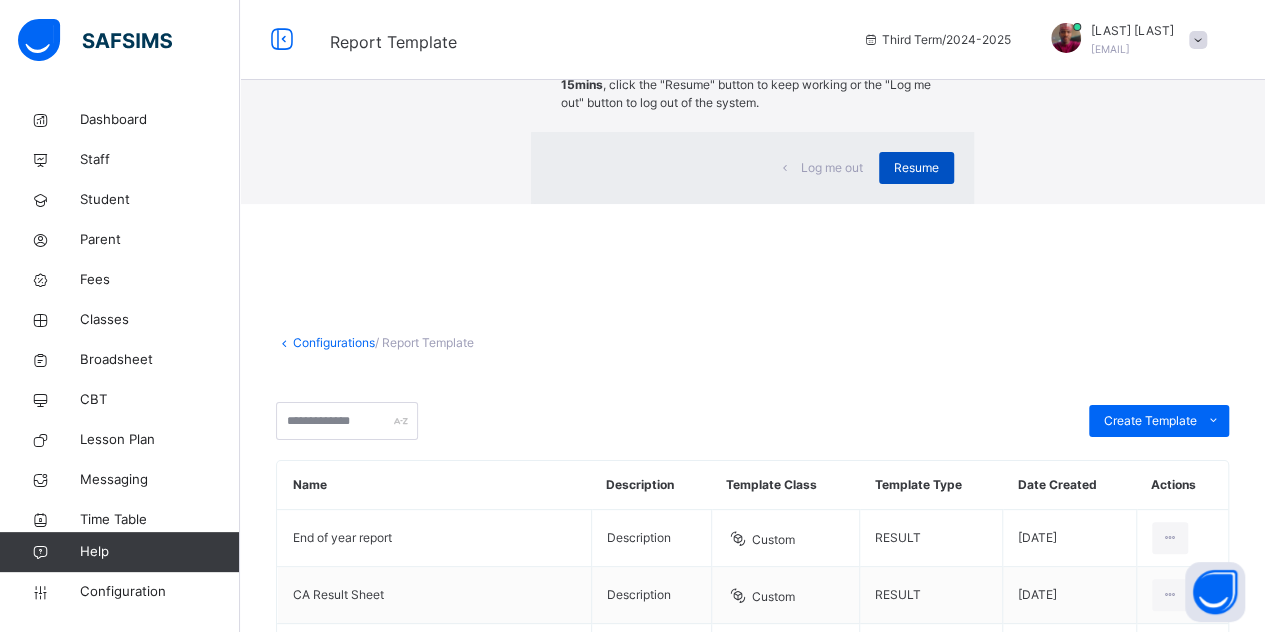 click on "Resume" at bounding box center (916, 168) 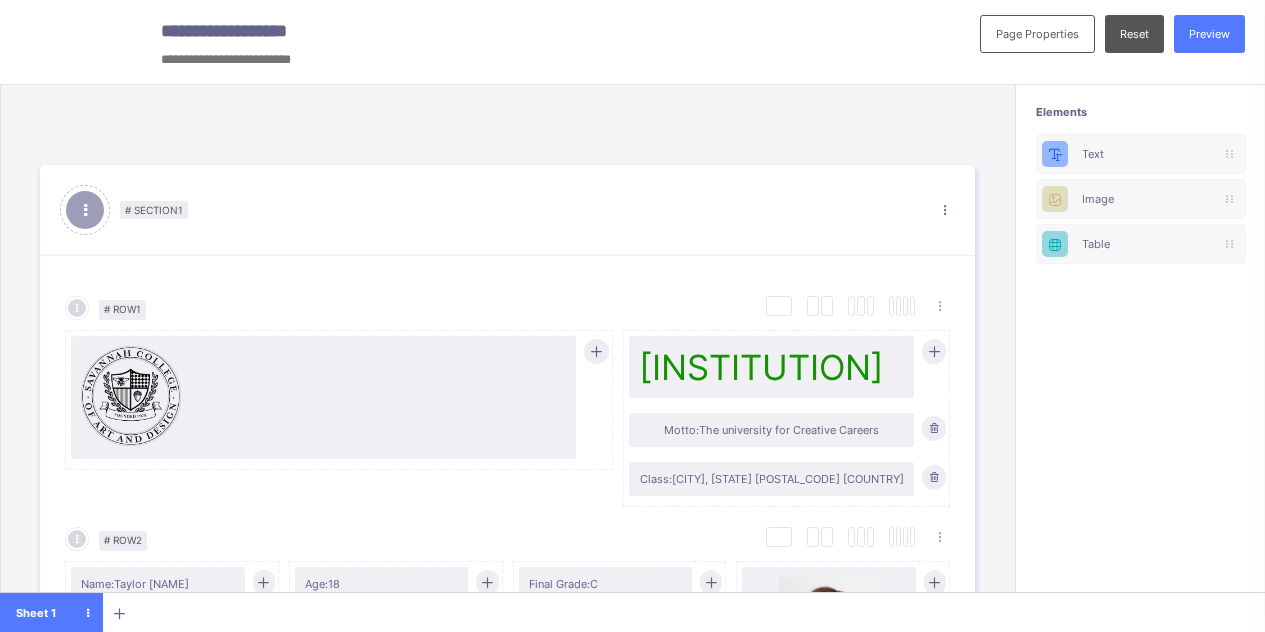 scroll, scrollTop: 0, scrollLeft: 0, axis: both 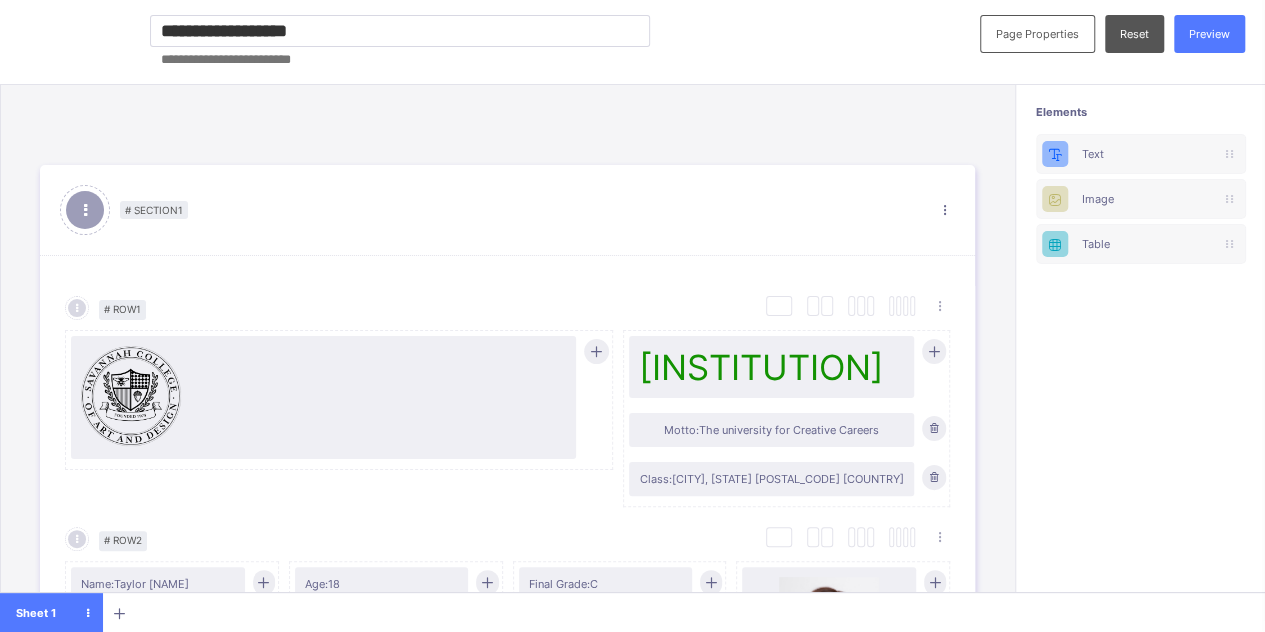 click on "**********" at bounding box center [400, 31] 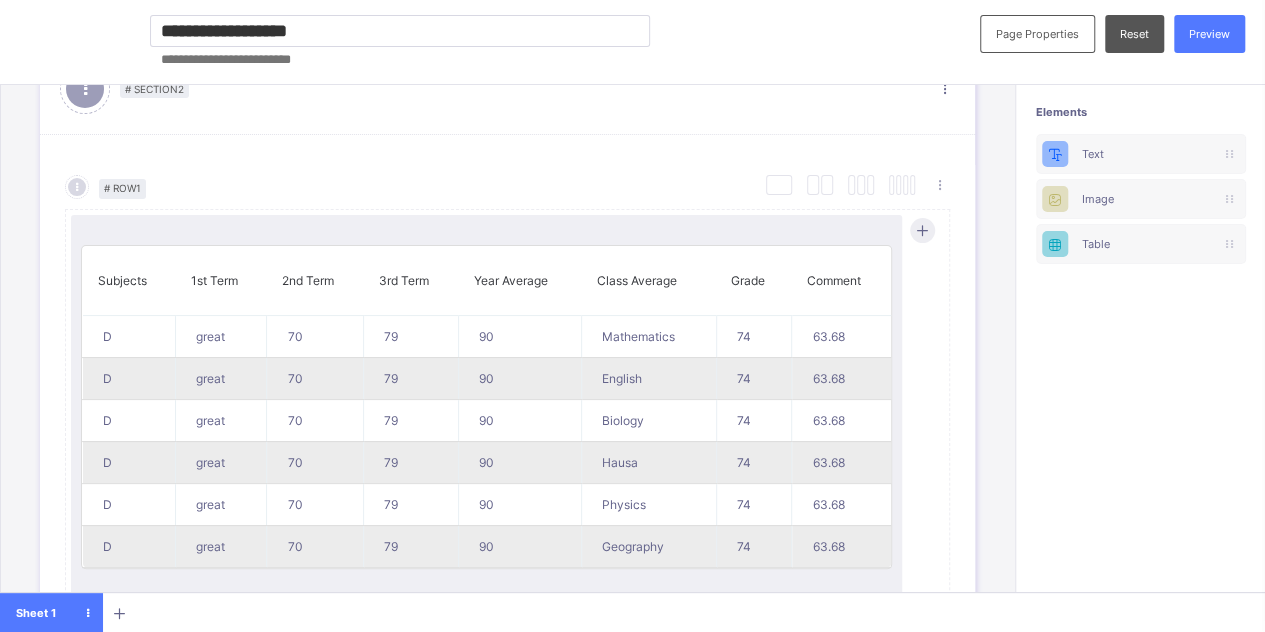 scroll, scrollTop: 938, scrollLeft: 0, axis: vertical 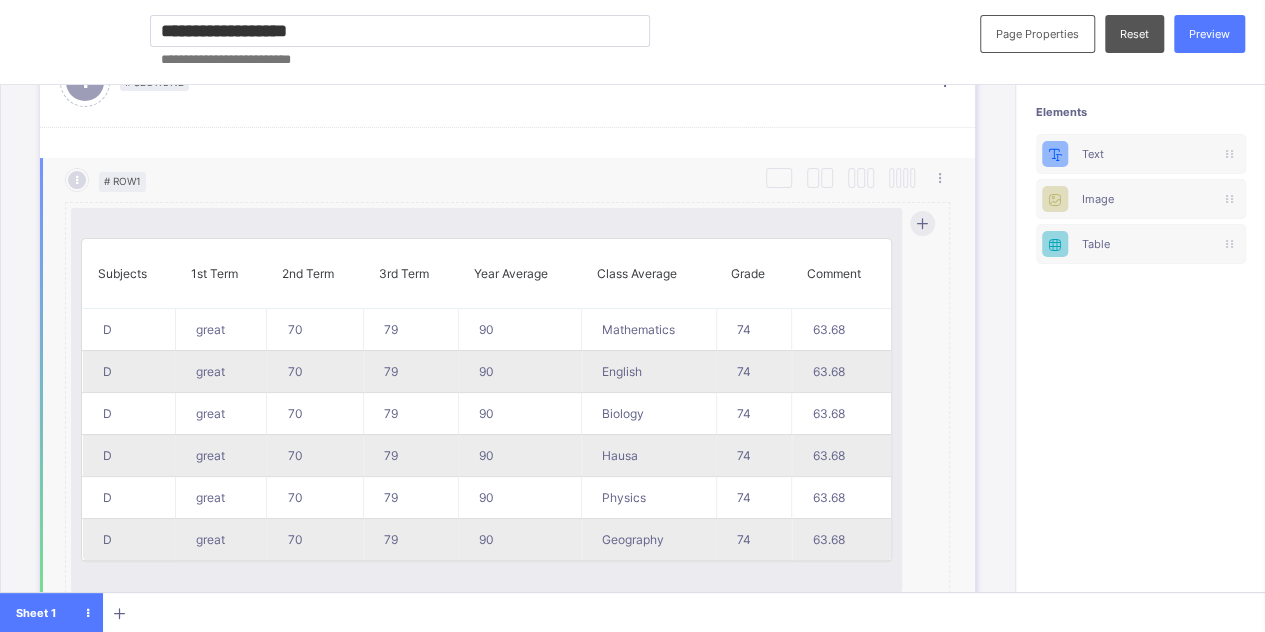 click on "Subjects 1st Term 2nd Term 3rd Term Year Average Class Average Grade Comment D great 70 79 90 Mathematics 74 63.68 D great 70 79 90 English 74 63.68 D great 70 79 90 Biology 74 63.68 D great 70 79 90 Hausa 74 63.68 D great 70 79 90 Physics 74 63.68 D great 70 79 90 Geography 74 63.68" at bounding box center [486, 400] 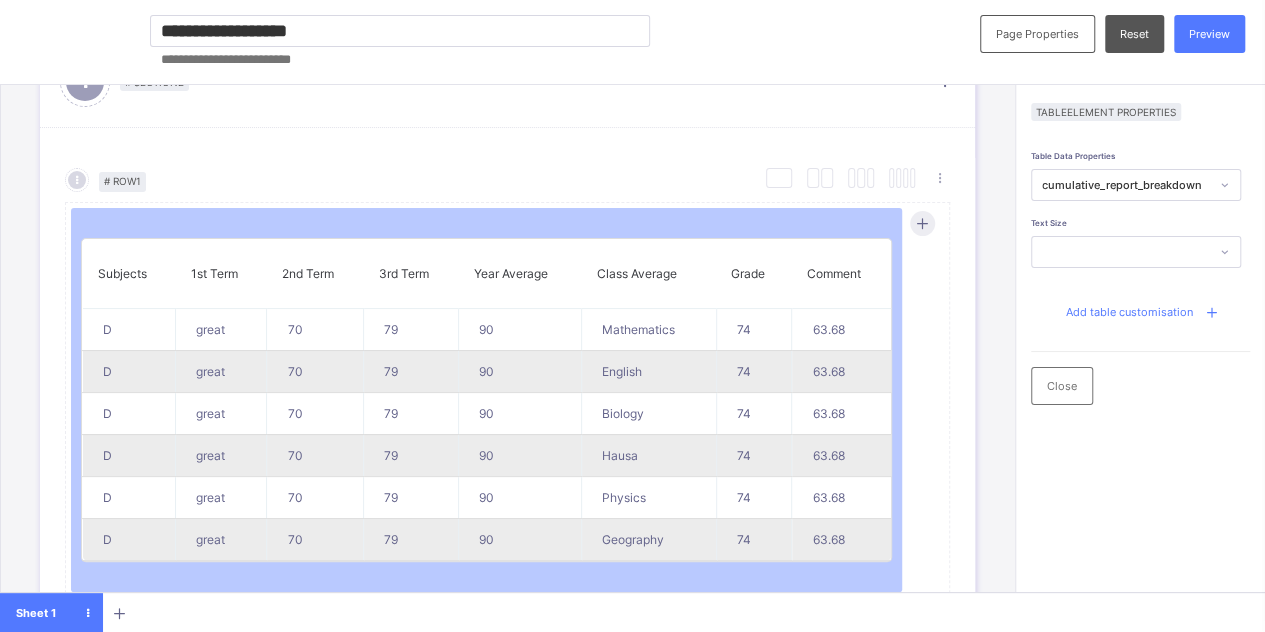 type on "**********" 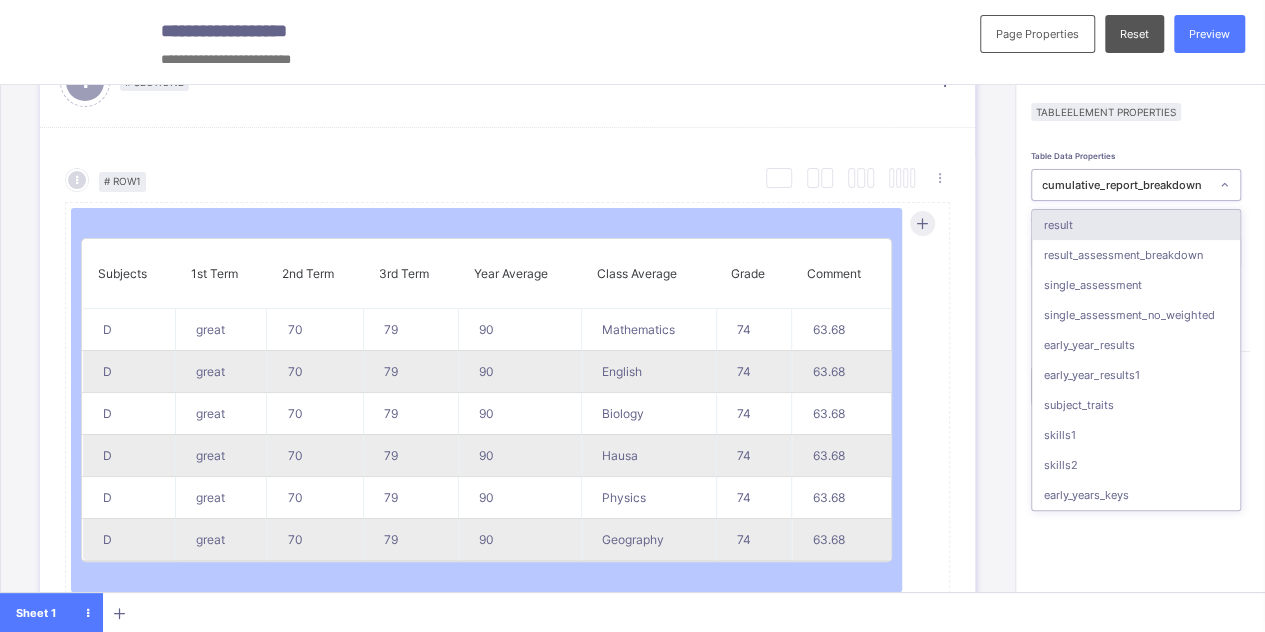 click on "cumulative_report_breakdown" at bounding box center [1126, 185] 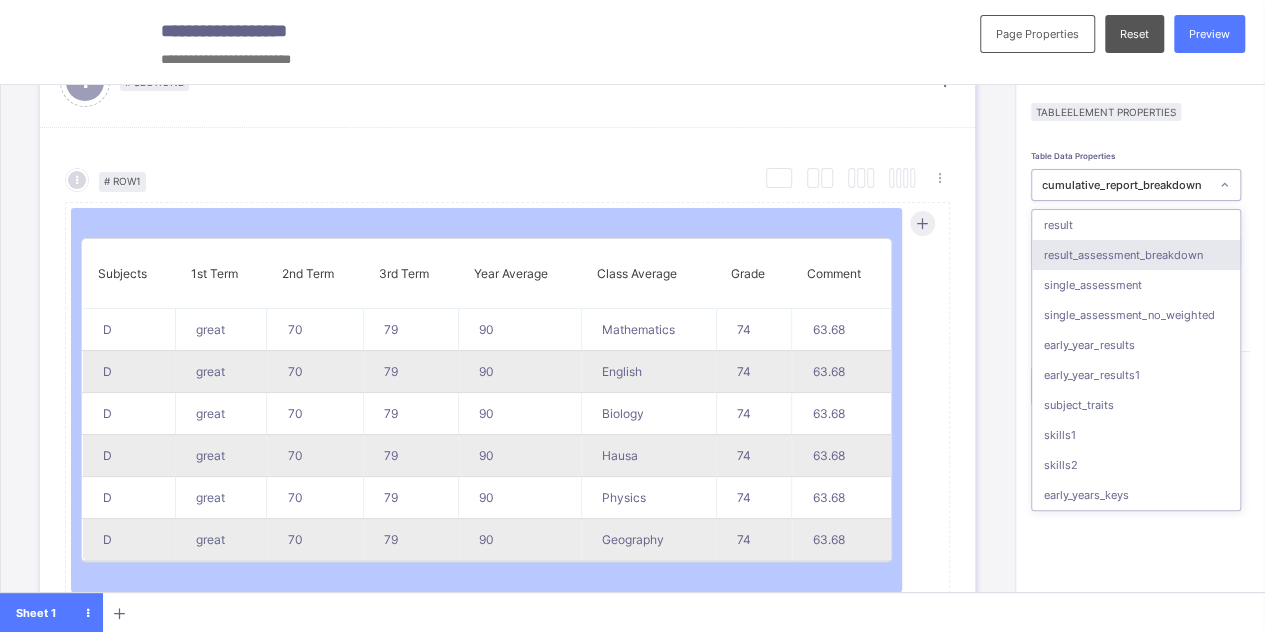 click on "result_assessment_breakdown" at bounding box center (1136, 255) 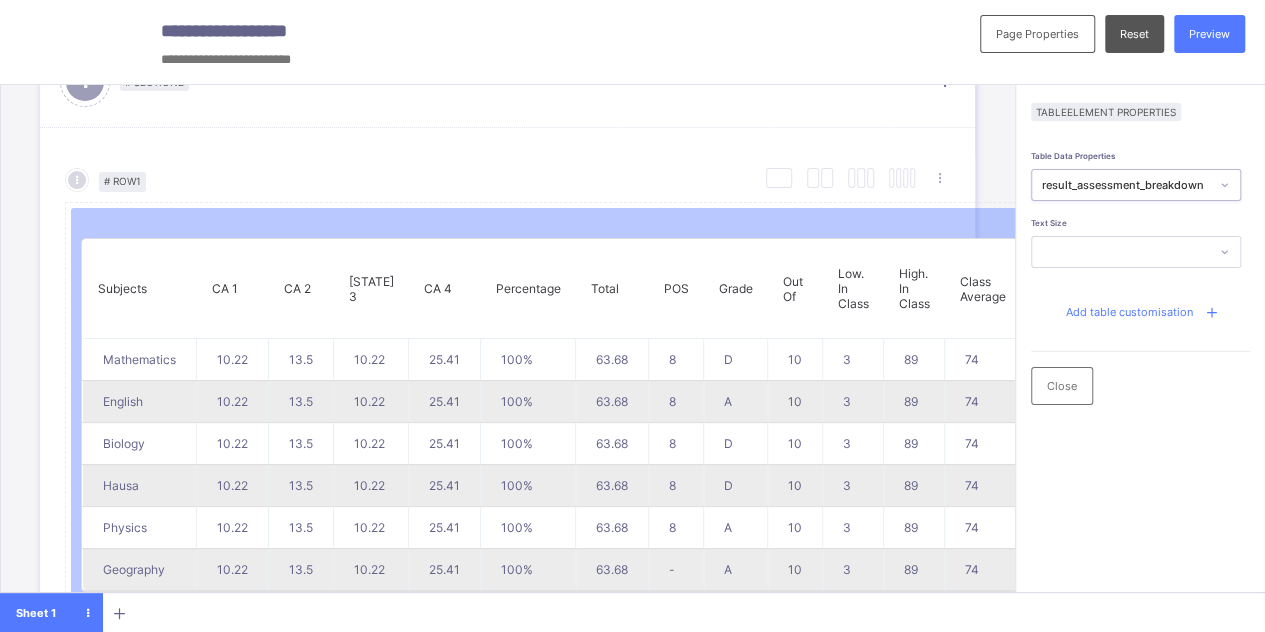 click on "result_assessment_breakdown" at bounding box center [1120, 185] 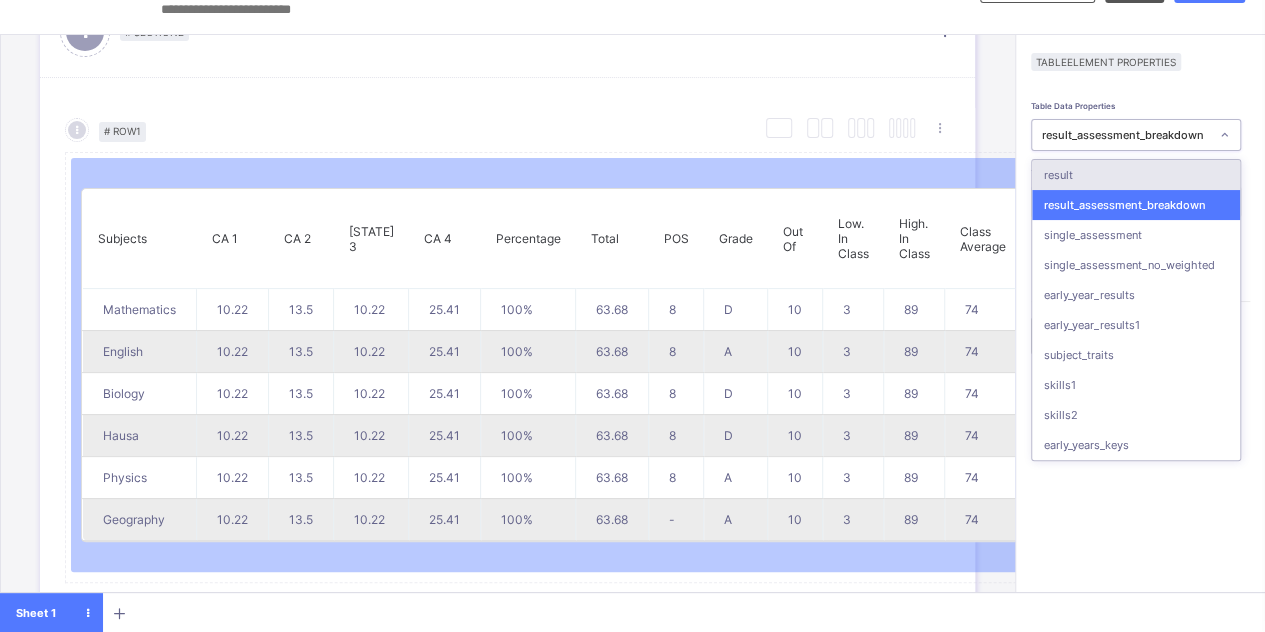 scroll, scrollTop: 0, scrollLeft: 0, axis: both 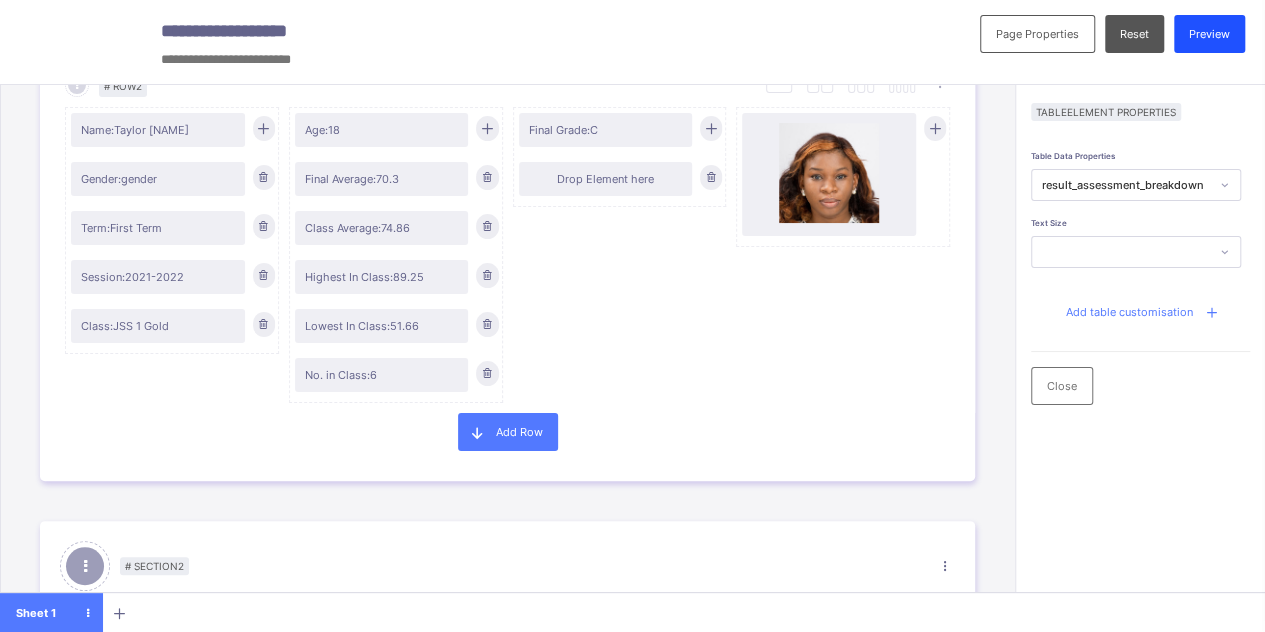 click on "Preview" at bounding box center (1209, 34) 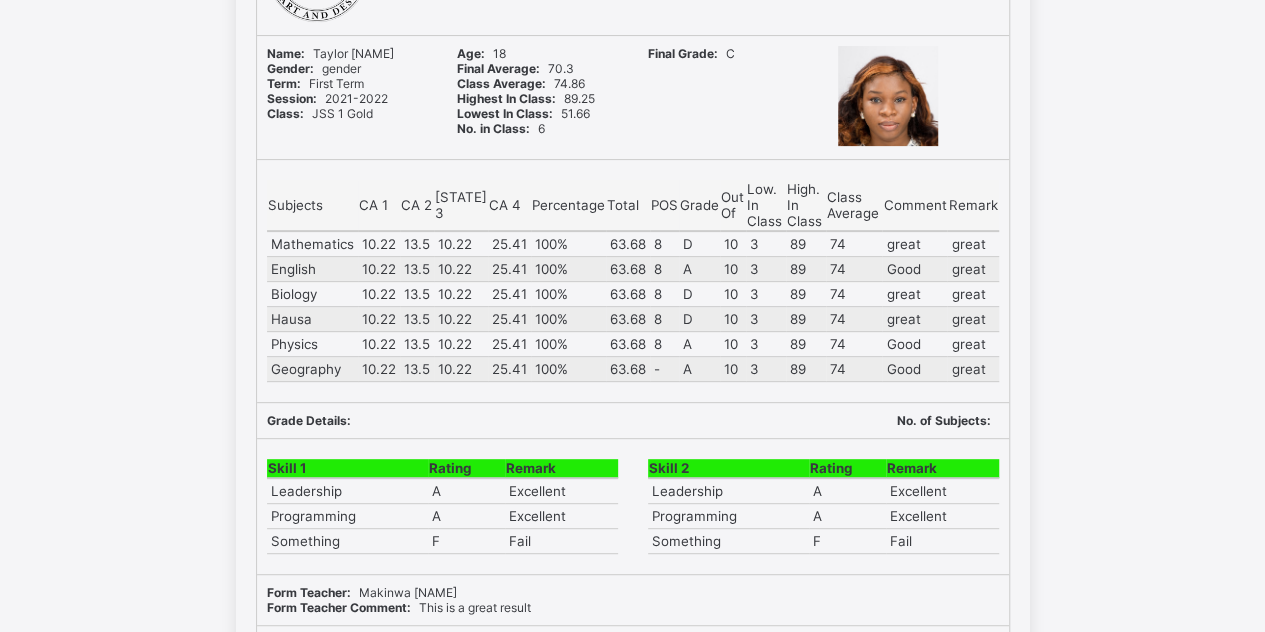 scroll, scrollTop: 0, scrollLeft: 0, axis: both 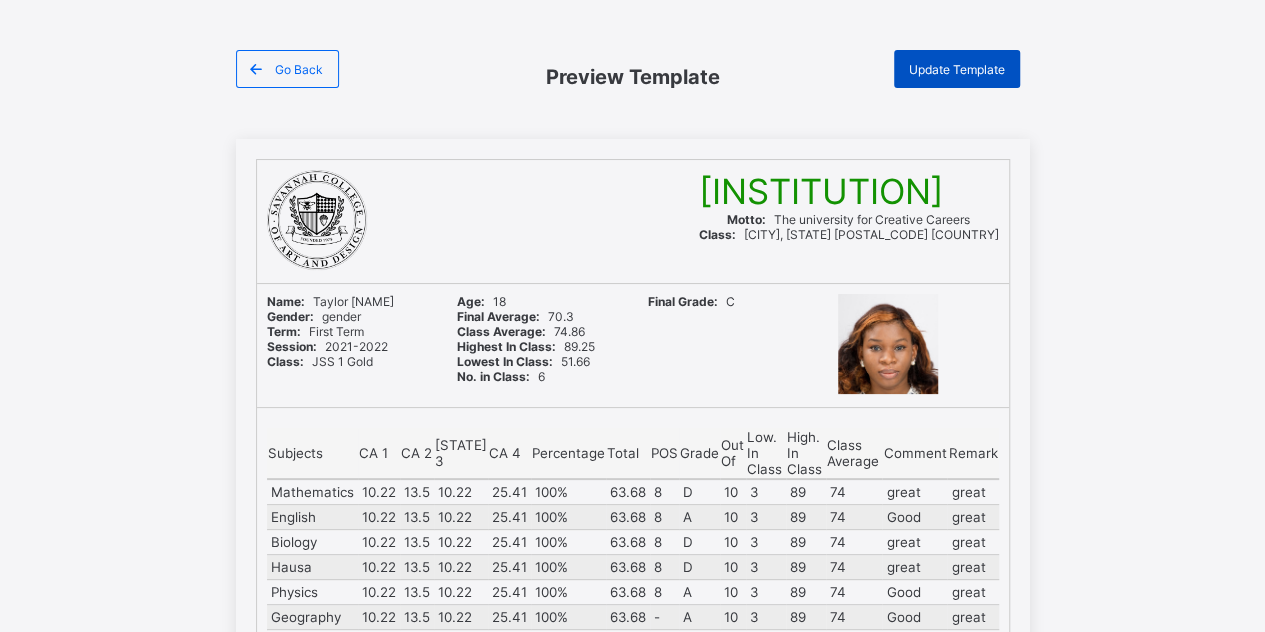 click on "Update Template" at bounding box center (957, 69) 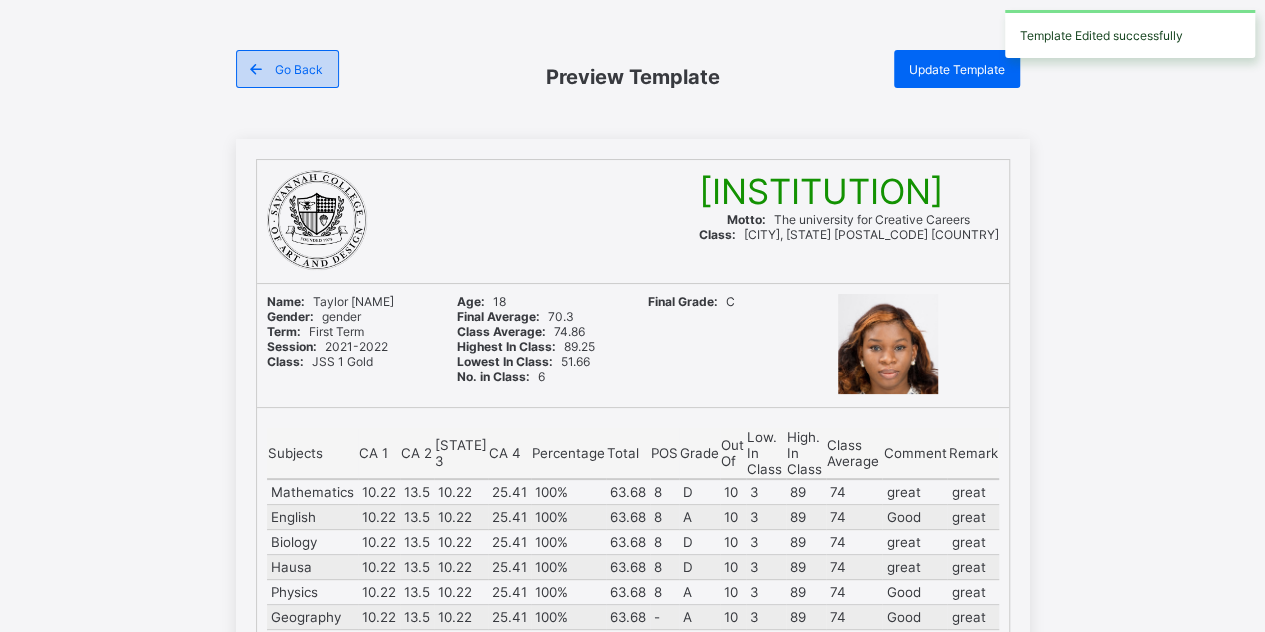click on "Go Back" at bounding box center [299, 69] 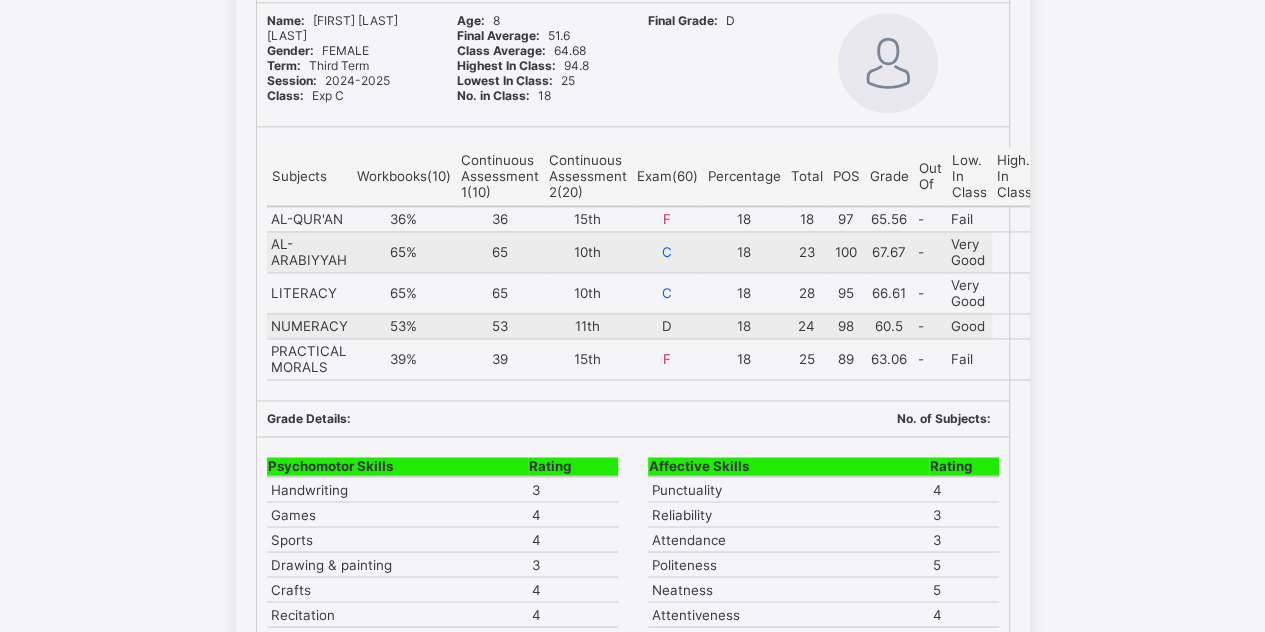 scroll, scrollTop: 1480, scrollLeft: 0, axis: vertical 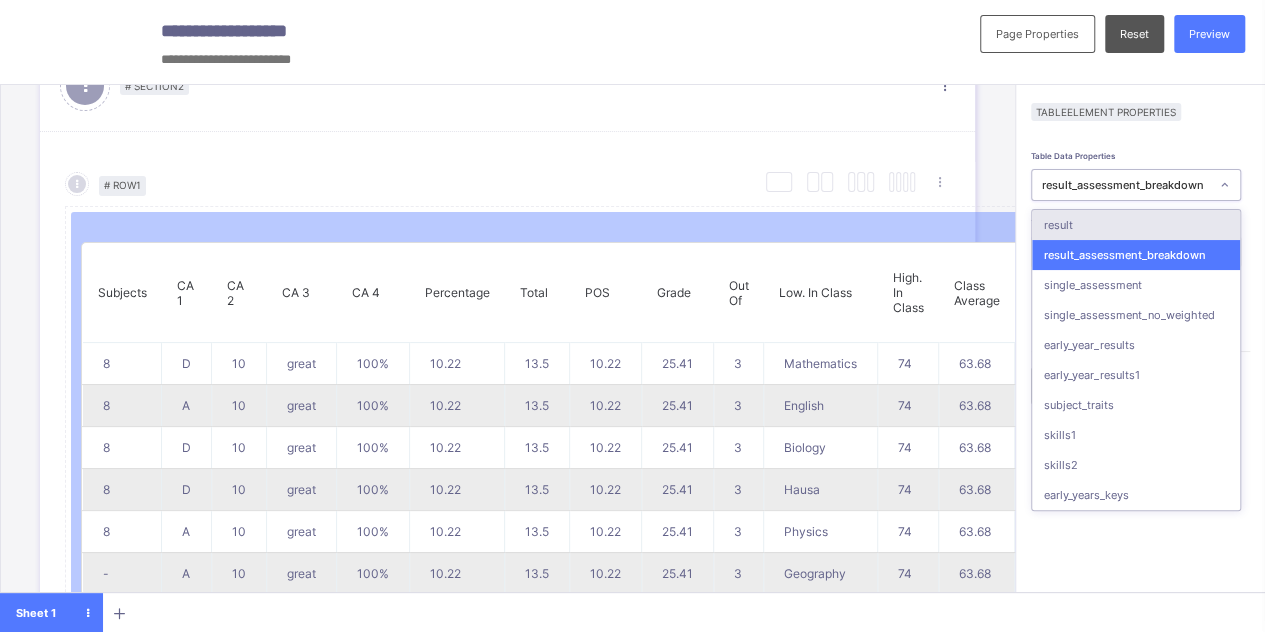 click on "result_assessment_breakdown" at bounding box center (1126, 185) 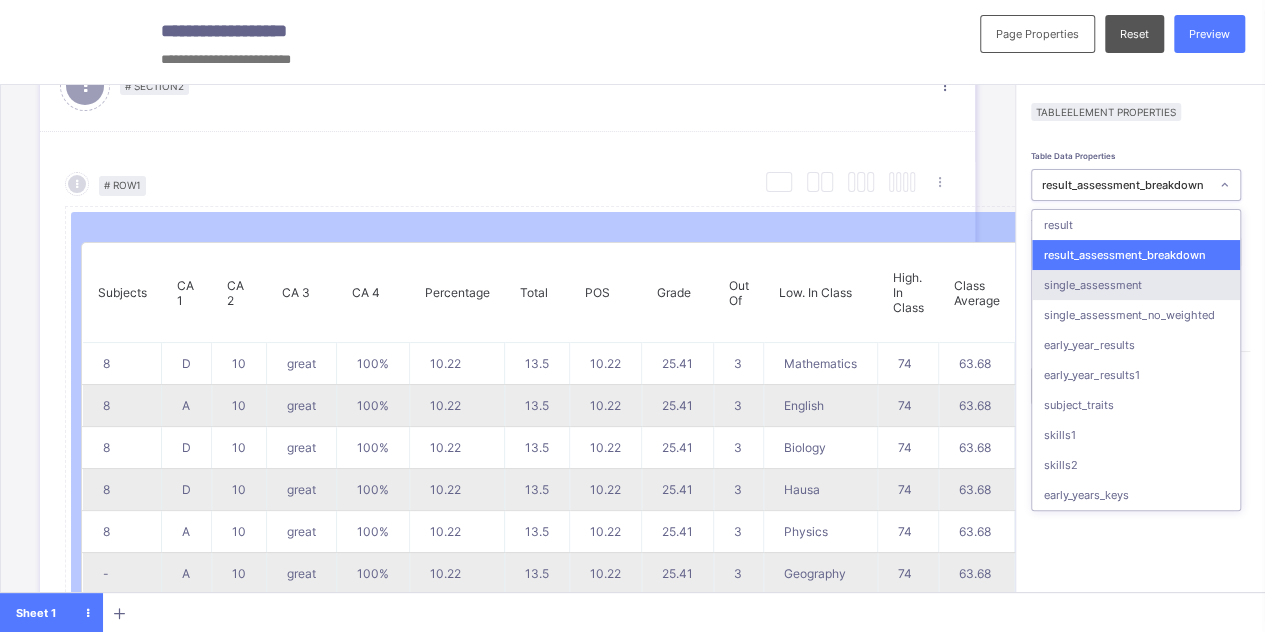 click on "single_assessment" at bounding box center (1136, 285) 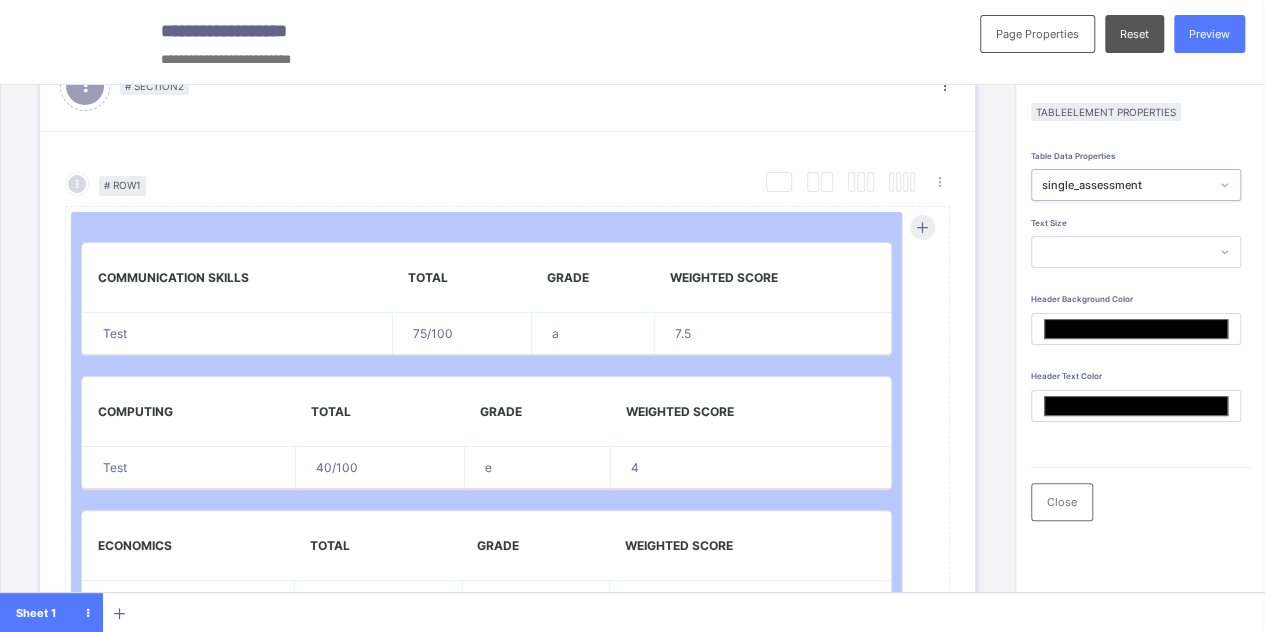 click on "single_assessment" at bounding box center (1126, 185) 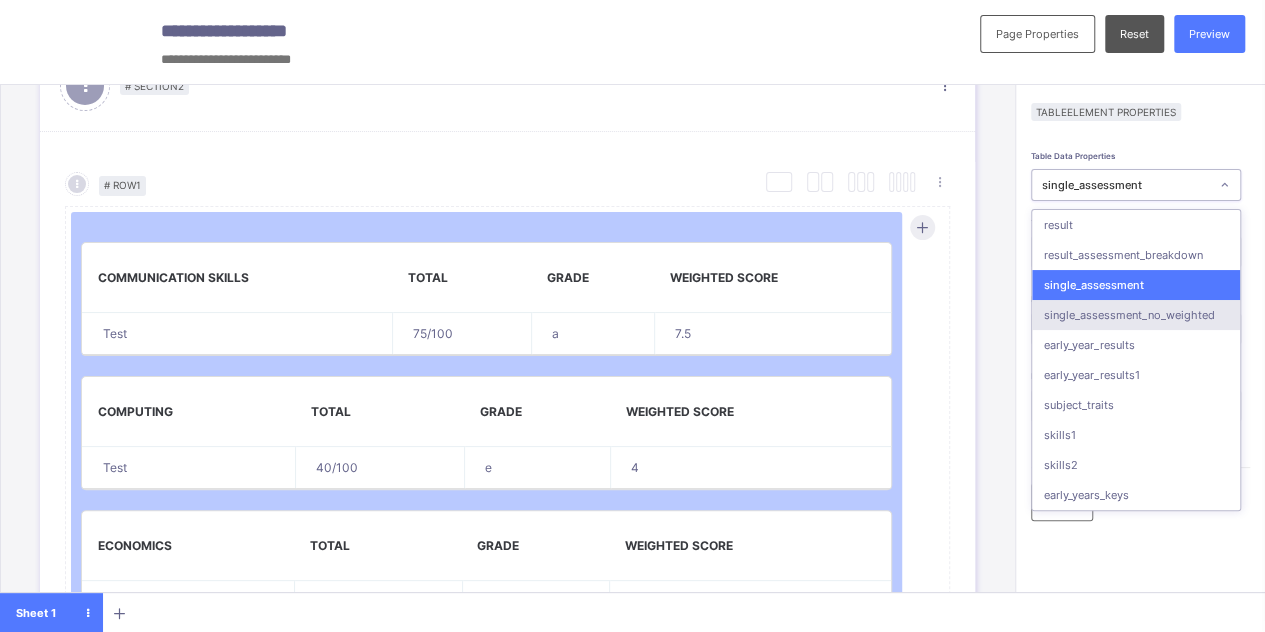 click on "single_assessment_no_weighted" at bounding box center [1136, 315] 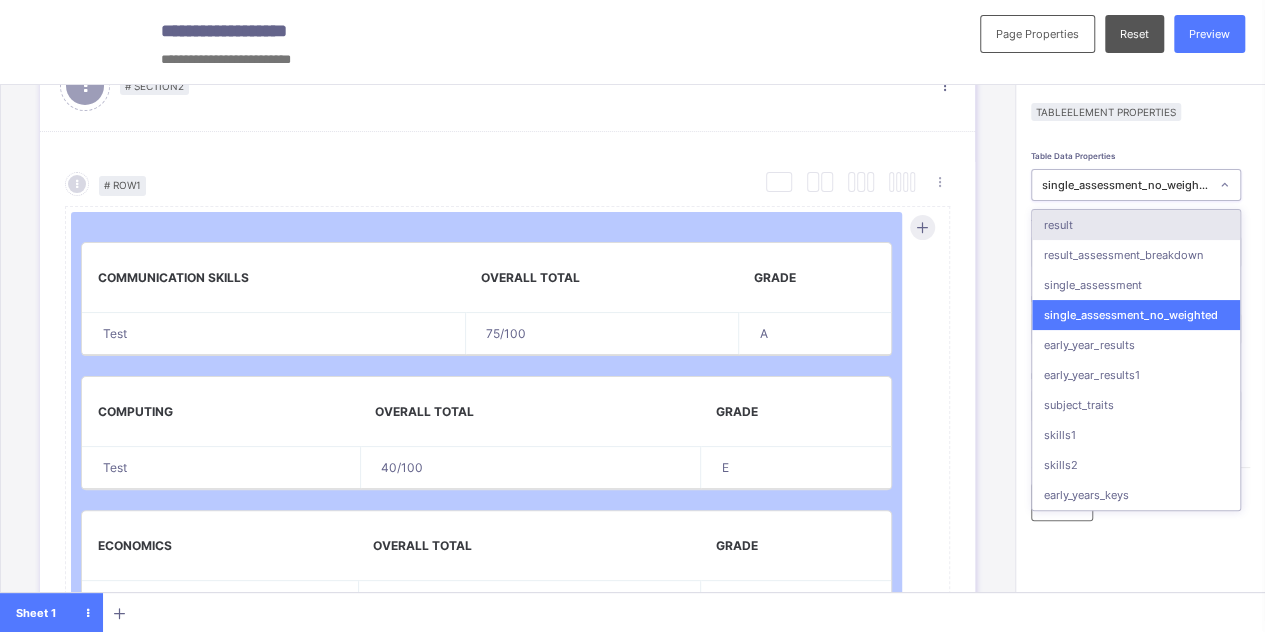 click on "single_assessment_no_weighted" at bounding box center [1126, 185] 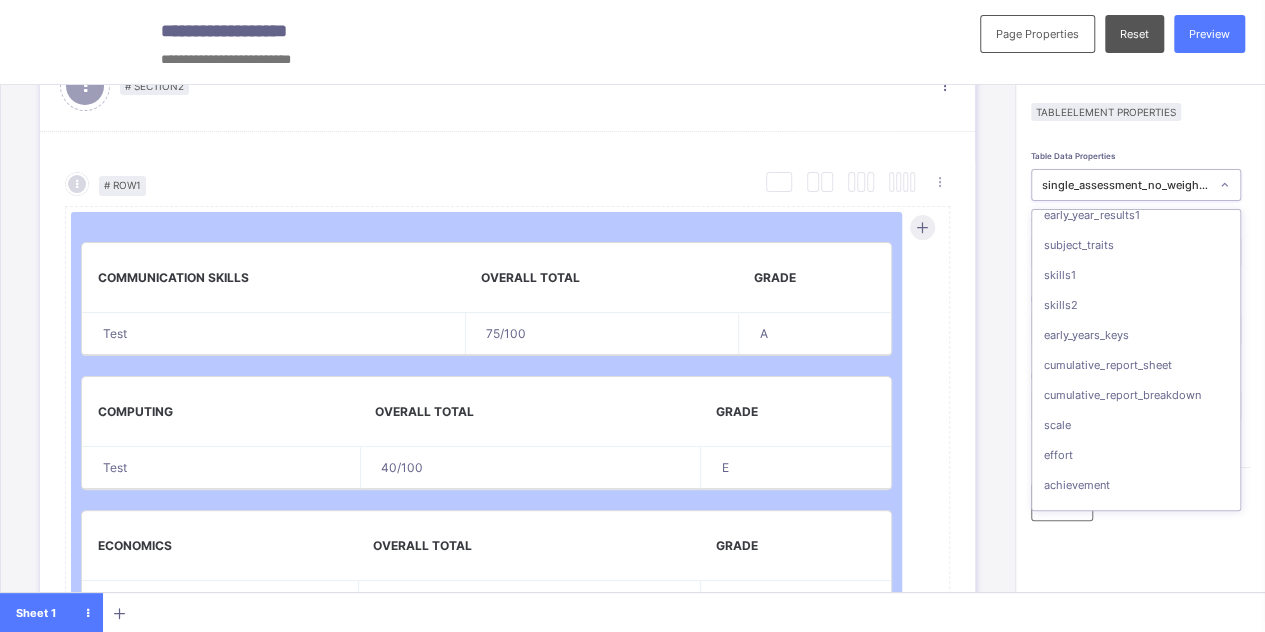scroll, scrollTop: 169, scrollLeft: 0, axis: vertical 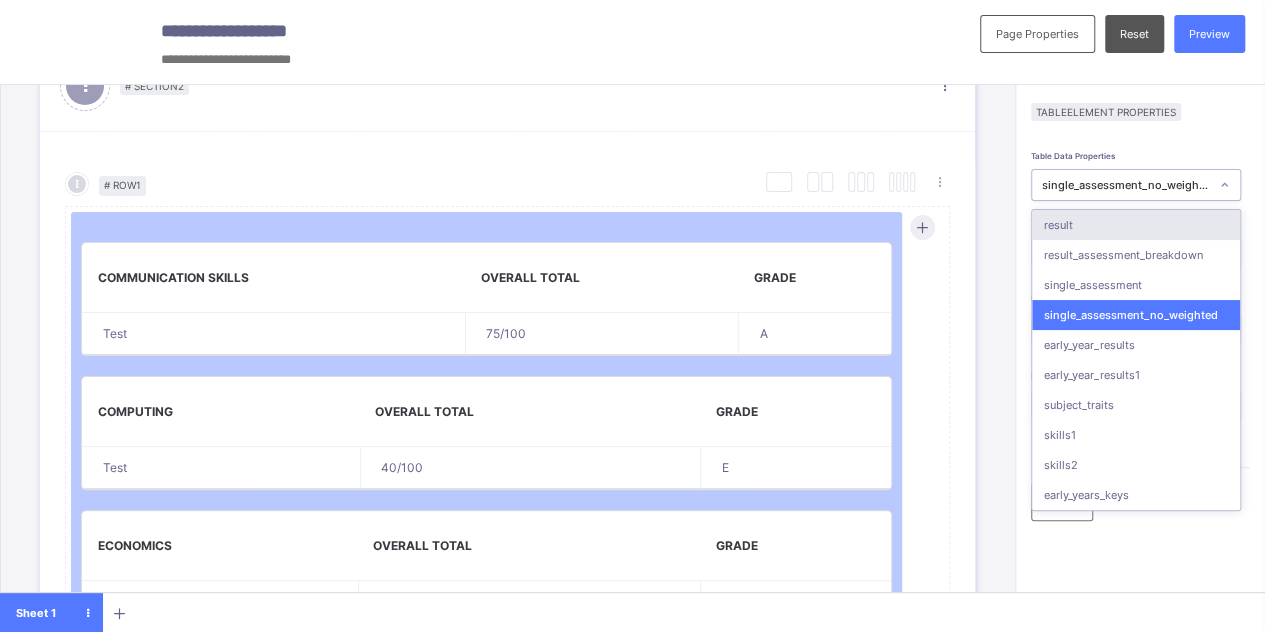 click on "result" at bounding box center (1136, 225) 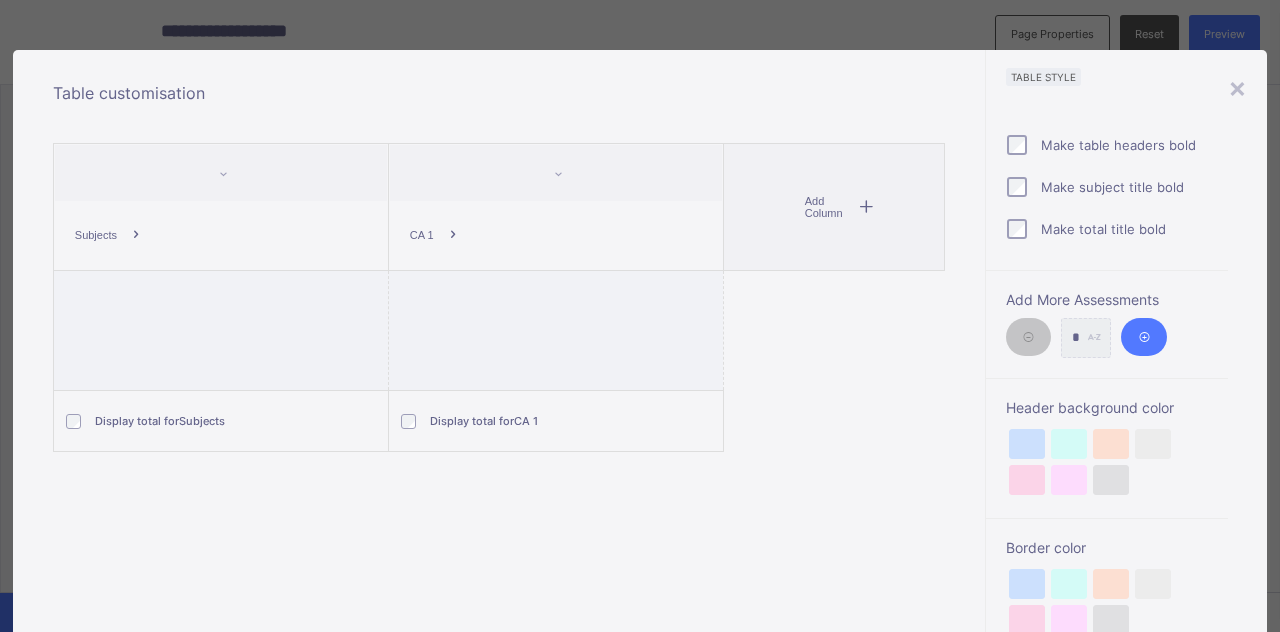 click on "Add Column" at bounding box center (828, 207) 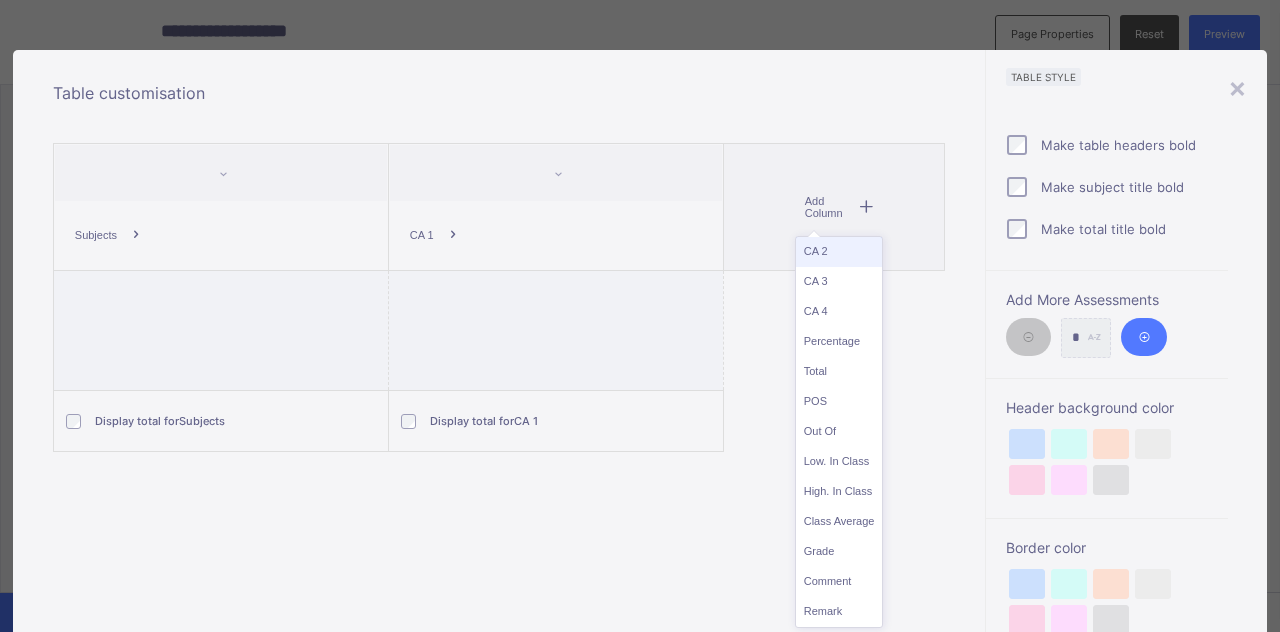 click on "CA 2" at bounding box center [839, 252] 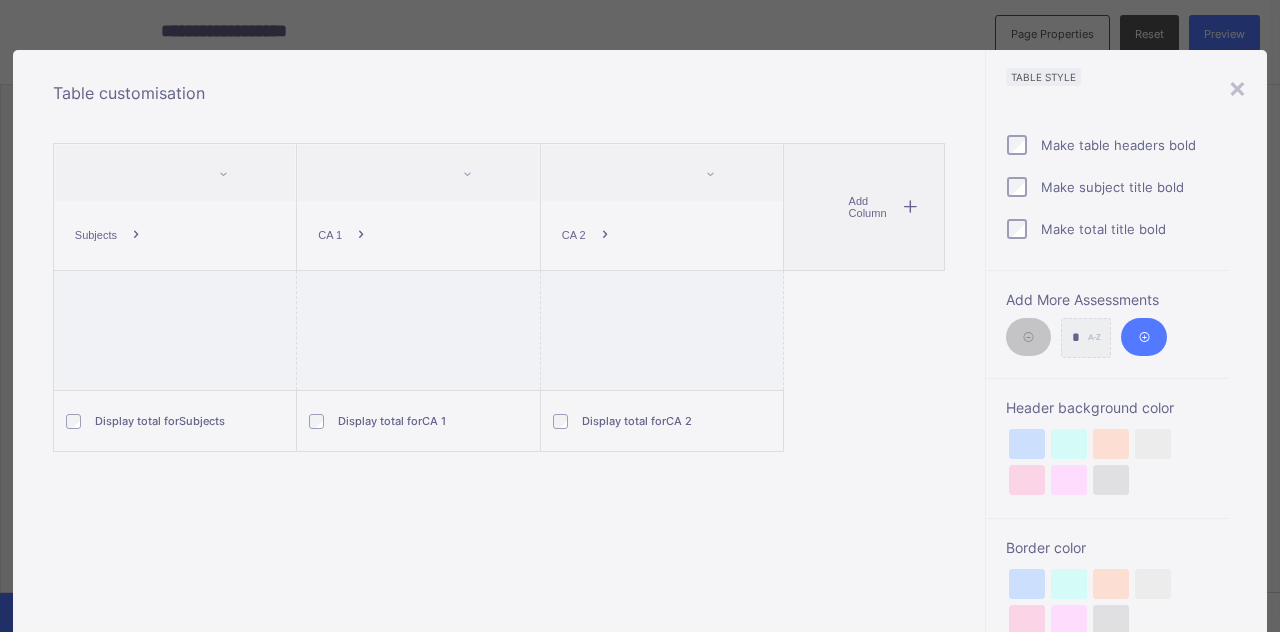 click on "Add Column" at bounding box center (872, 207) 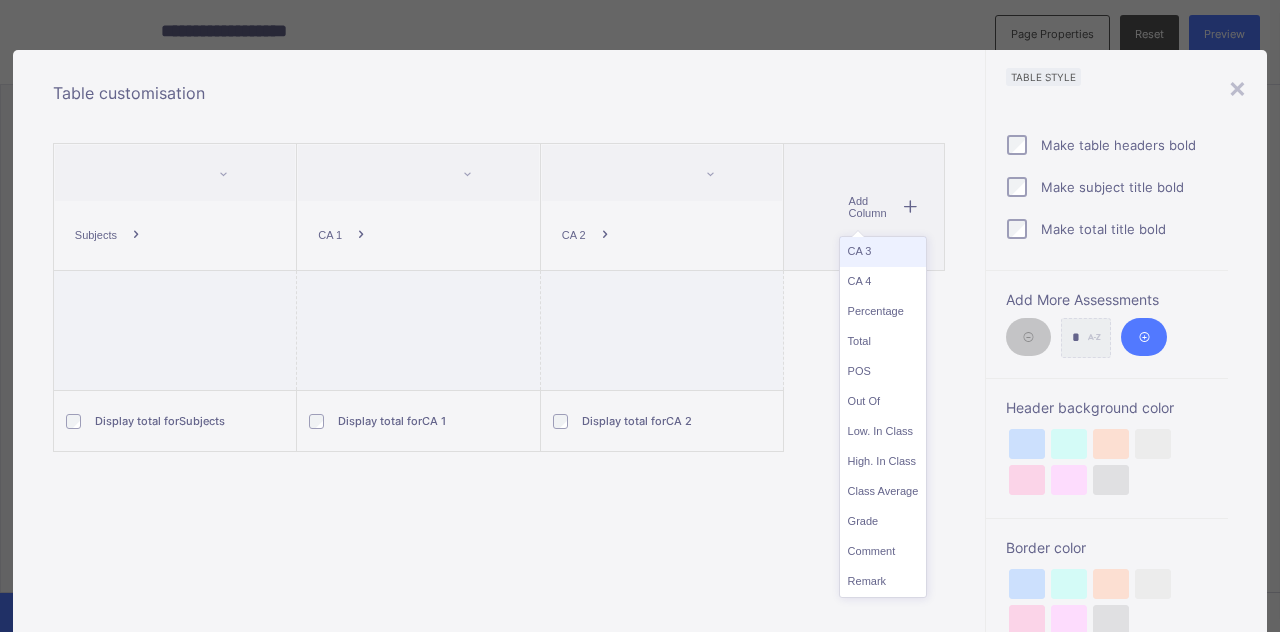 click on "CA 3" at bounding box center (883, 252) 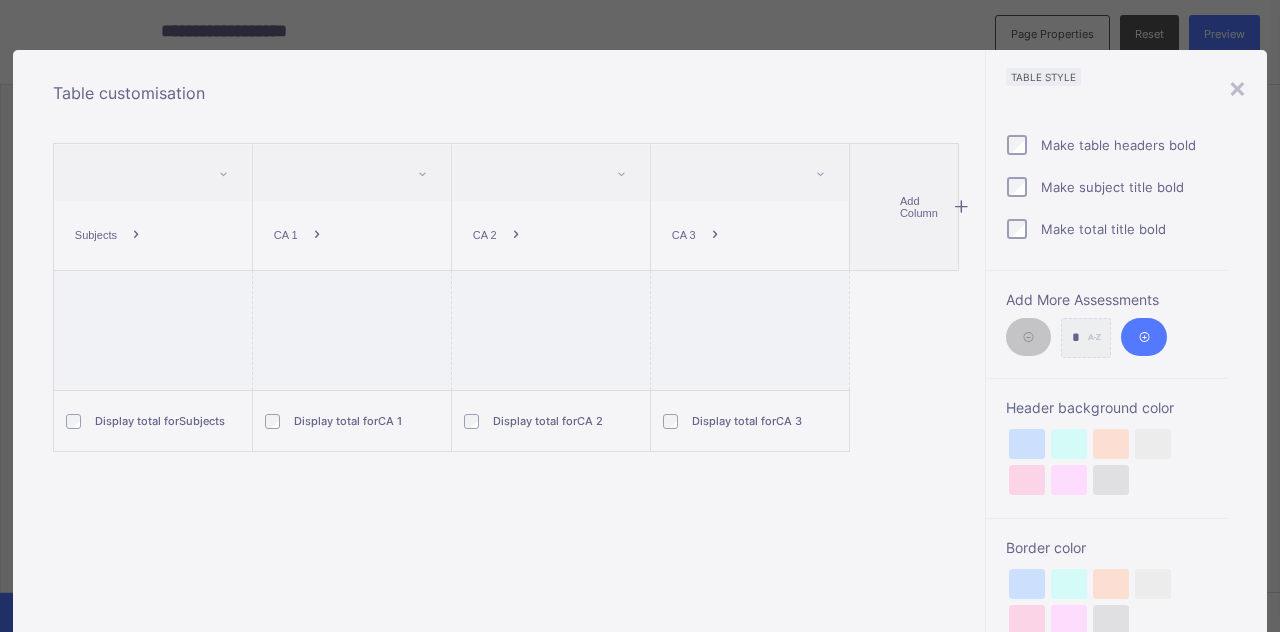 click on "Add Column" at bounding box center [923, 207] 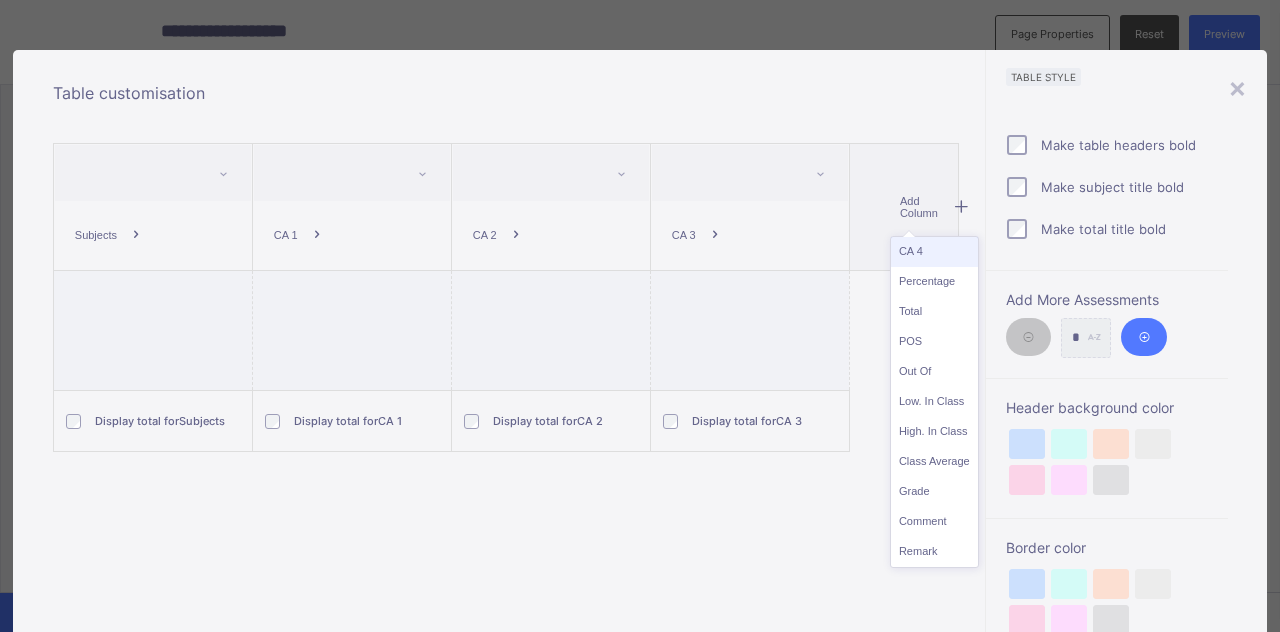 click on "CA 4" at bounding box center [934, 252] 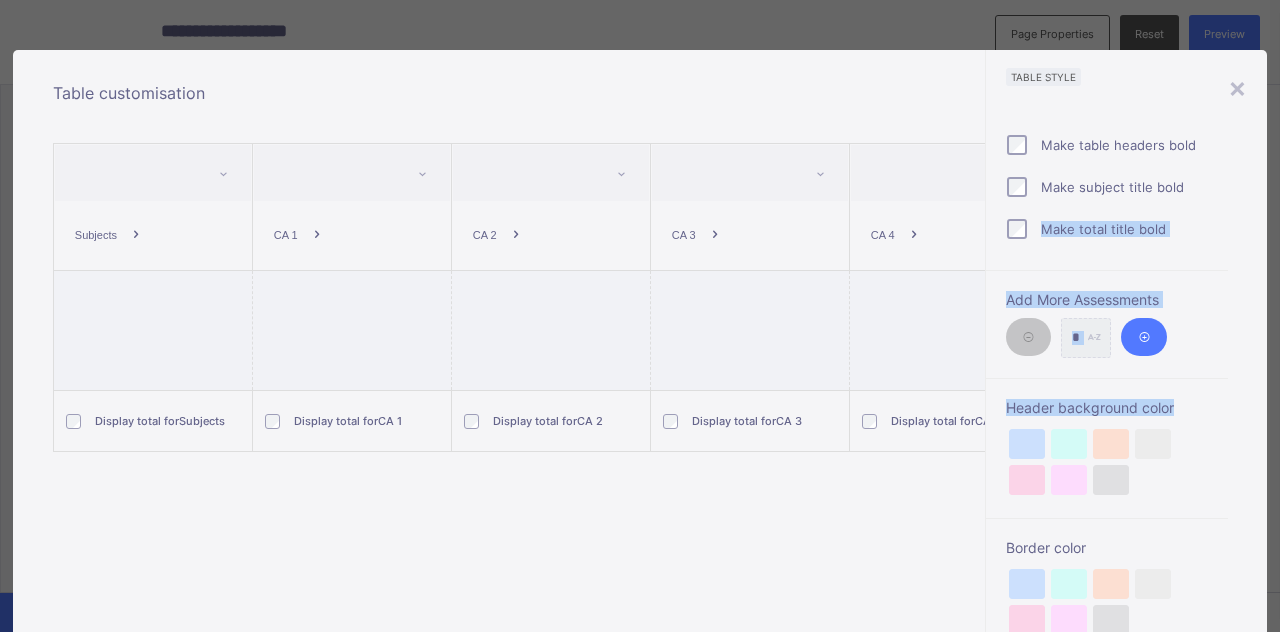 drag, startPoint x: 1269, startPoint y: 193, endPoint x: 1271, endPoint y: 411, distance: 218.00917 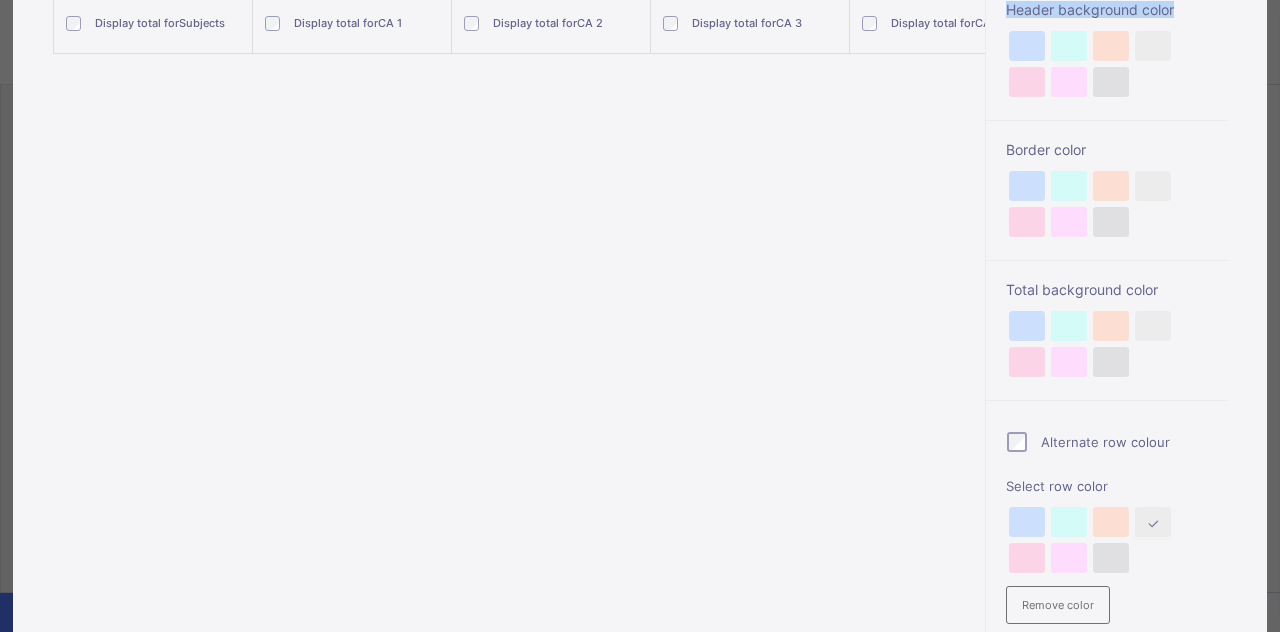 scroll, scrollTop: 535, scrollLeft: 0, axis: vertical 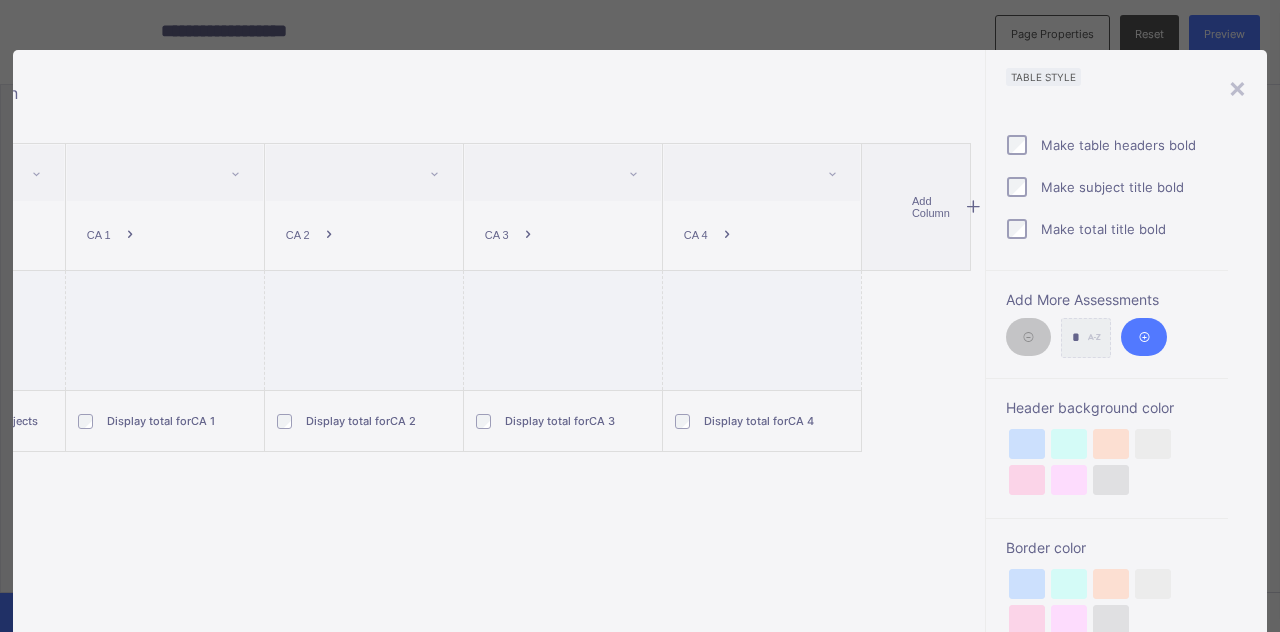 click on "Add Column" at bounding box center [935, 207] 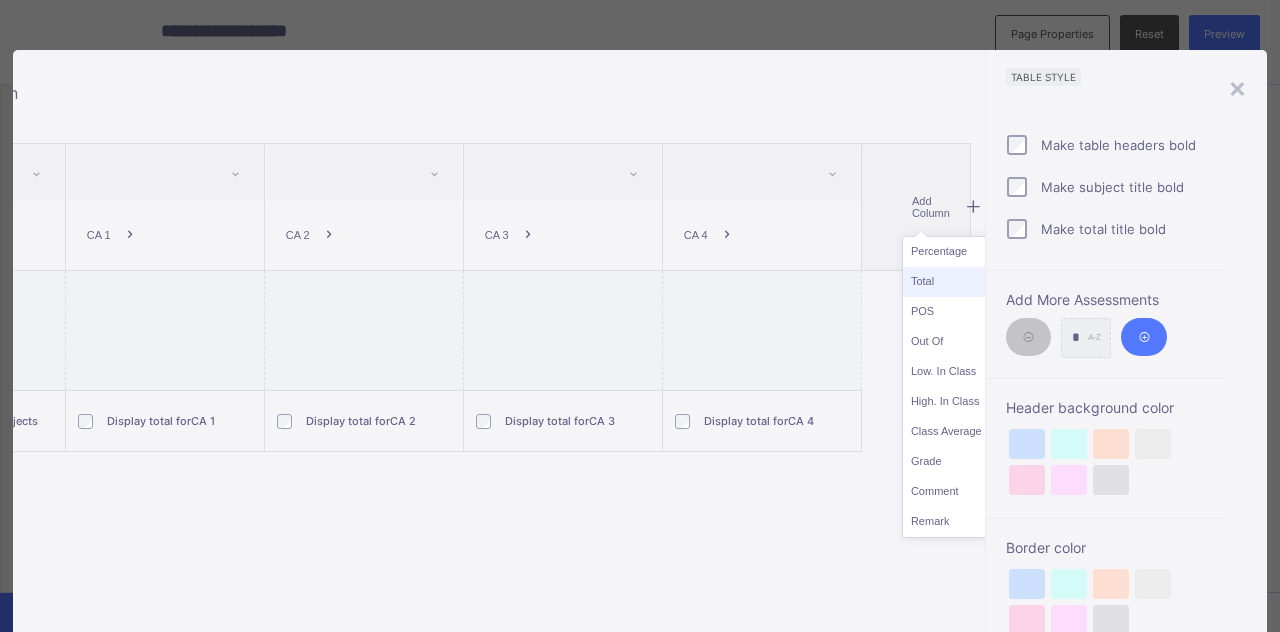 click on "Total" at bounding box center [946, 282] 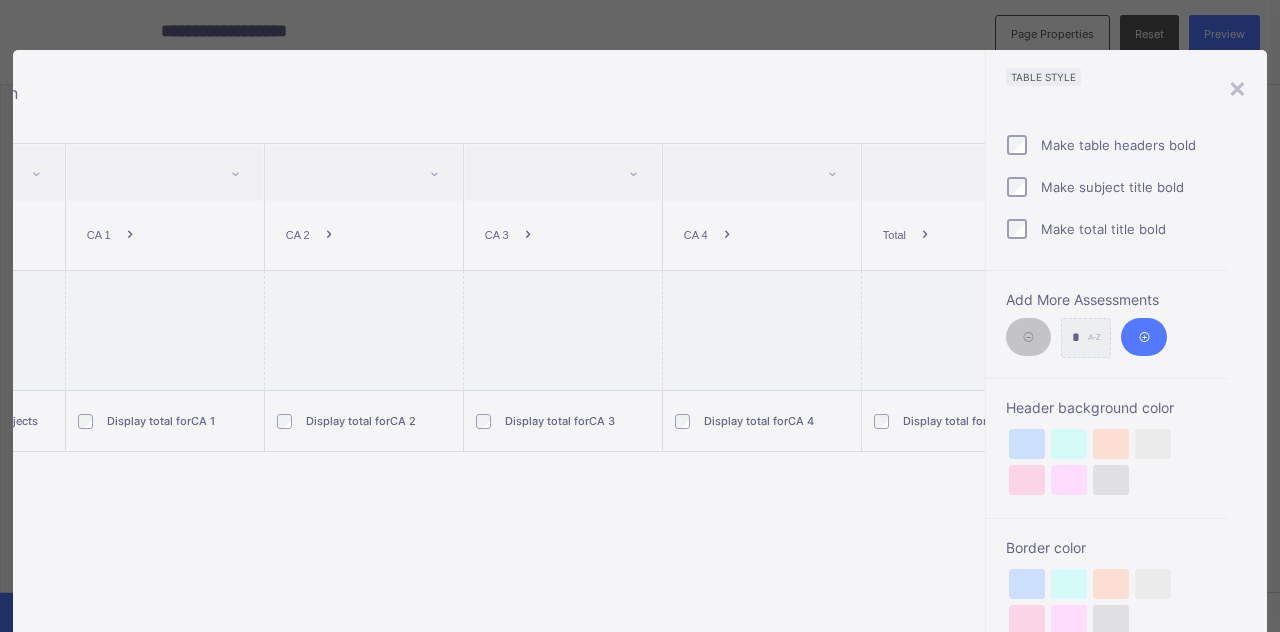click on "Table customisation Subjects CA 1 CA 2 CA 3 CA 4 Total Add Column Display total for  Subjects Display total for  CA 1 Display total for  CA 2 Display total for  CA 3 Display total for  CA 4 Display total for  Total" at bounding box center (499, 546) 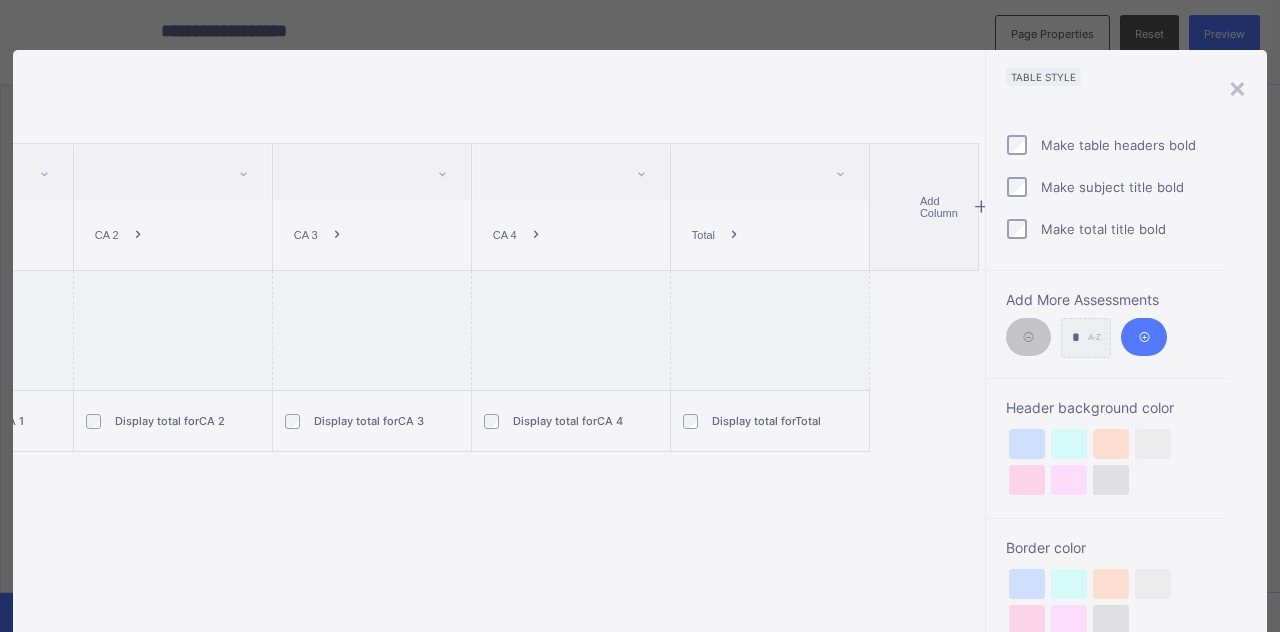 scroll, scrollTop: 0, scrollLeft: 386, axis: horizontal 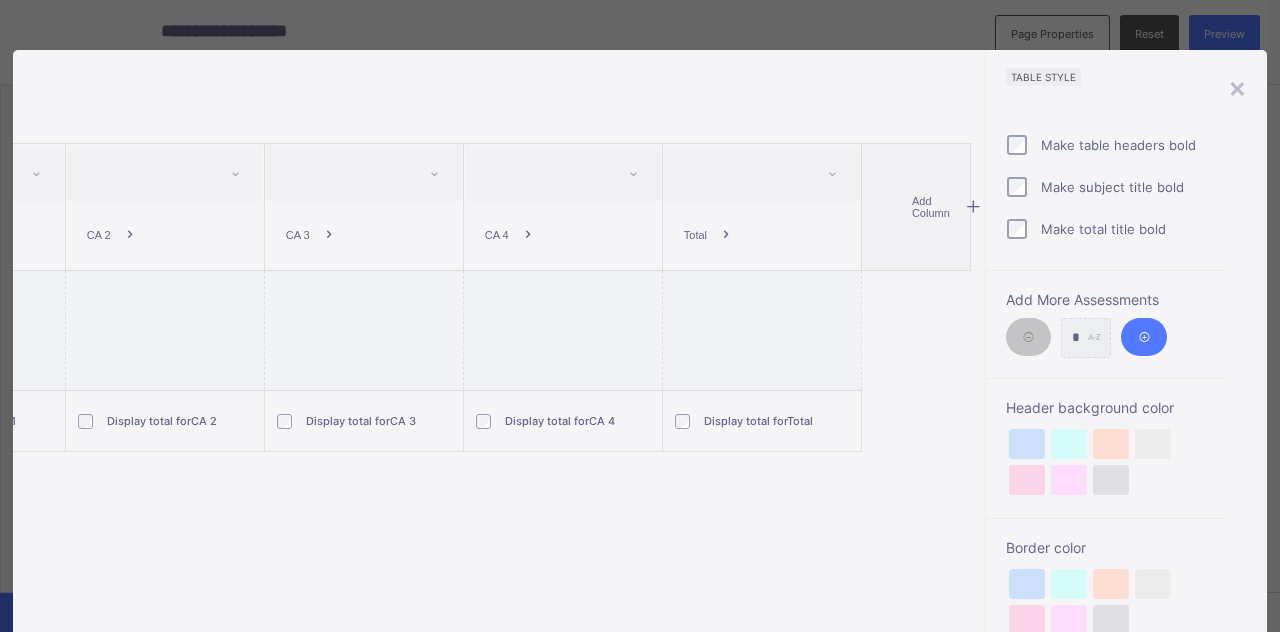 click at bounding box center (973, 207) 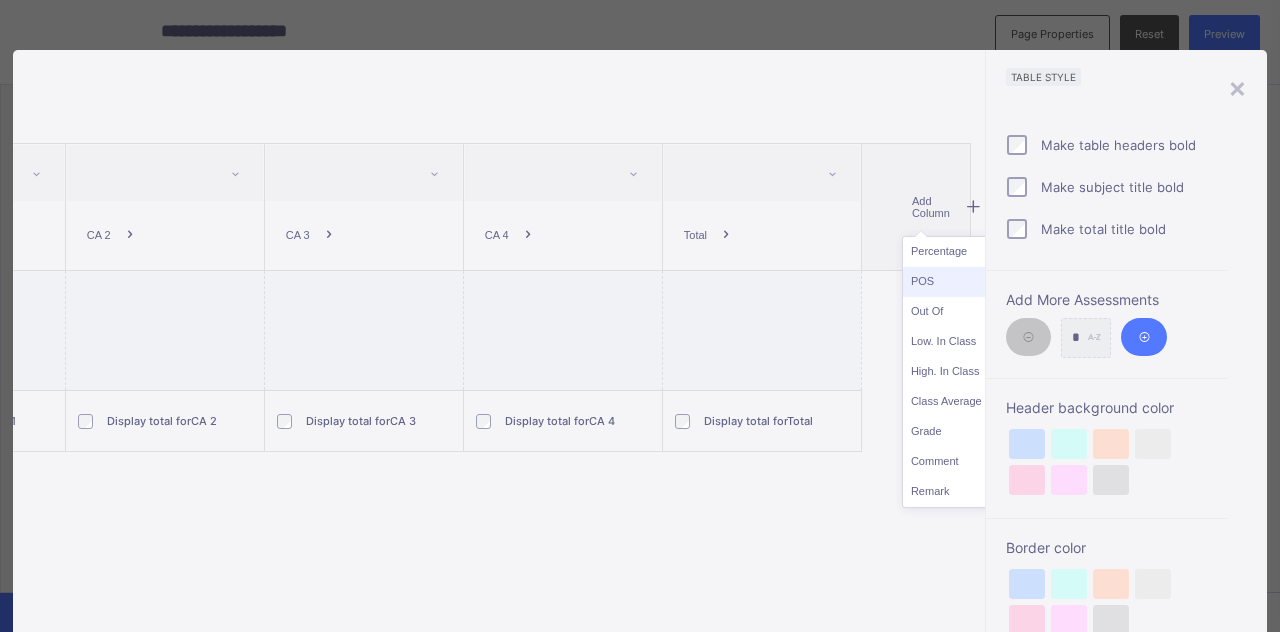 click on "POS" at bounding box center [946, 282] 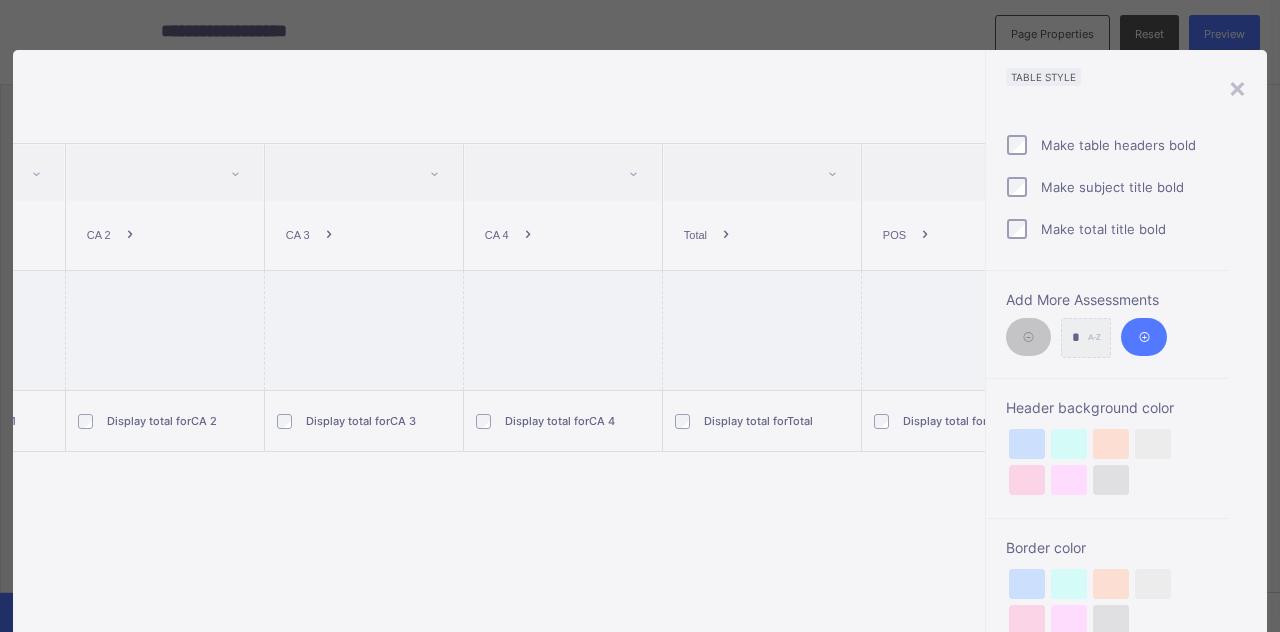 scroll, scrollTop: 0, scrollLeft: 426, axis: horizontal 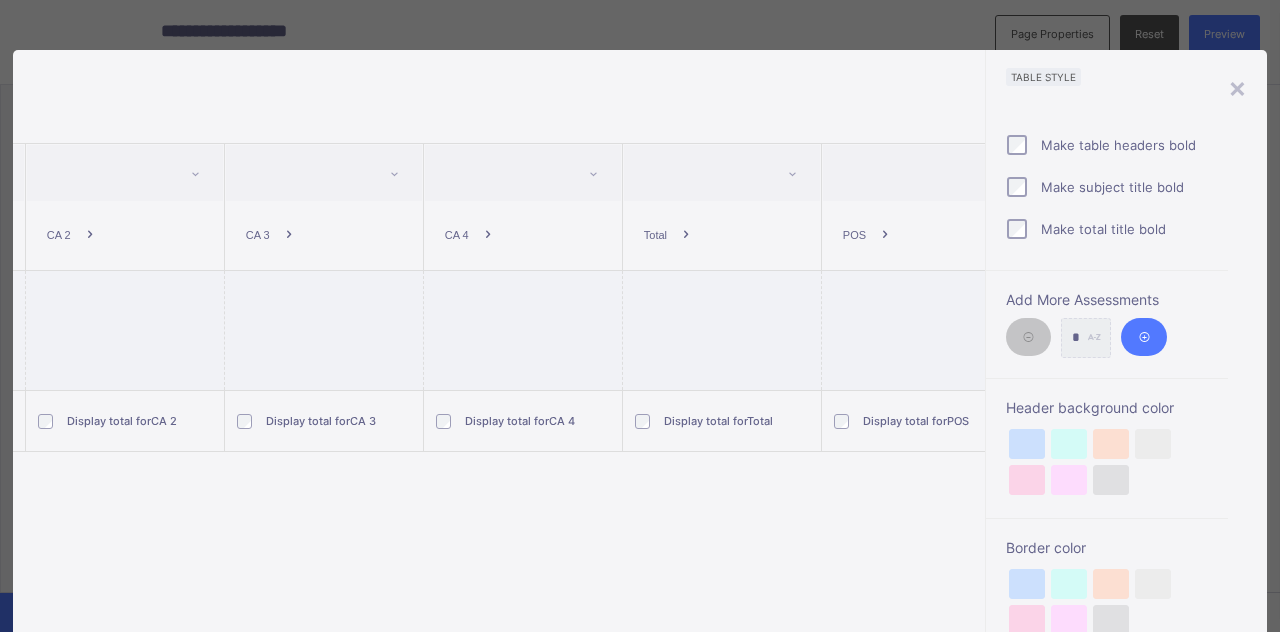 click at bounding box center [885, 235] 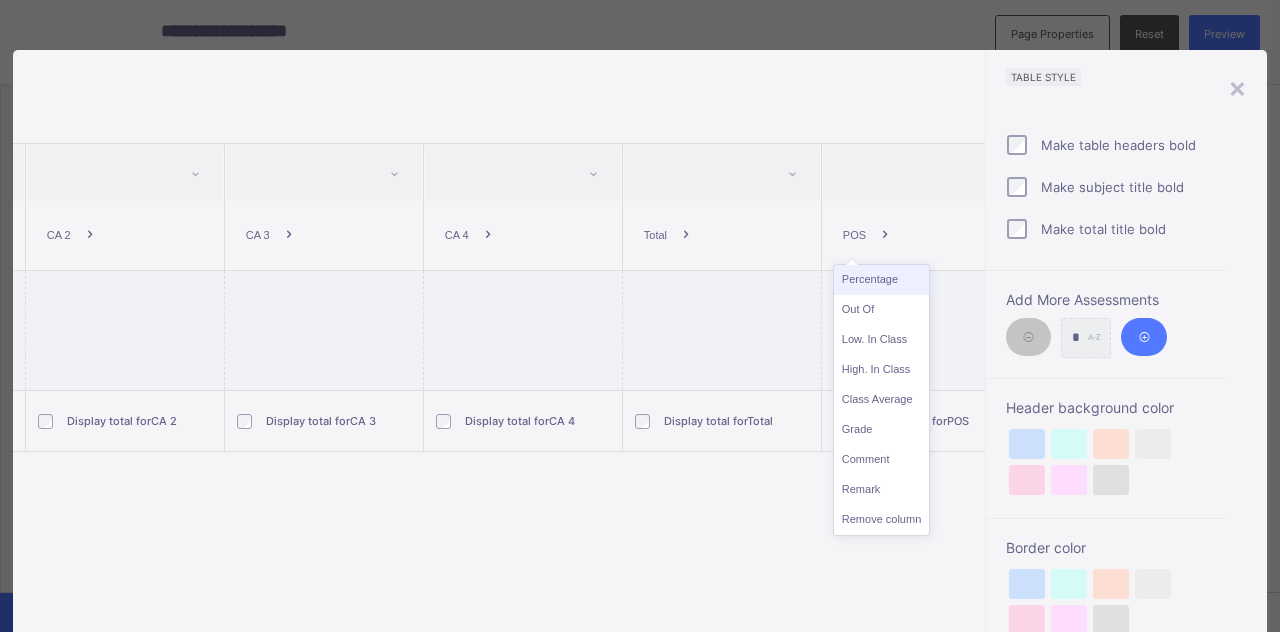 click on "Percentage" at bounding box center (881, 280) 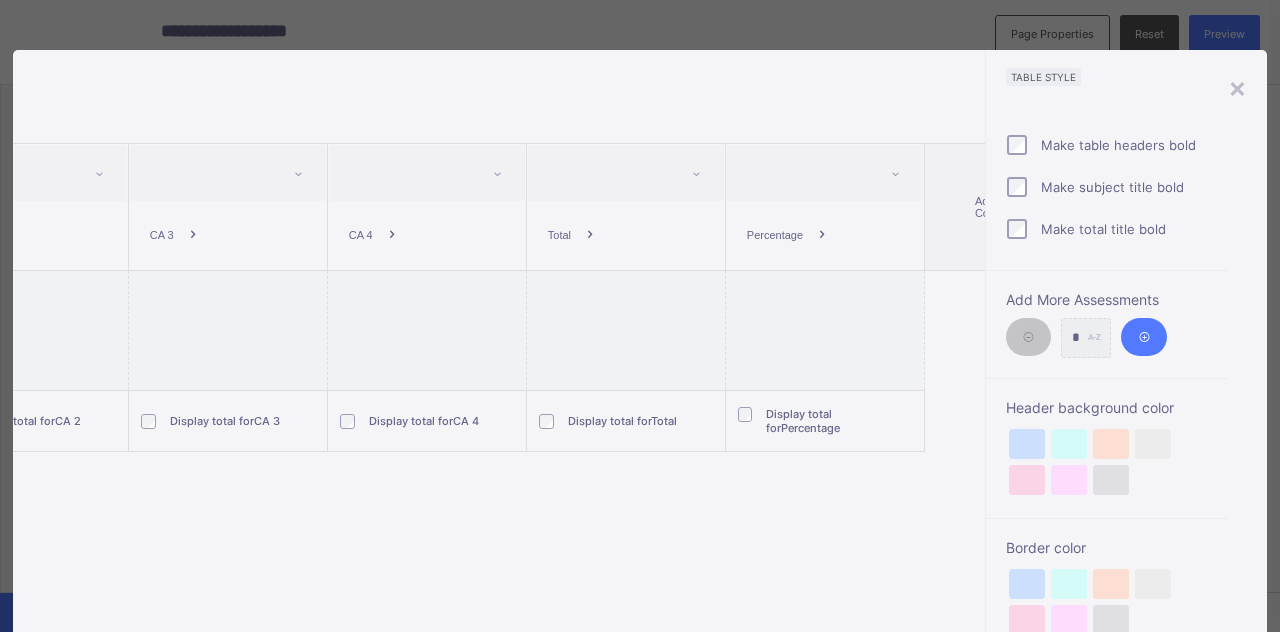 scroll, scrollTop: 0, scrollLeft: 584, axis: horizontal 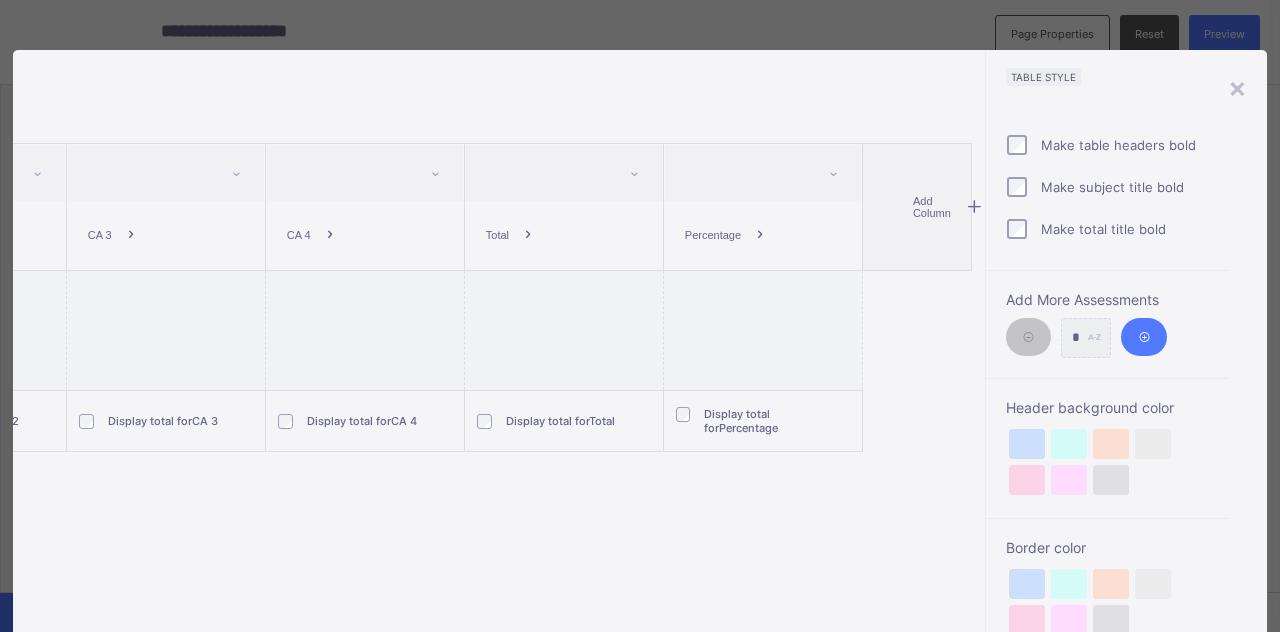 click at bounding box center [974, 207] 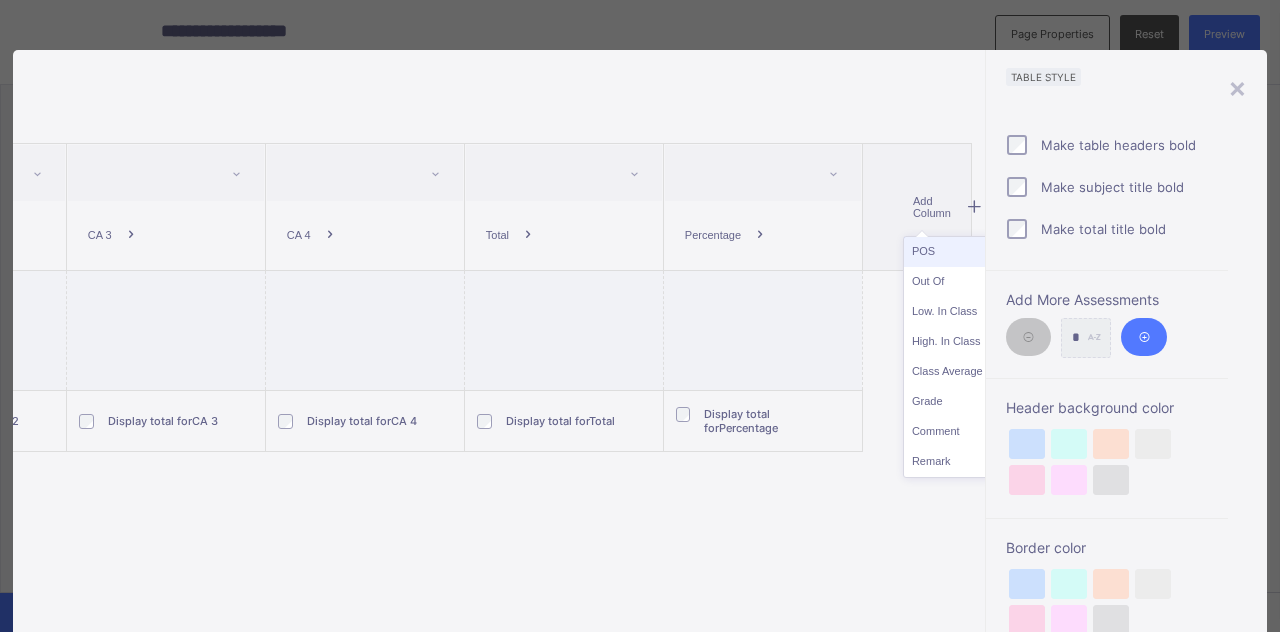 click on "POS" at bounding box center [947, 252] 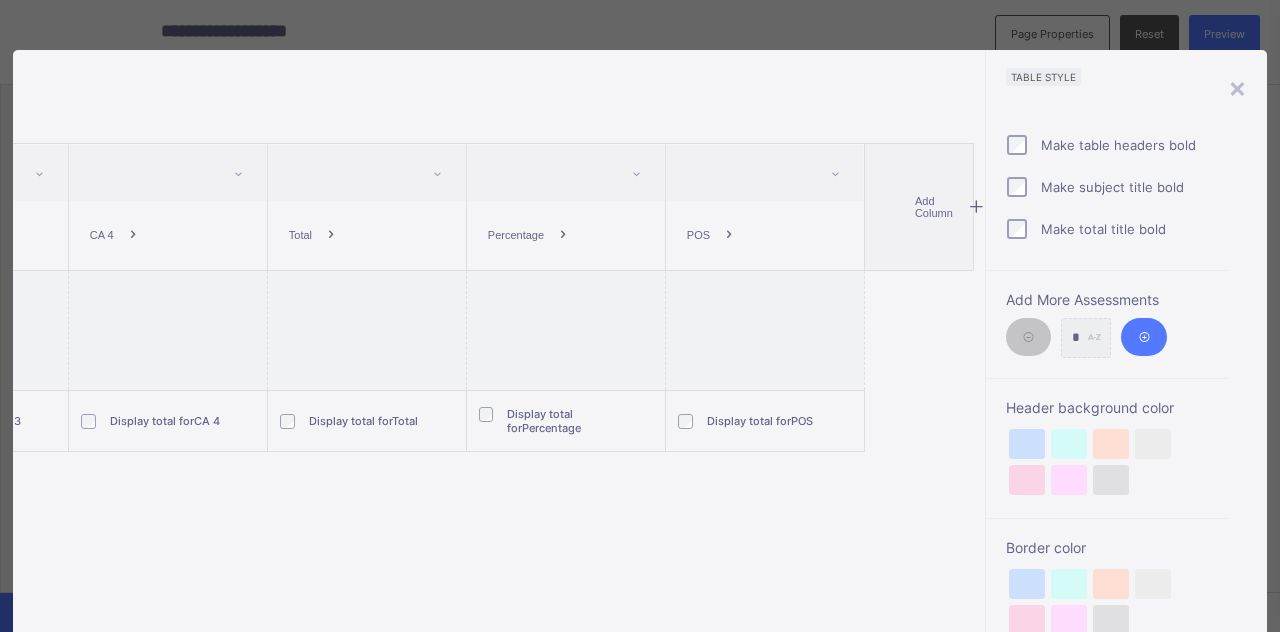 scroll, scrollTop: 0, scrollLeft: 783, axis: horizontal 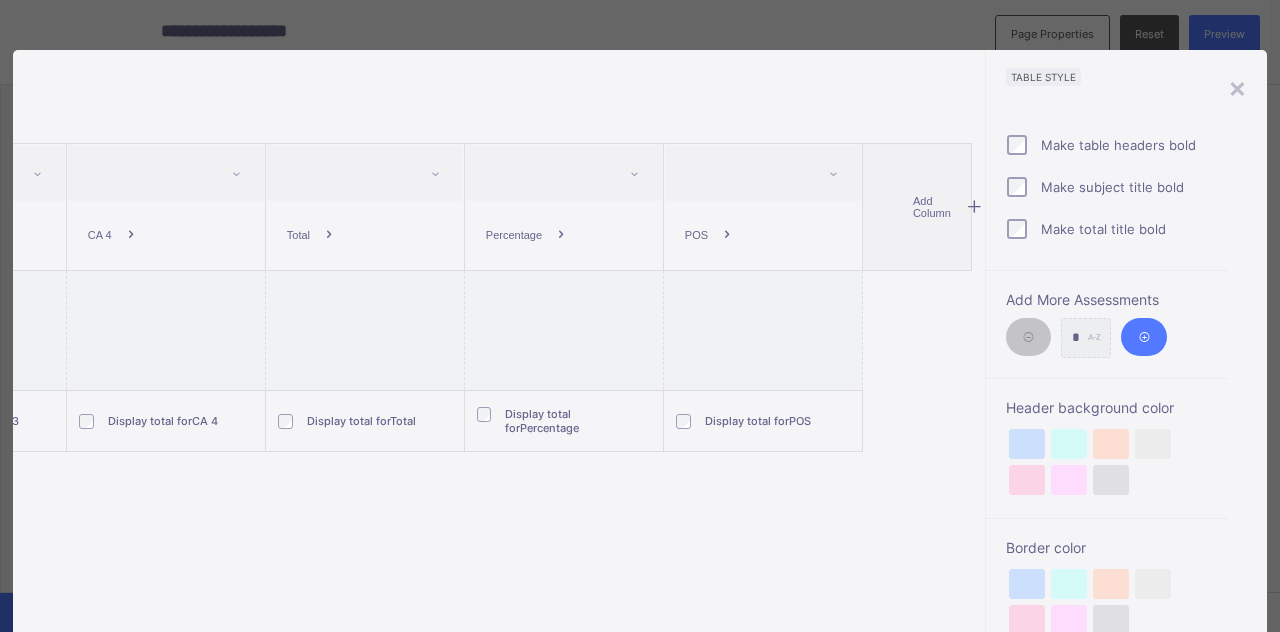 click on "Add Column" at bounding box center (916, 207) 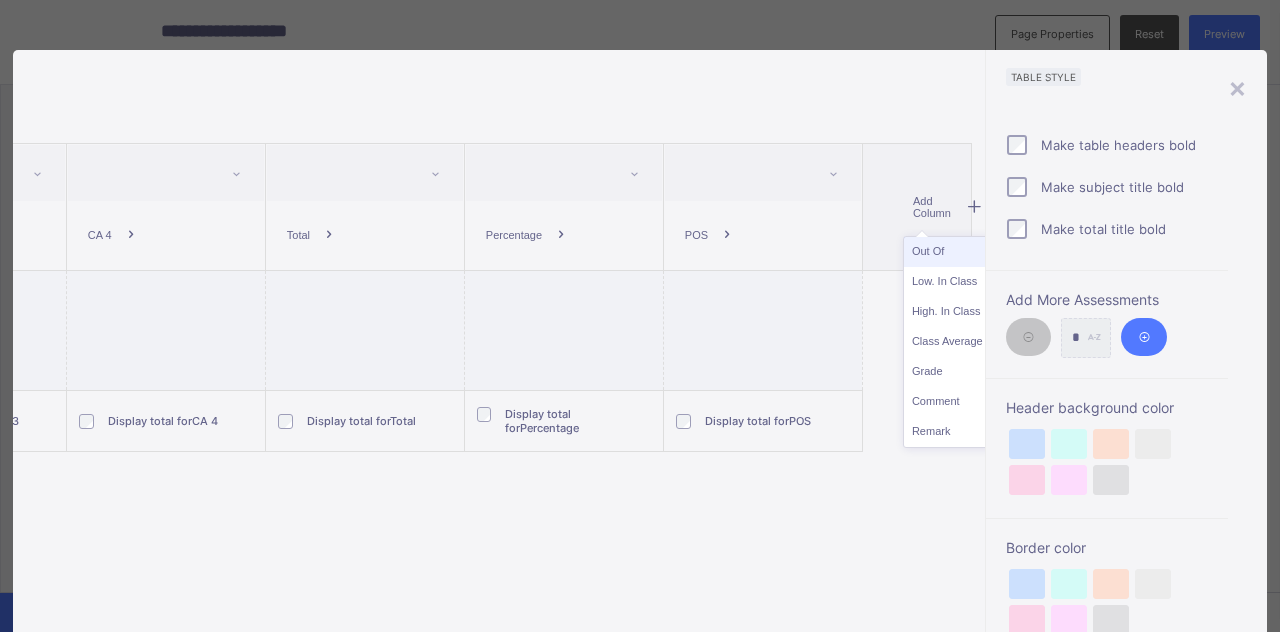 click on "Out Of" at bounding box center [947, 252] 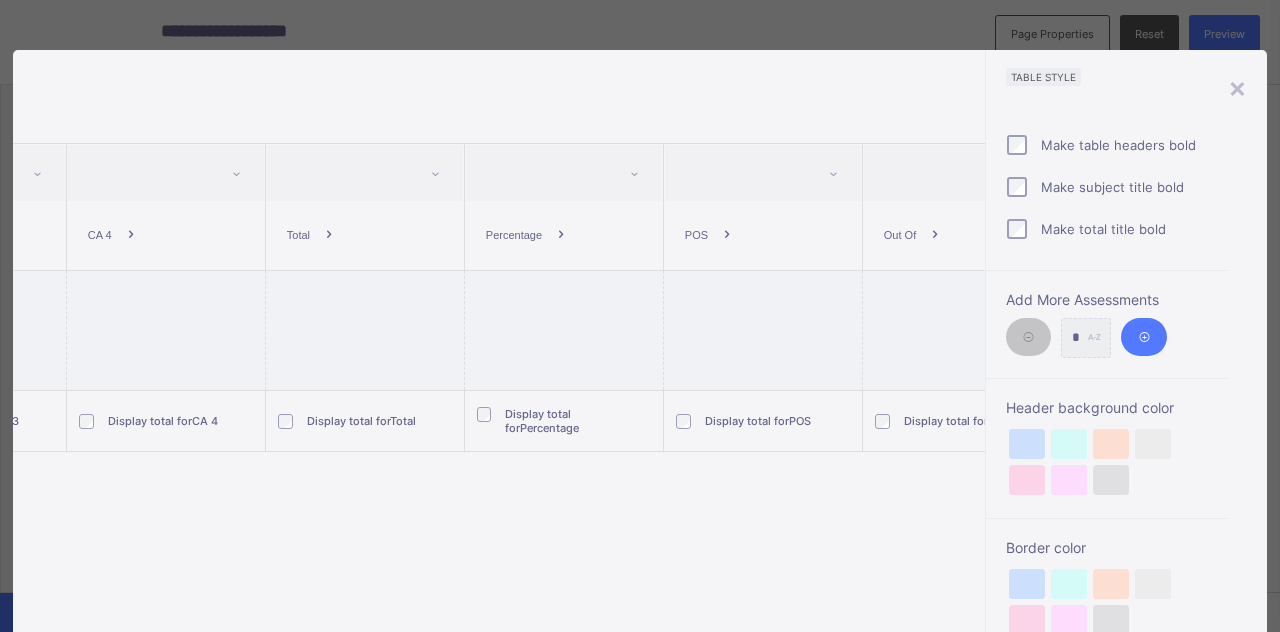 click on "Out Of" at bounding box center (900, 235) 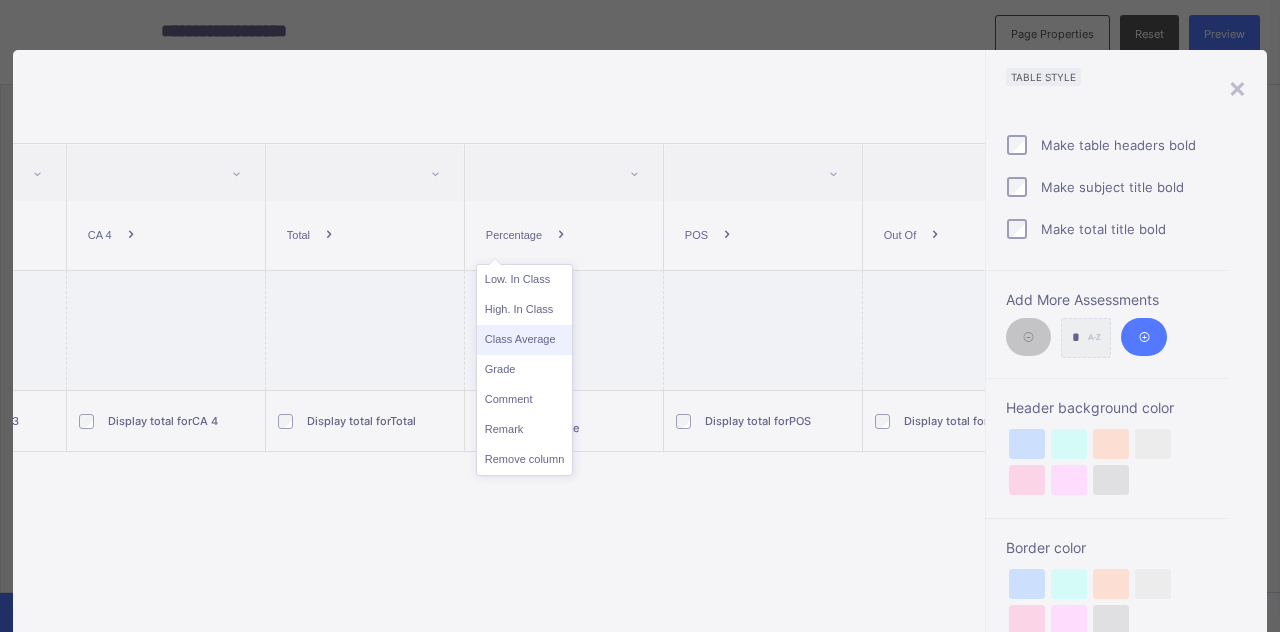 click on "Class Average" at bounding box center (524, 340) 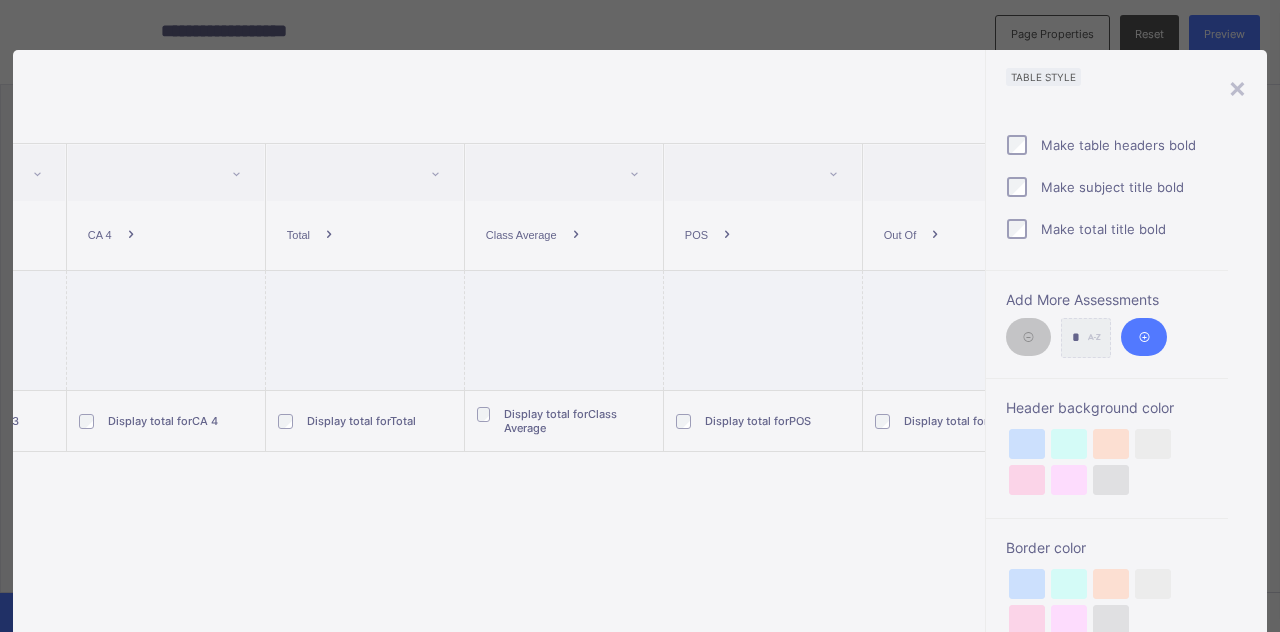 click at bounding box center [727, 235] 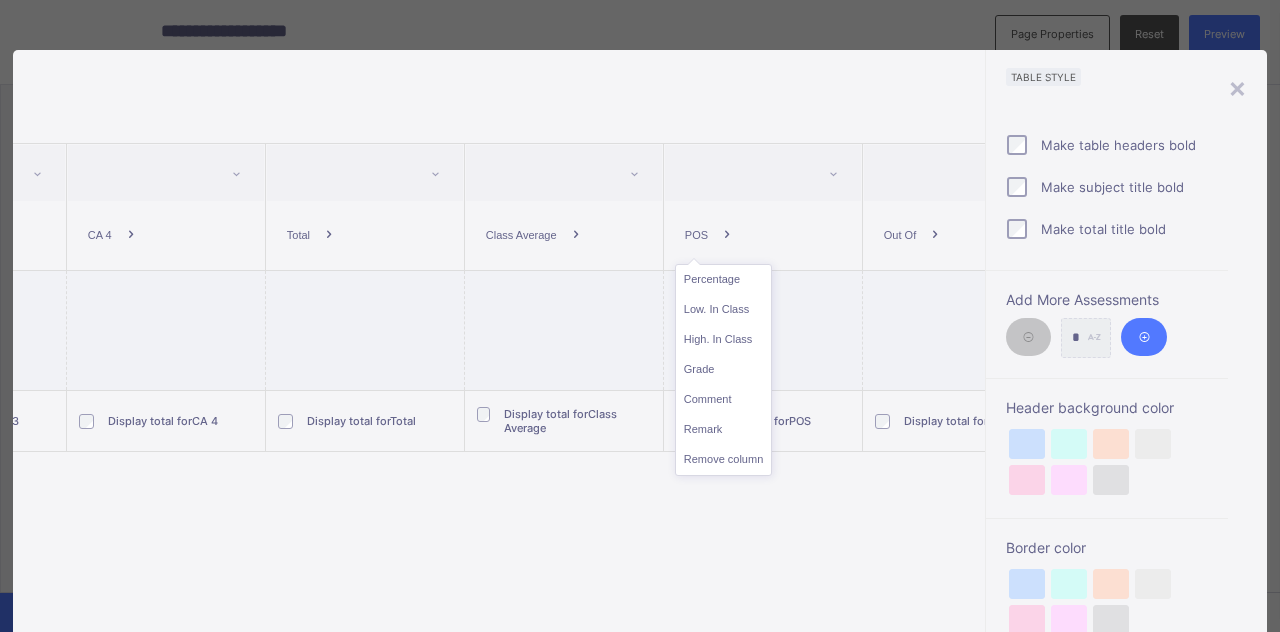 click at bounding box center (727, 235) 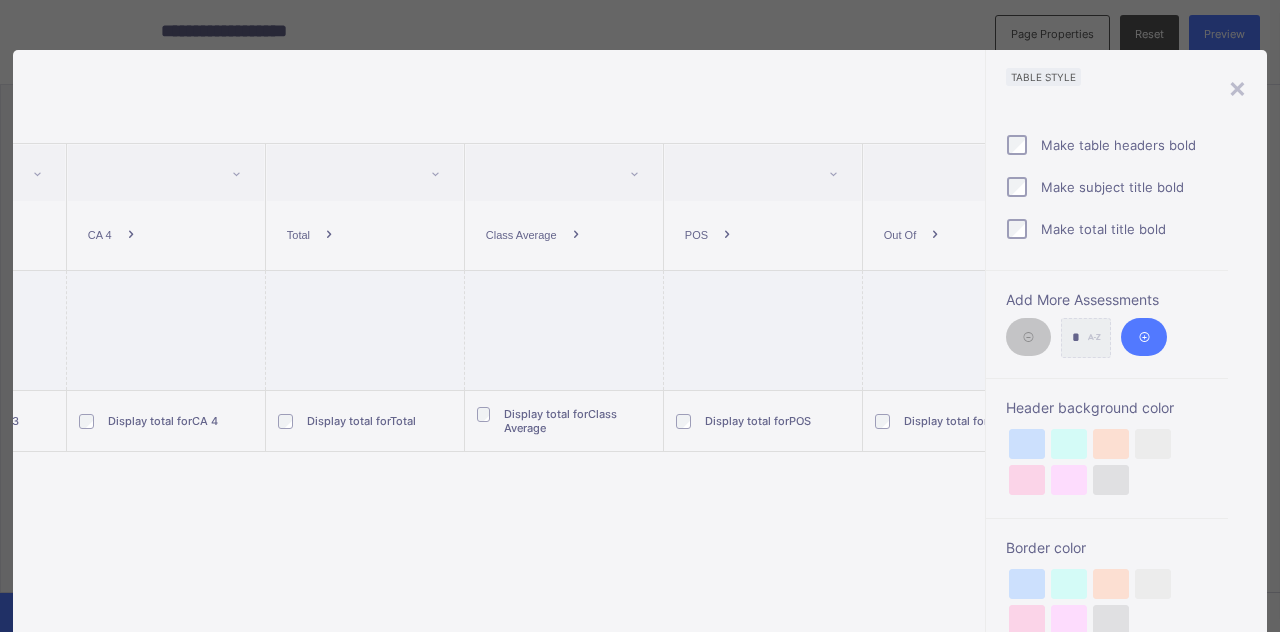 click on "Out Of" at bounding box center (914, 235) 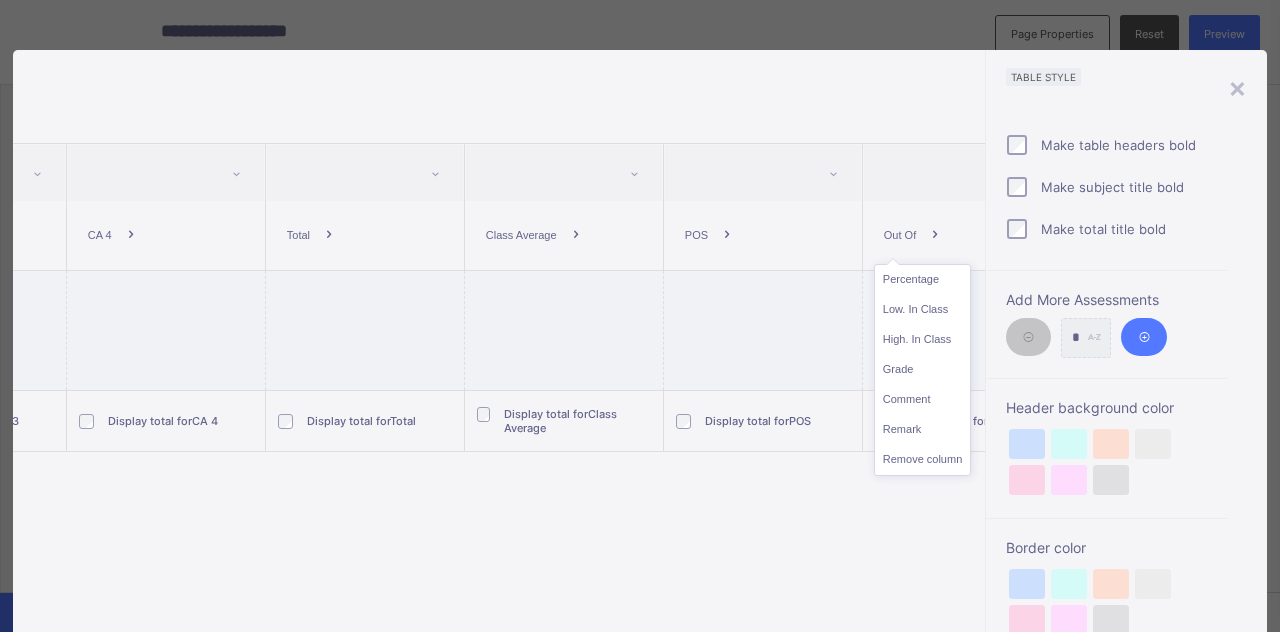 click on "Out Of" at bounding box center (900, 235) 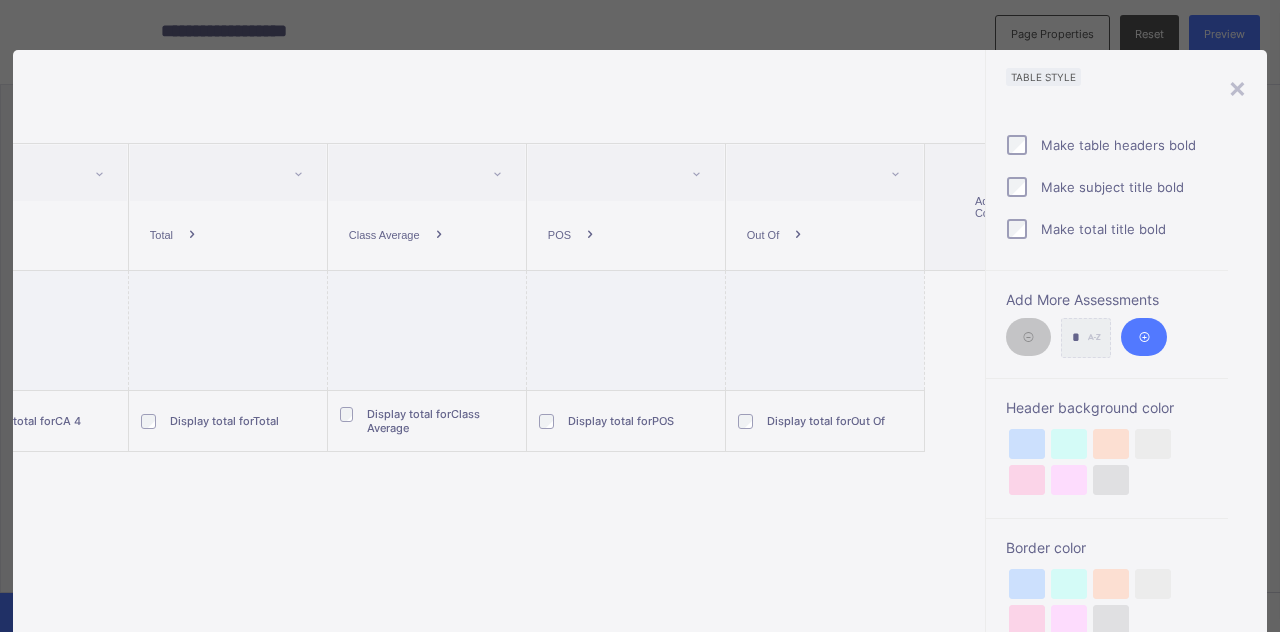 scroll, scrollTop: 0, scrollLeft: 982, axis: horizontal 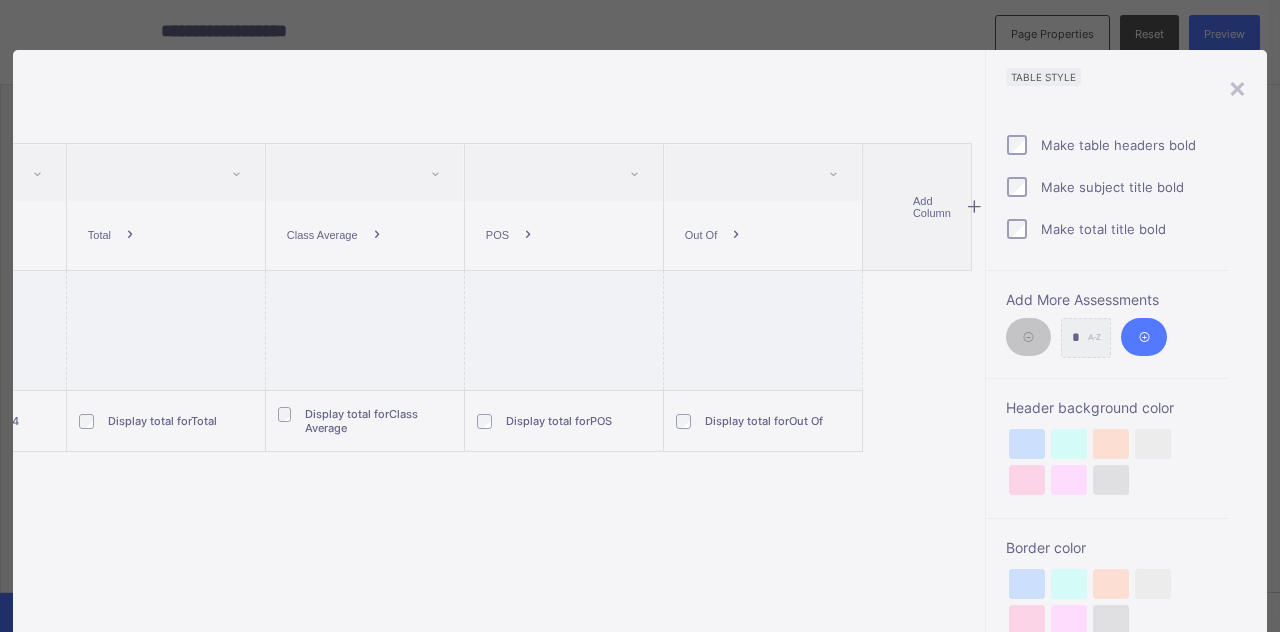 click on "Add Column" at bounding box center [936, 207] 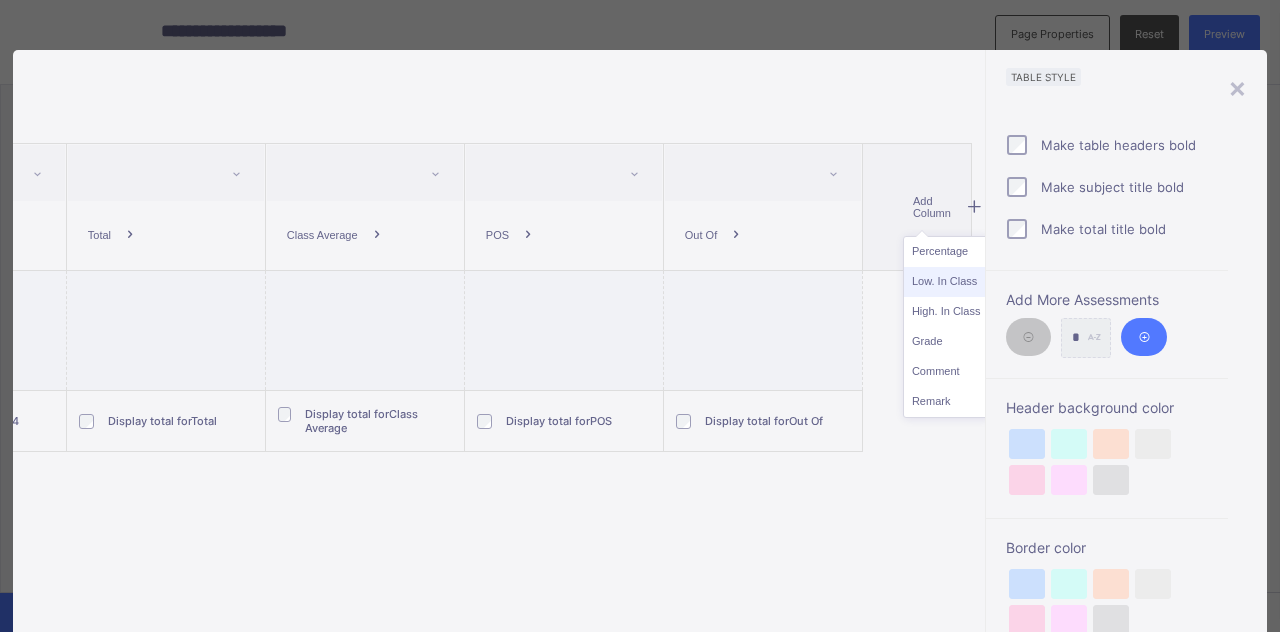 click on "Low. In Class" at bounding box center [946, 282] 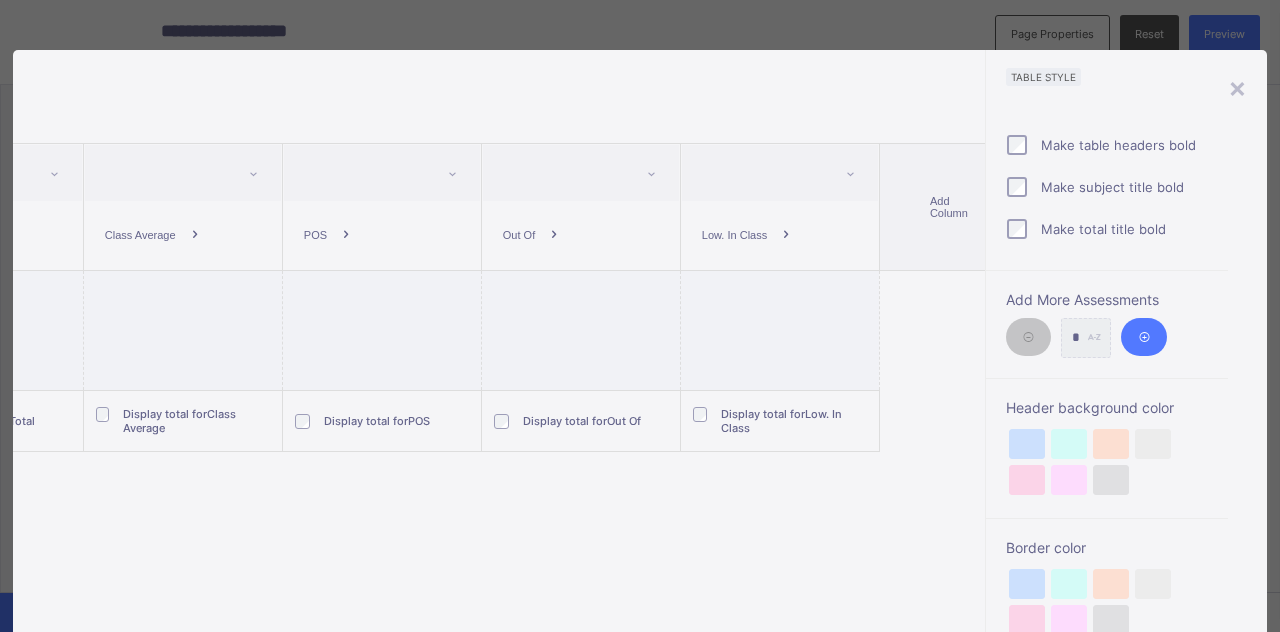 scroll, scrollTop: 0, scrollLeft: 1180, axis: horizontal 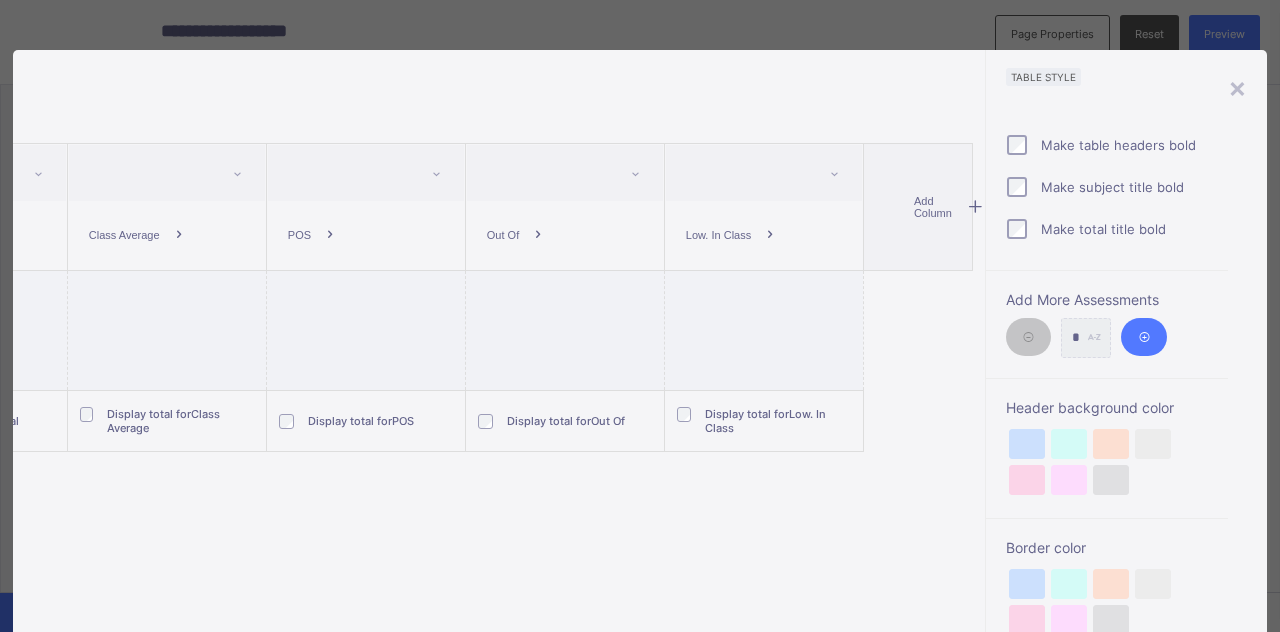 click on "Add Column" at bounding box center (937, 207) 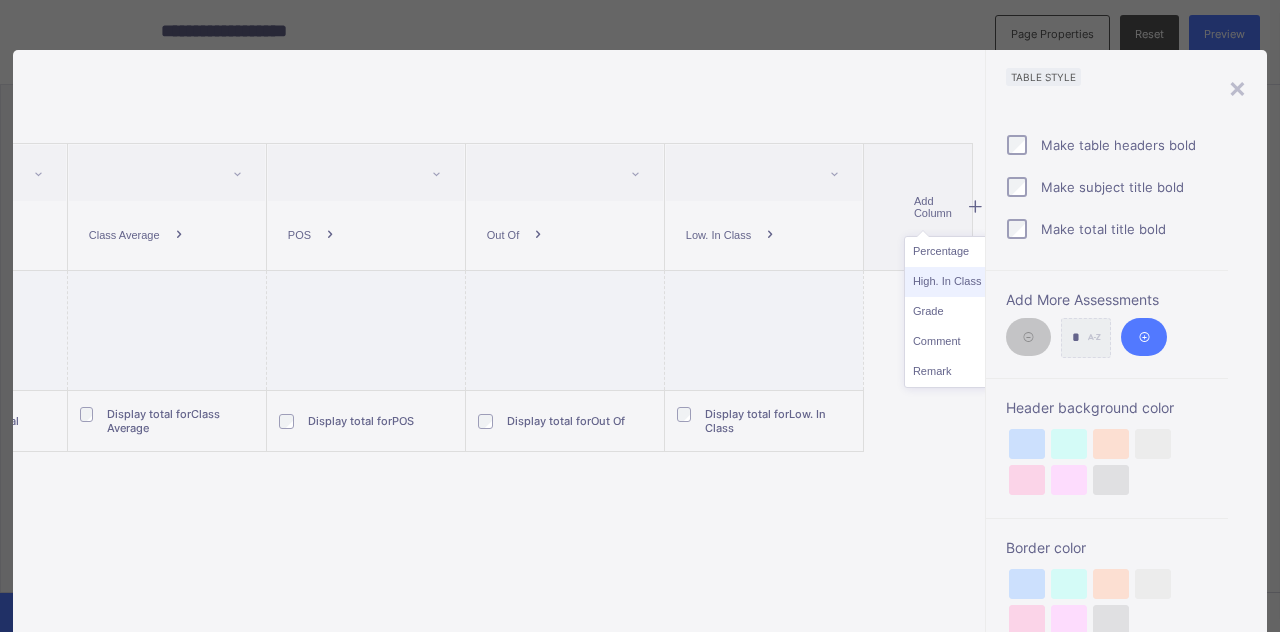 click on "High. In Class" at bounding box center [947, 282] 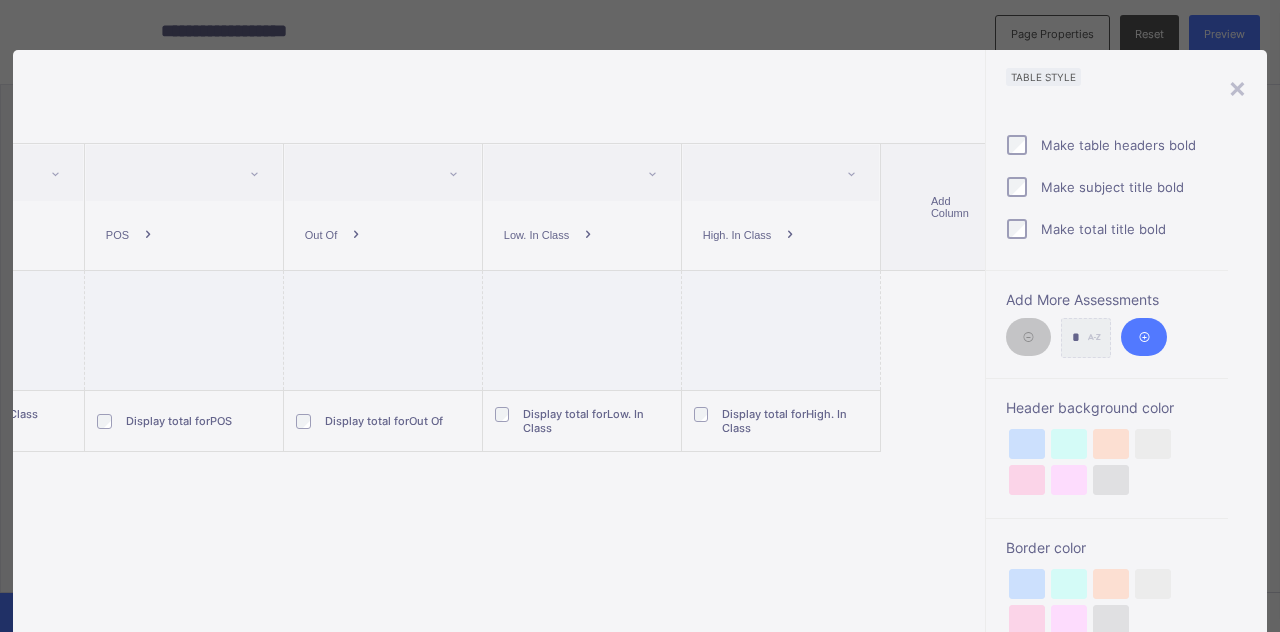 scroll, scrollTop: 0, scrollLeft: 1379, axis: horizontal 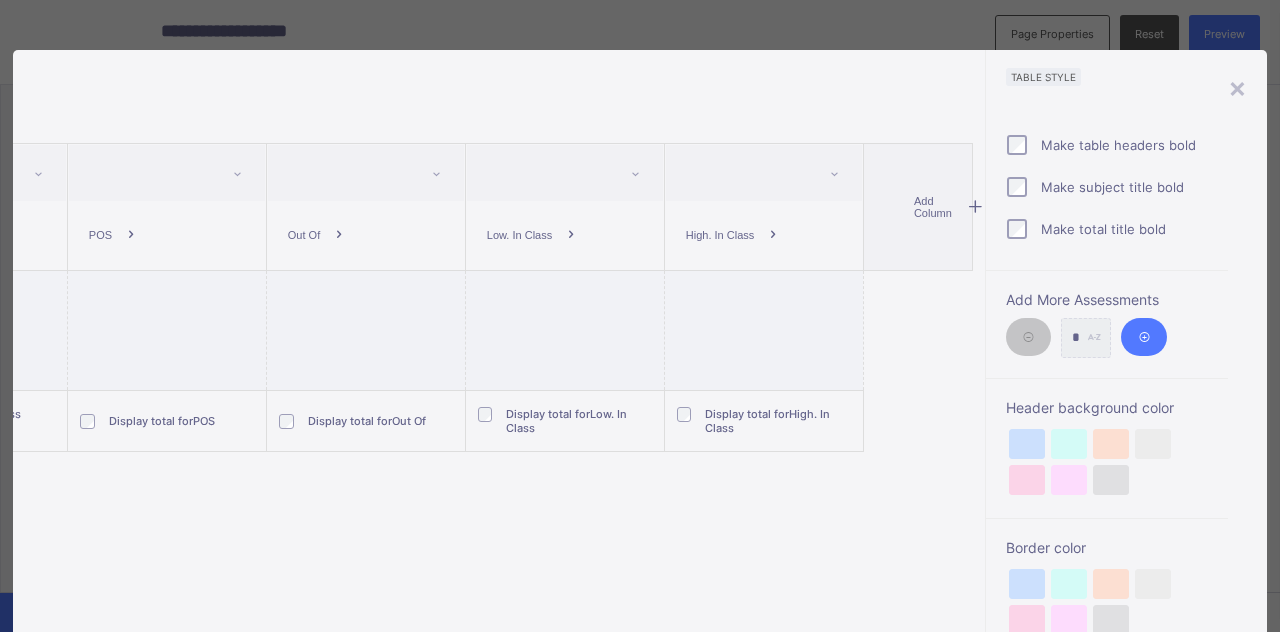 click on "Add Column" at bounding box center [937, 207] 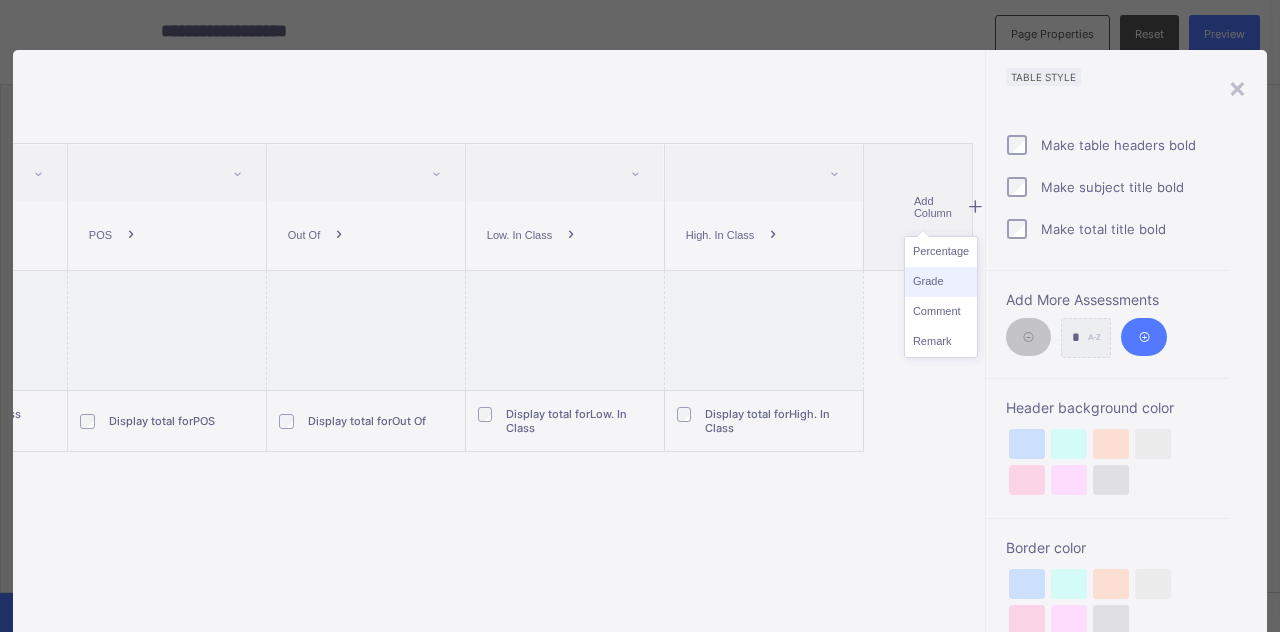 click on "Grade" at bounding box center (941, 282) 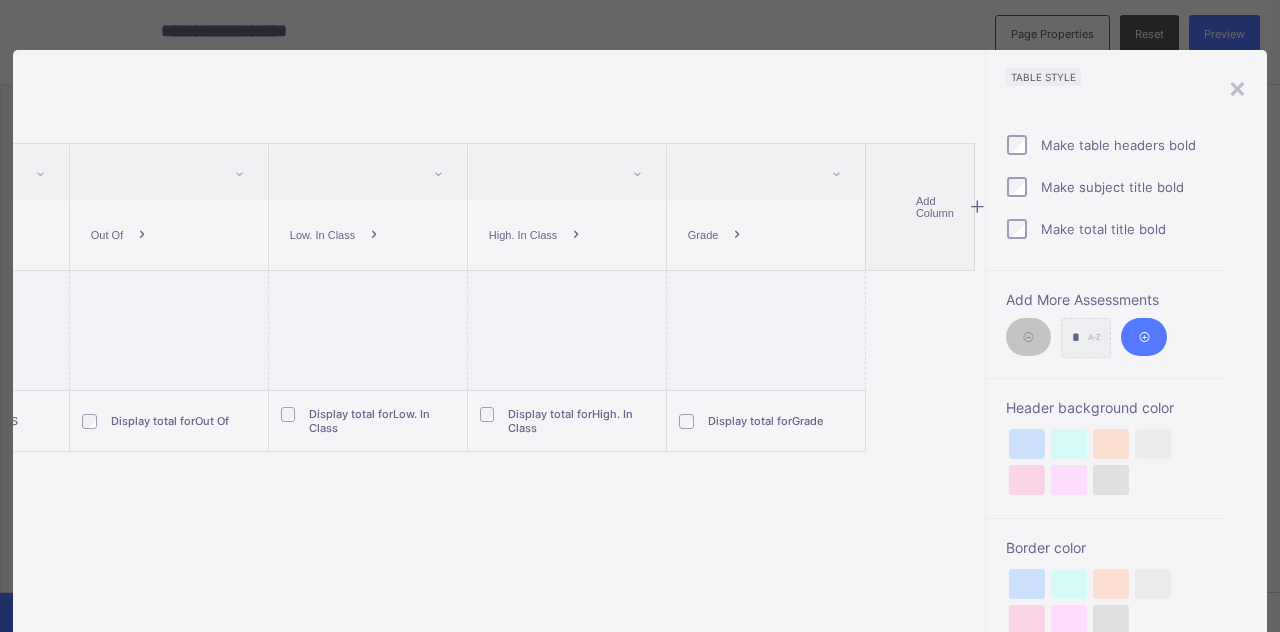 scroll, scrollTop: 0, scrollLeft: 1578, axis: horizontal 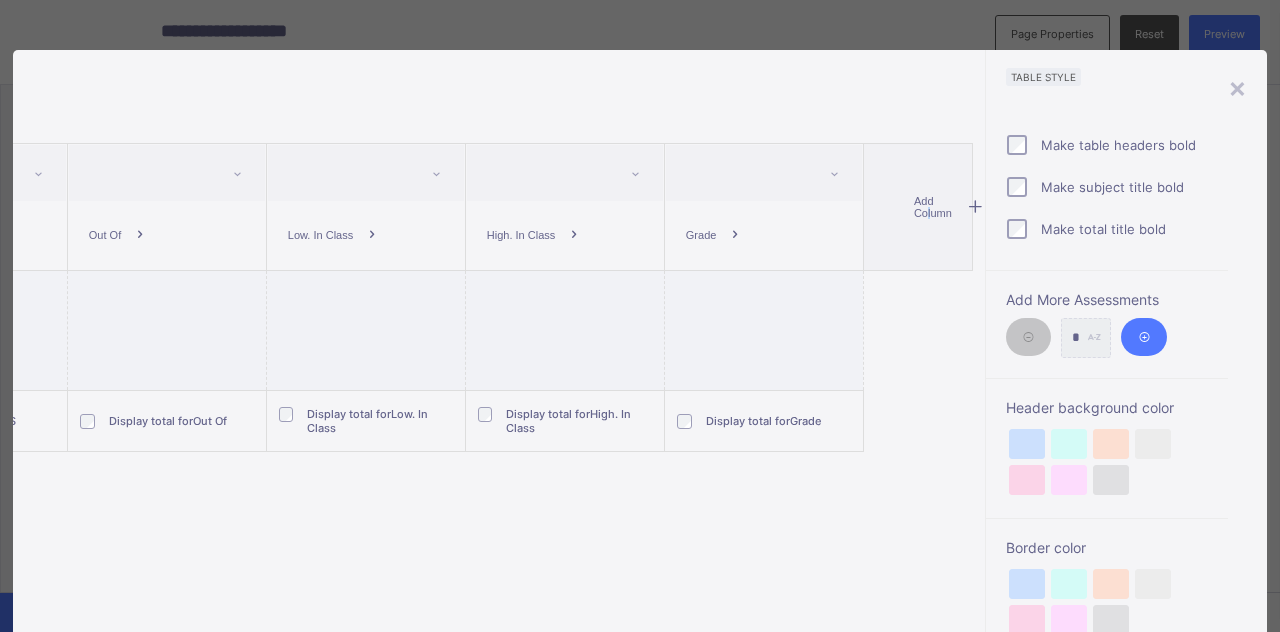click on "Add Column" at bounding box center (937, 207) 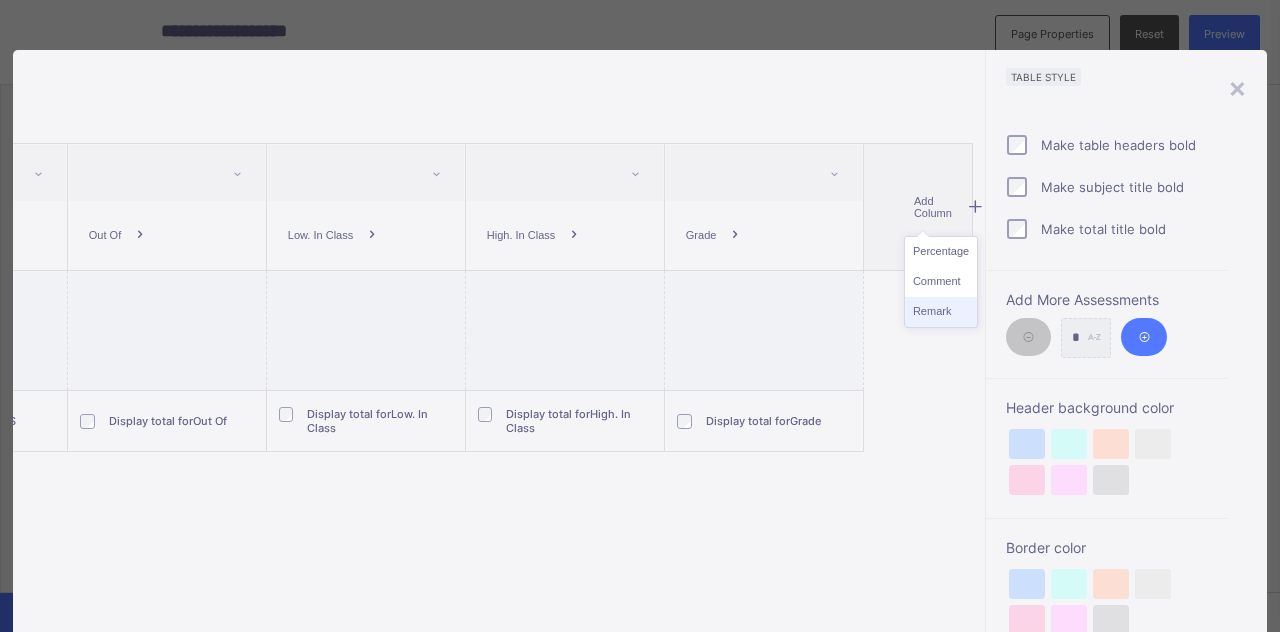 click on "Remark" at bounding box center [941, 312] 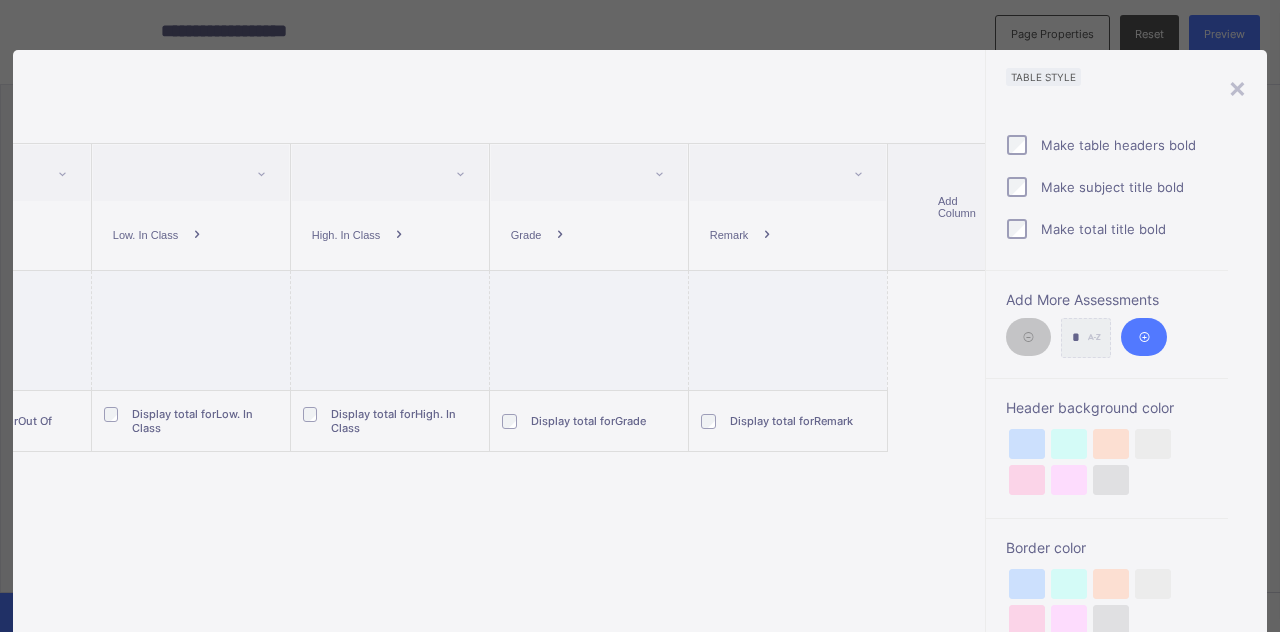 scroll, scrollTop: 0, scrollLeft: 1776, axis: horizontal 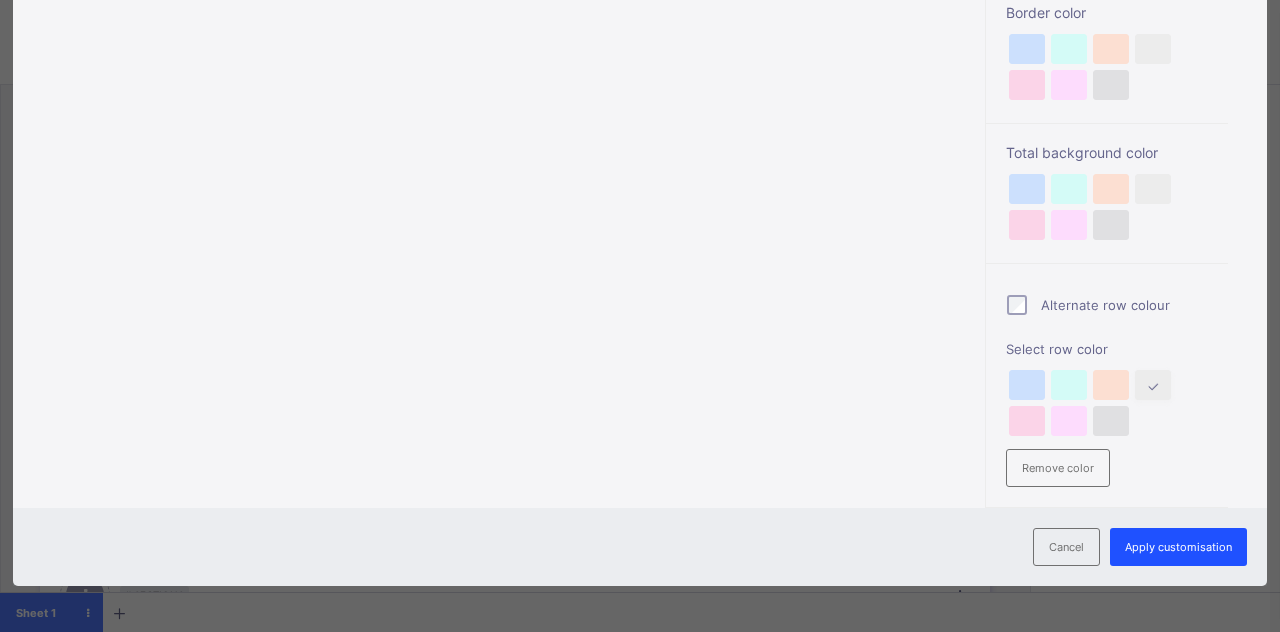 click on "Apply customisation" at bounding box center [1178, 547] 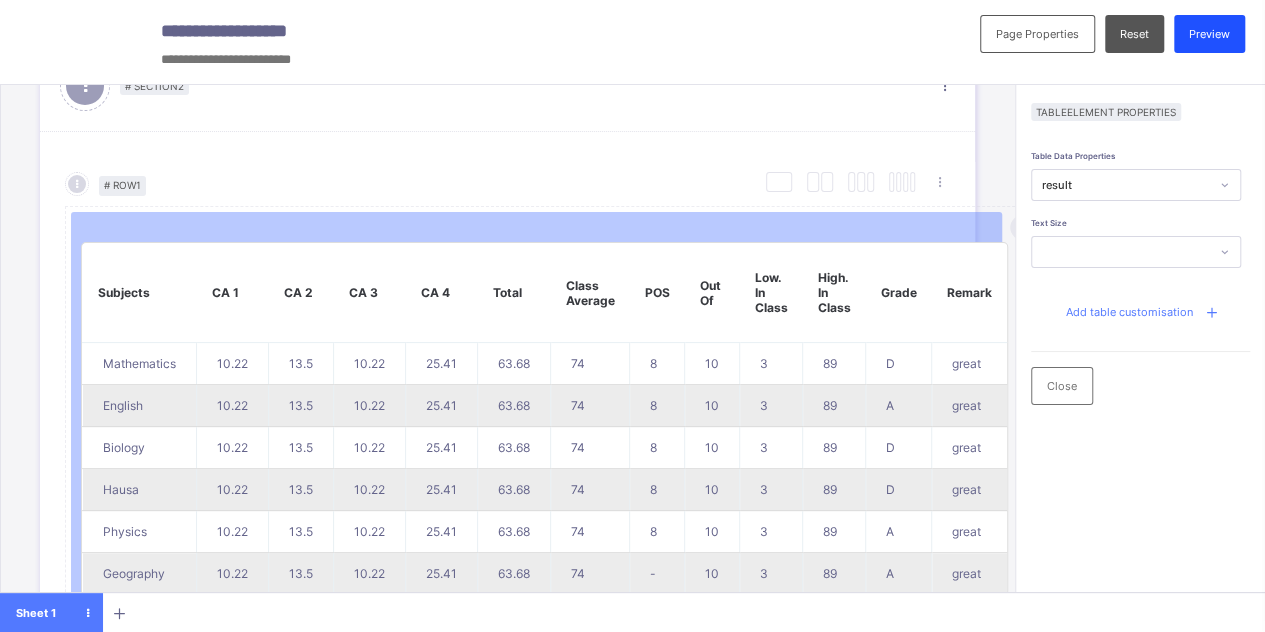 click on "Preview" at bounding box center (1209, 34) 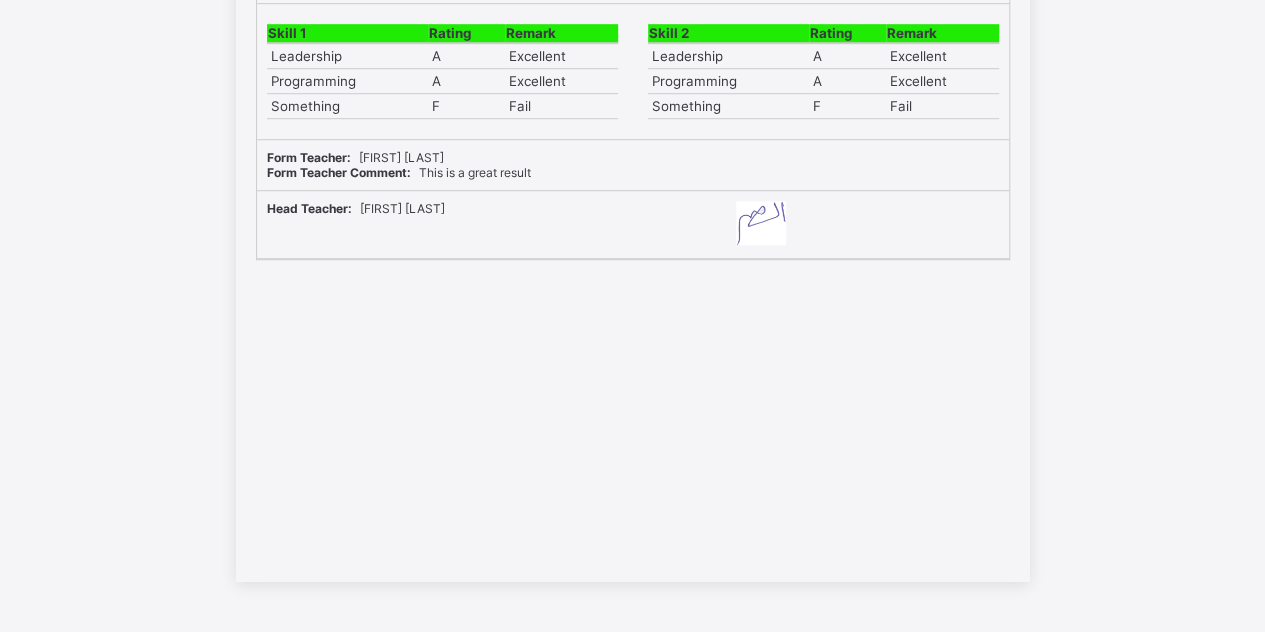 scroll, scrollTop: 0, scrollLeft: 0, axis: both 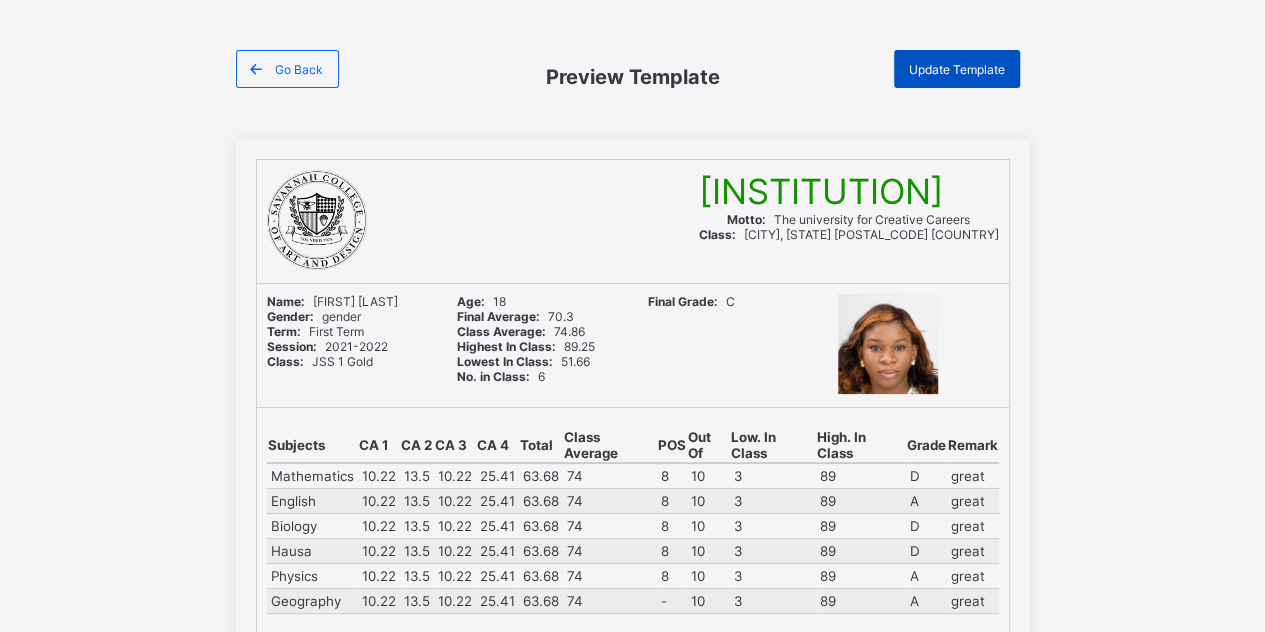 click on "Update Template" at bounding box center [957, 69] 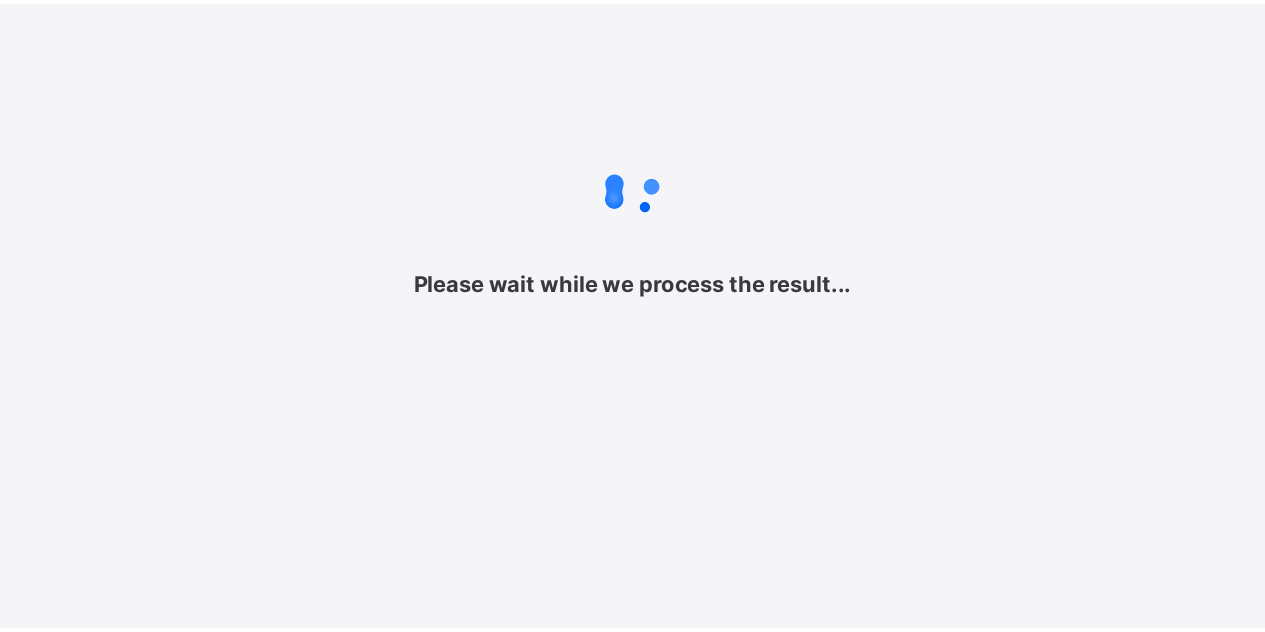 scroll, scrollTop: 0, scrollLeft: 0, axis: both 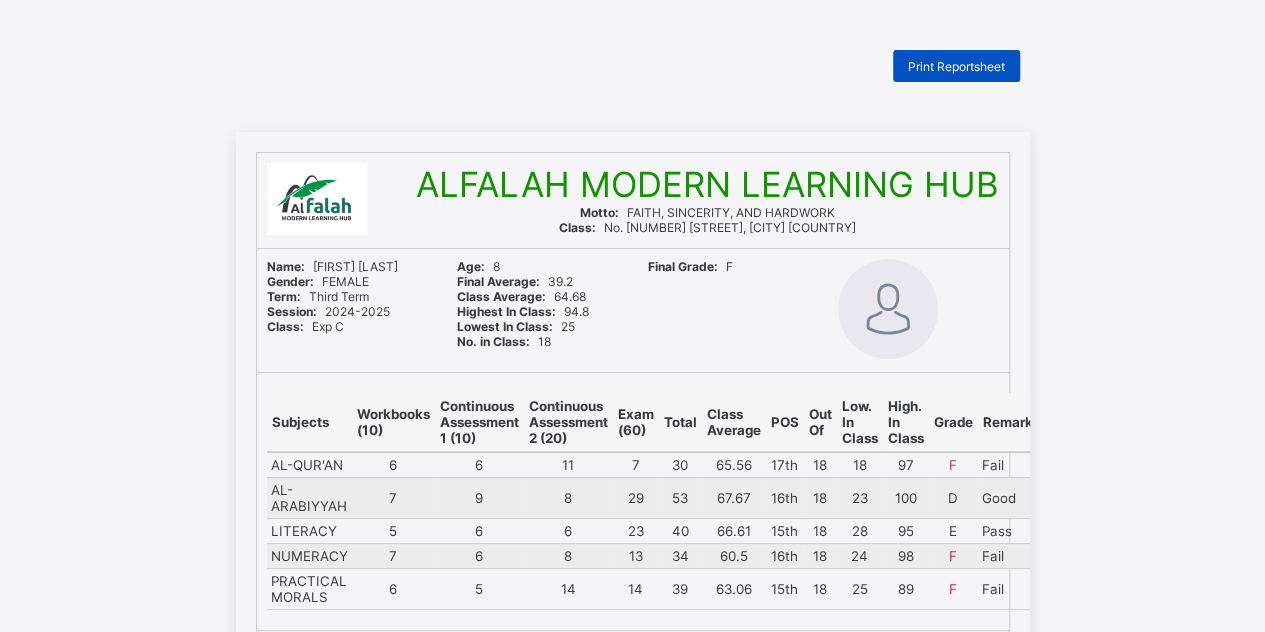 click on "Print Reportsheet" at bounding box center [956, 66] 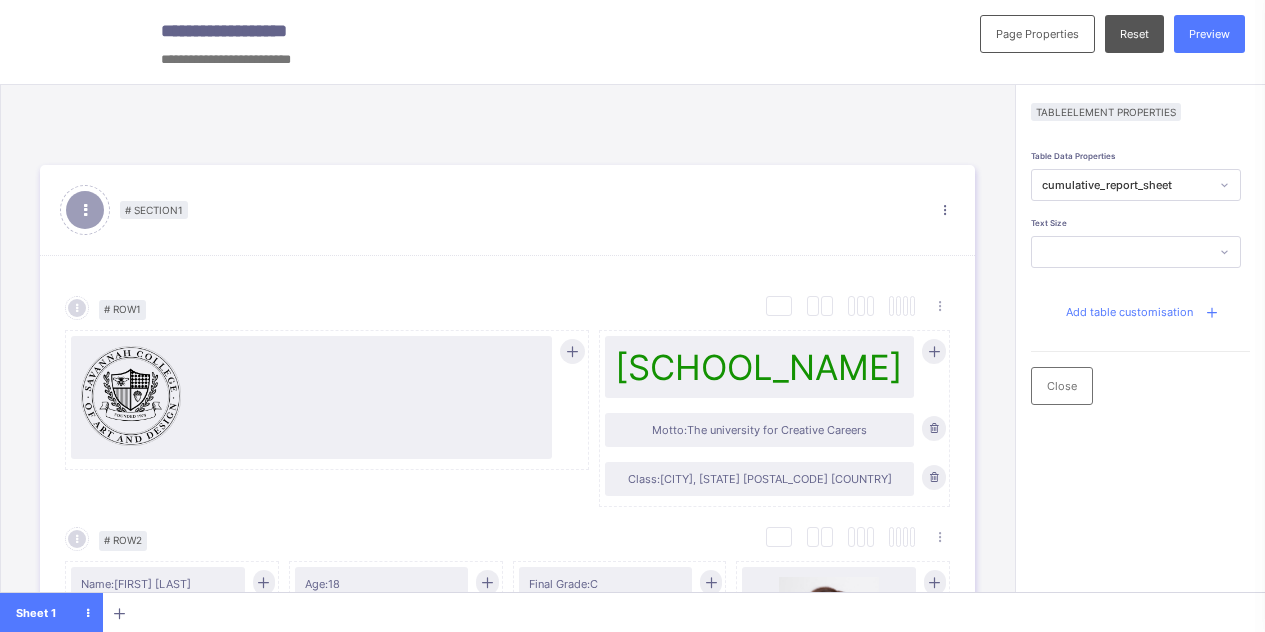 scroll, scrollTop: 0, scrollLeft: 0, axis: both 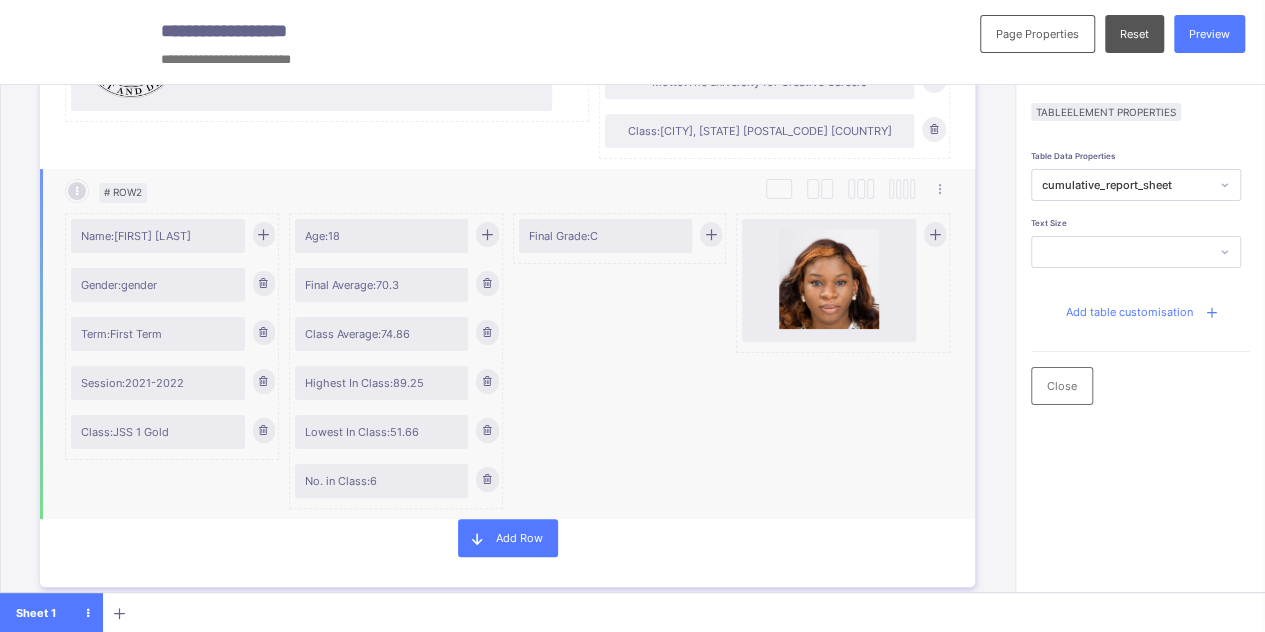 click at bounding box center [711, 234] 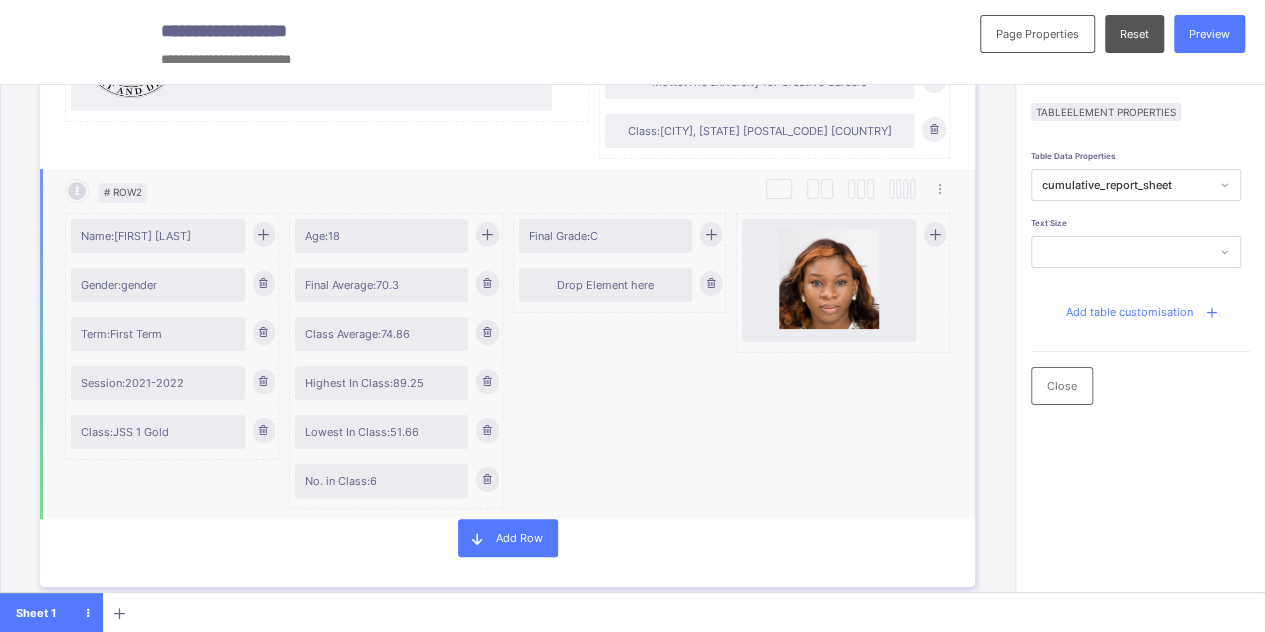 click on "Drop Element here" at bounding box center (606, 285) 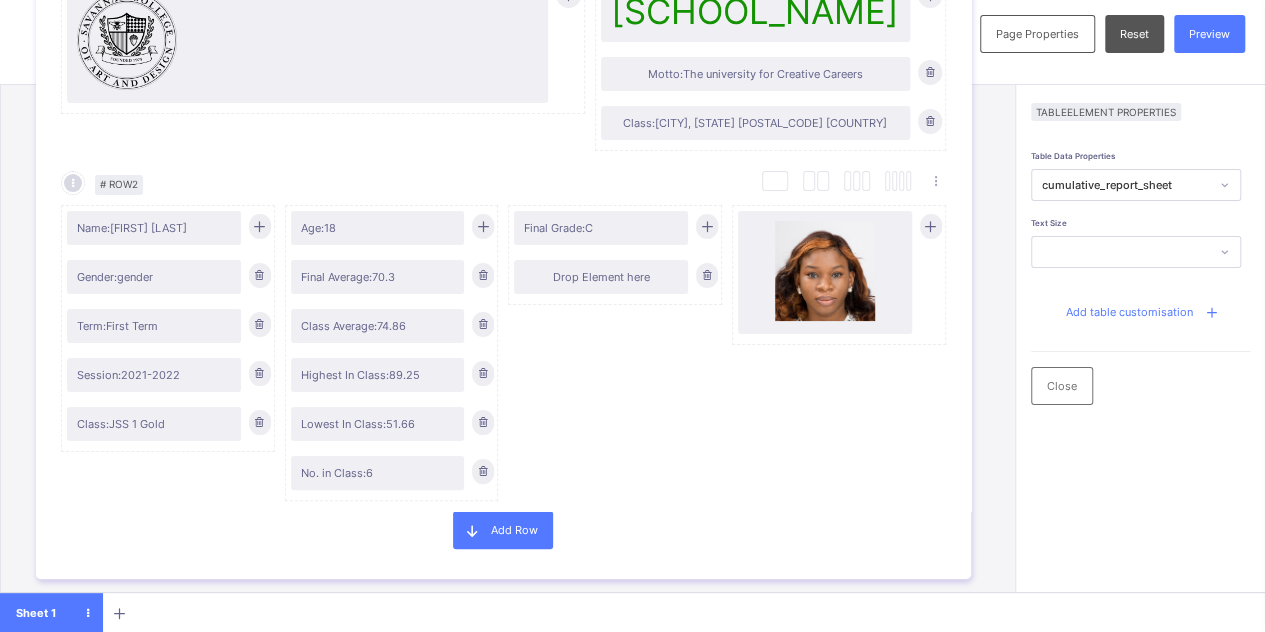 drag, startPoint x: 714, startPoint y: 244, endPoint x: 710, endPoint y: 231, distance: 13.601471 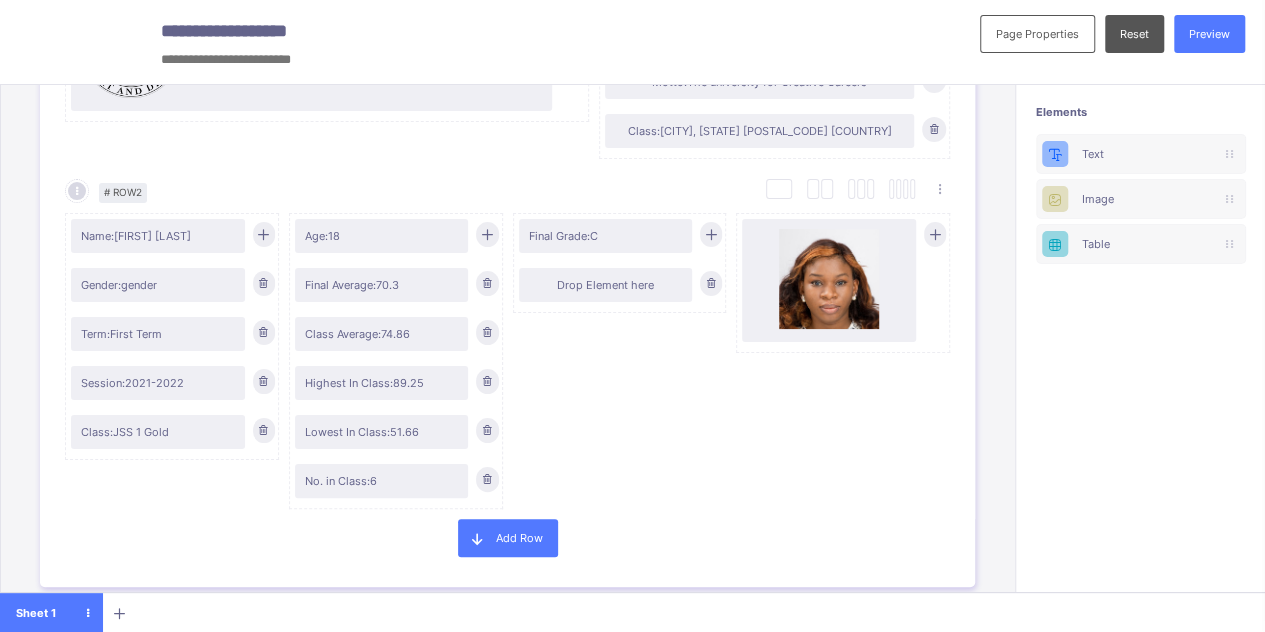 click at bounding box center [711, 234] 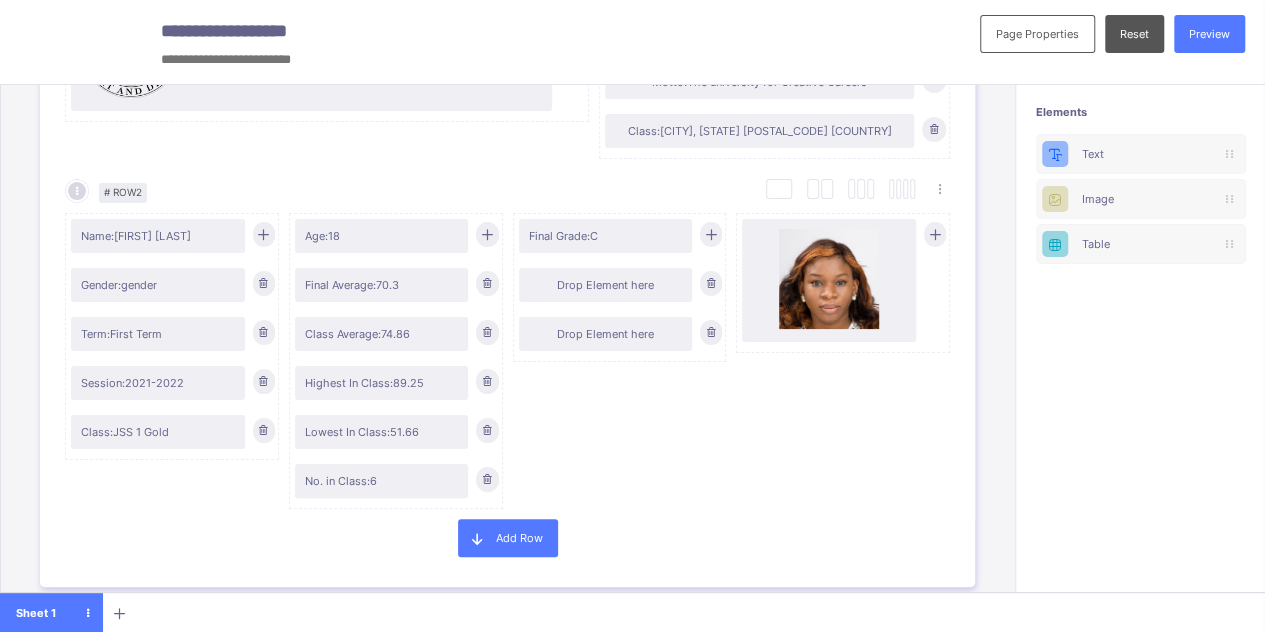 click at bounding box center (711, 234) 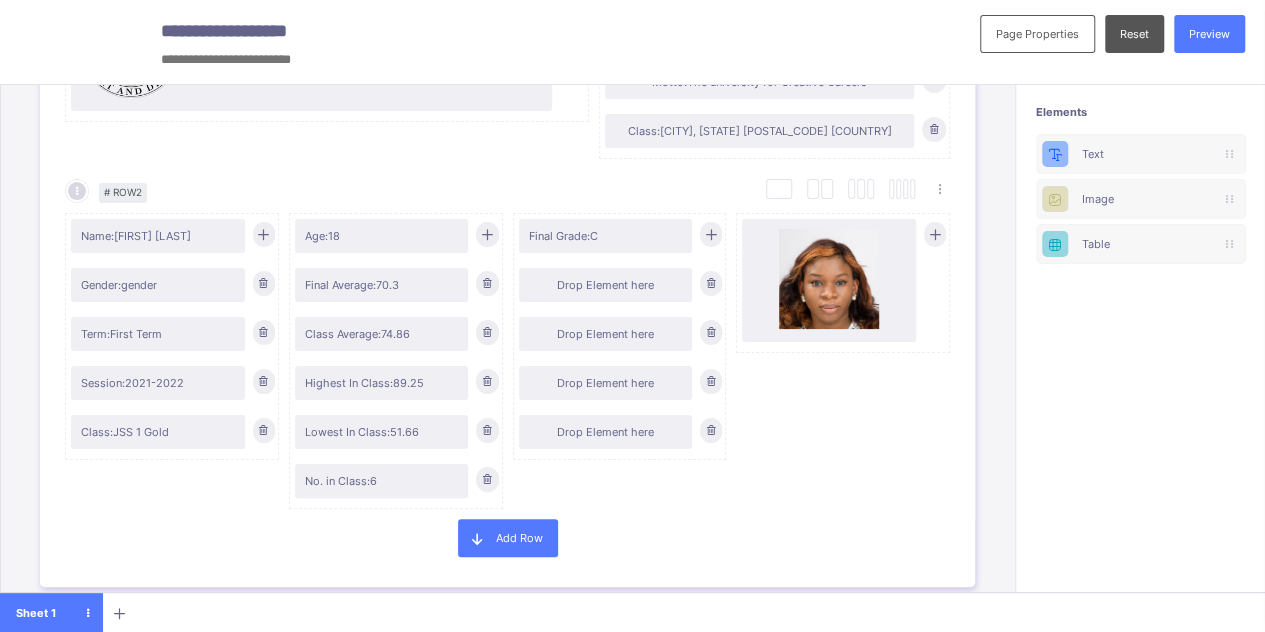 click at bounding box center (711, 234) 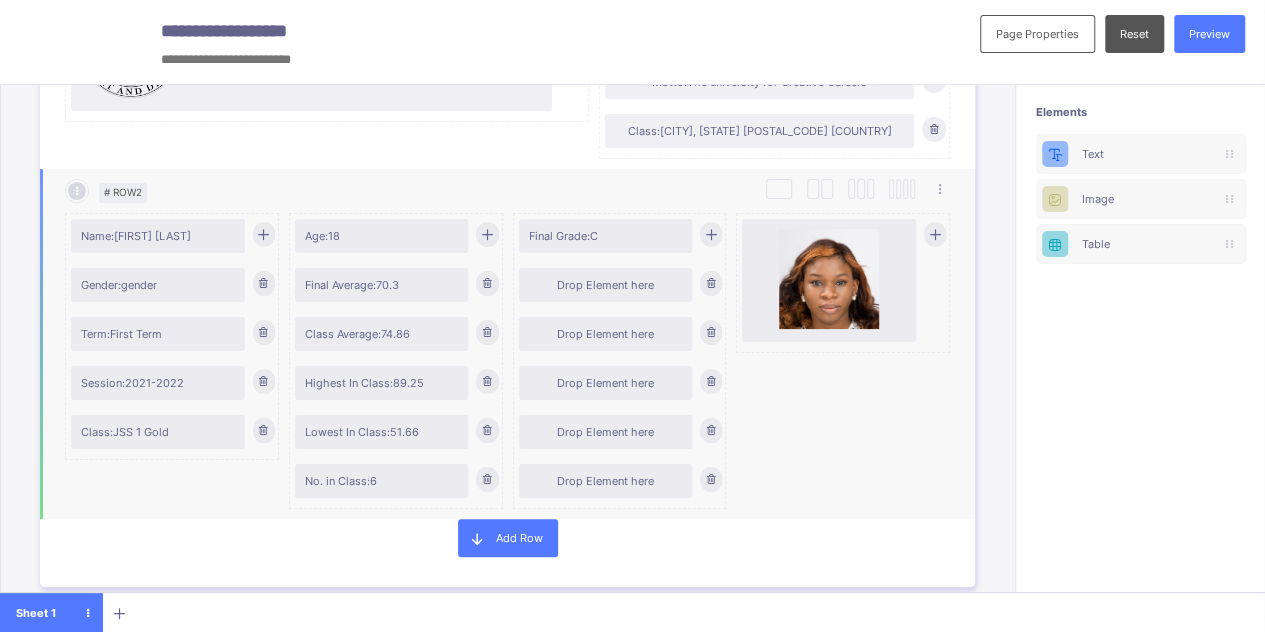 click on "Drop Element here" at bounding box center (606, 285) 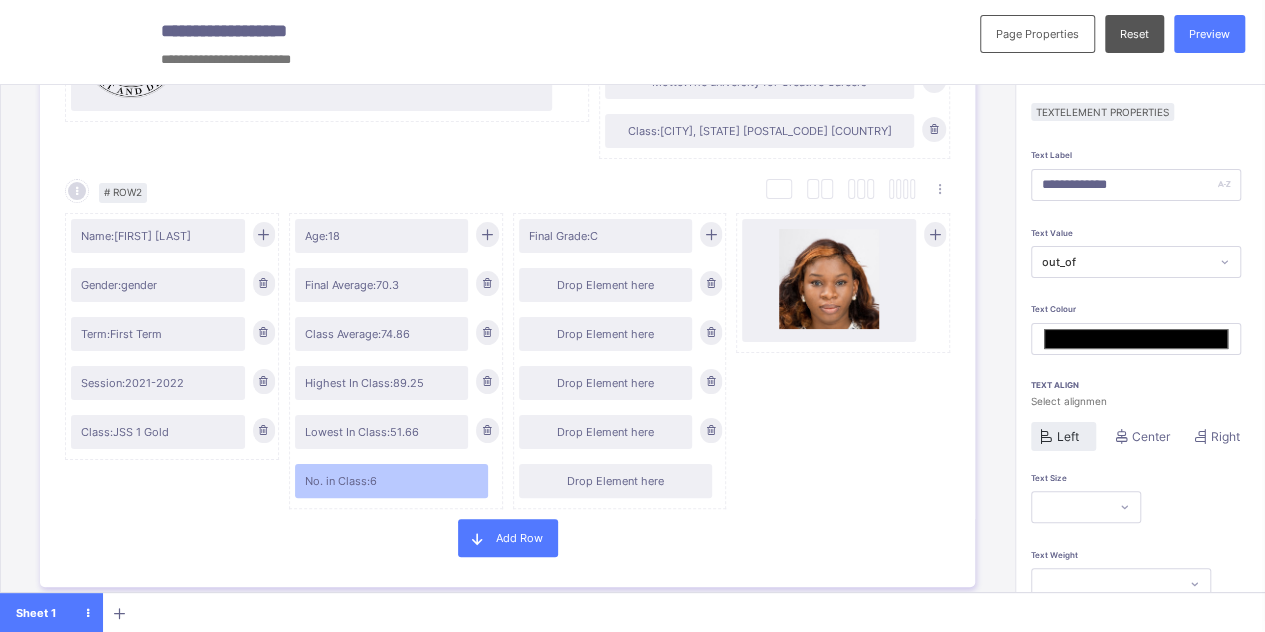 click on "out_of" at bounding box center (1126, 262) 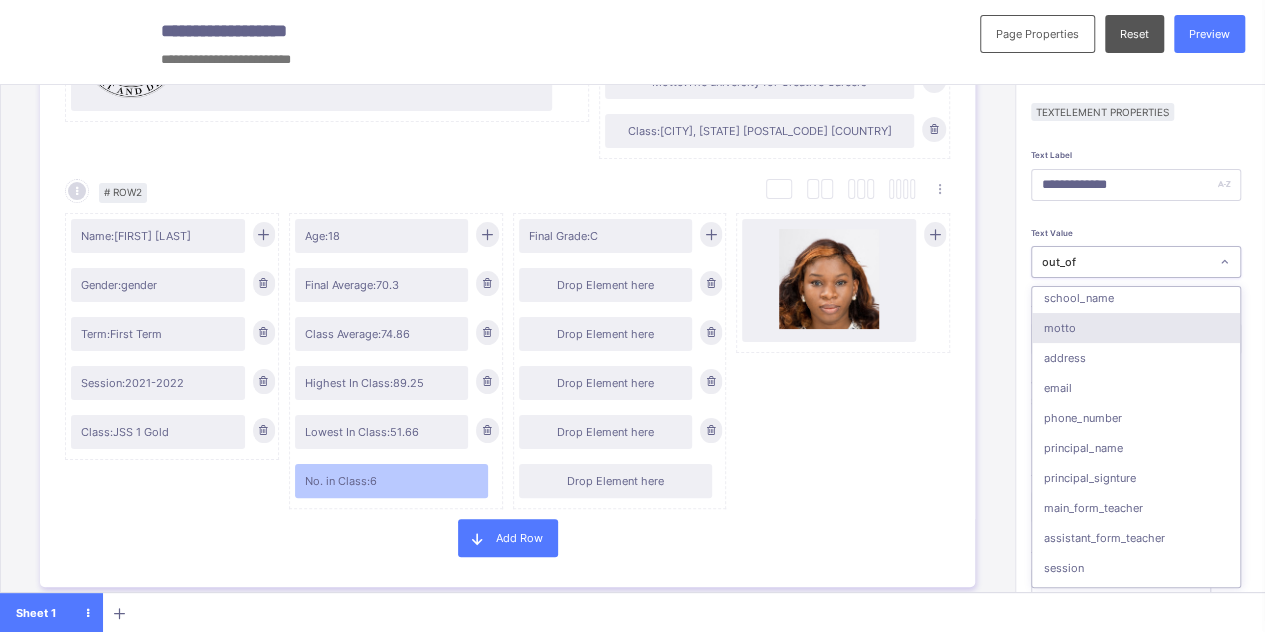 scroll, scrollTop: 0, scrollLeft: 0, axis: both 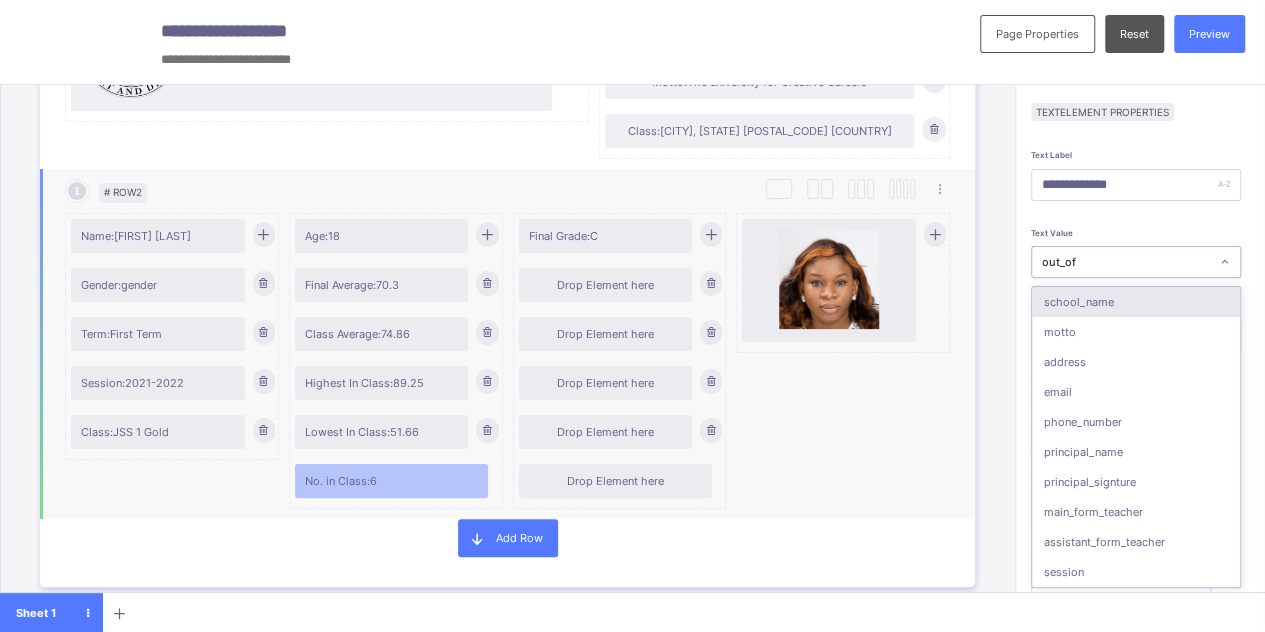 click on "Drop Element here" at bounding box center (616, 481) 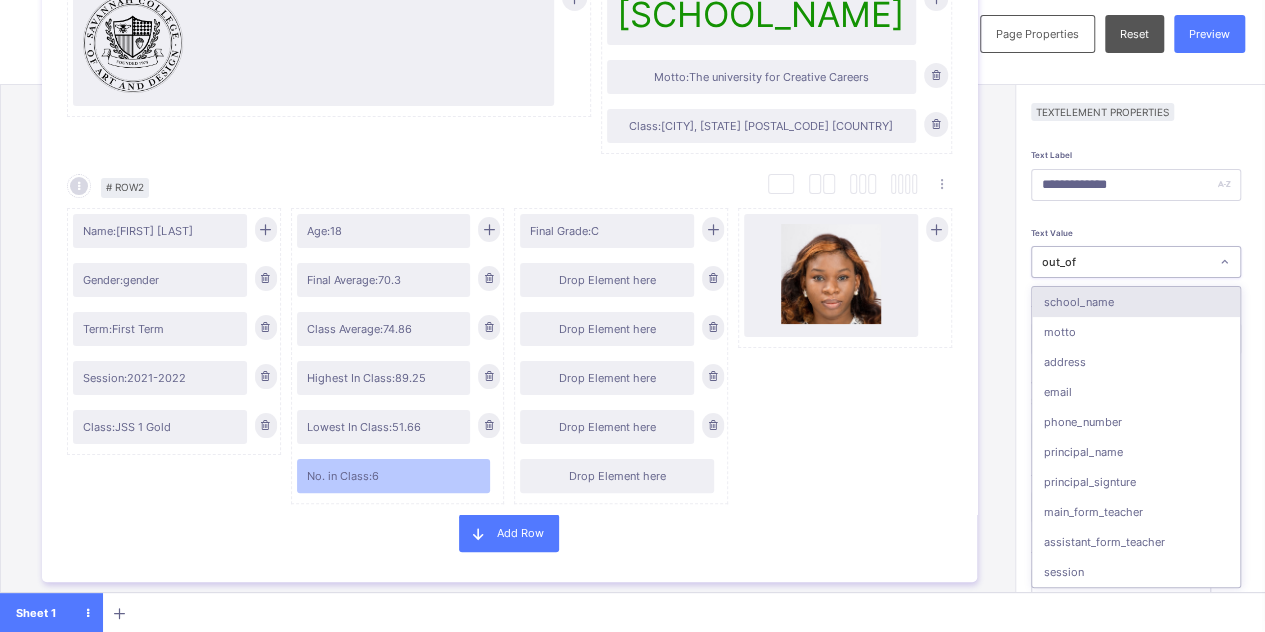 drag, startPoint x: 593, startPoint y: 387, endPoint x: 595, endPoint y: 377, distance: 10.198039 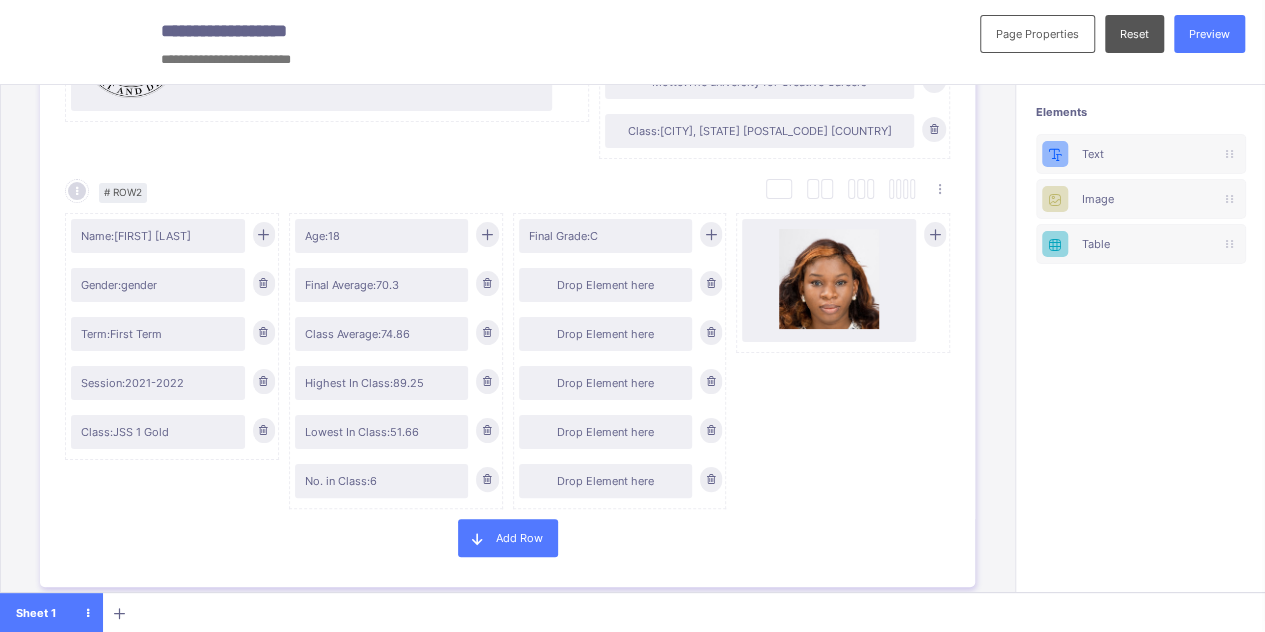 click on "Drop Element here" at bounding box center [606, 383] 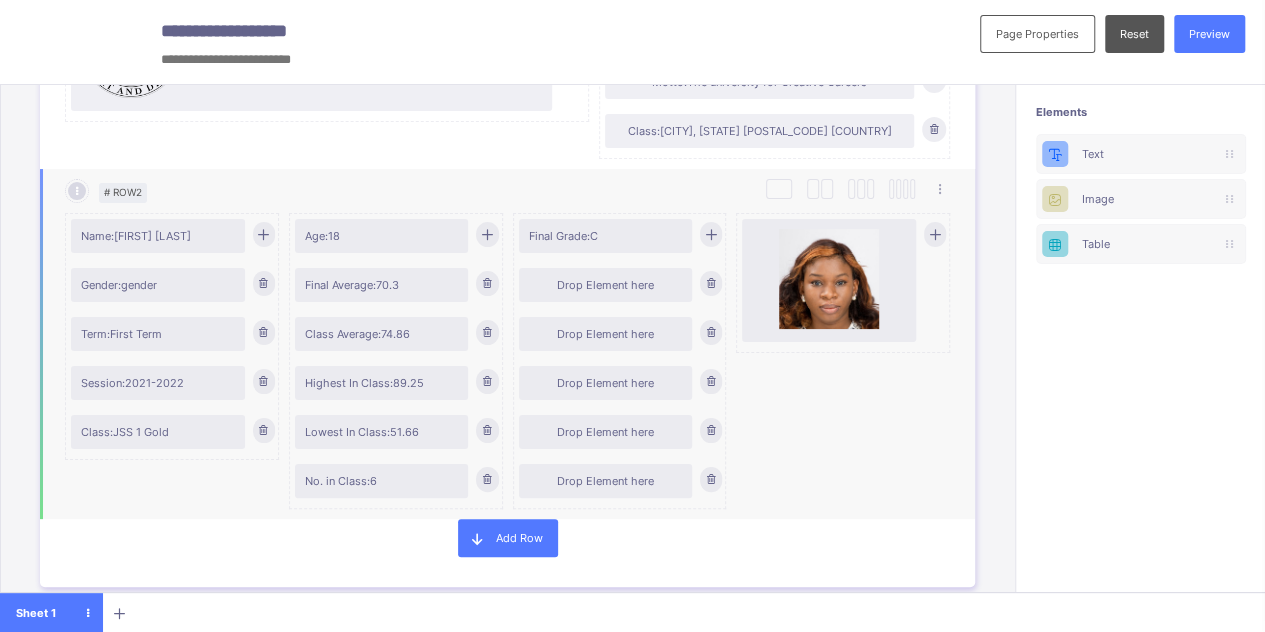 click on "Drop Element here" at bounding box center (606, 383) 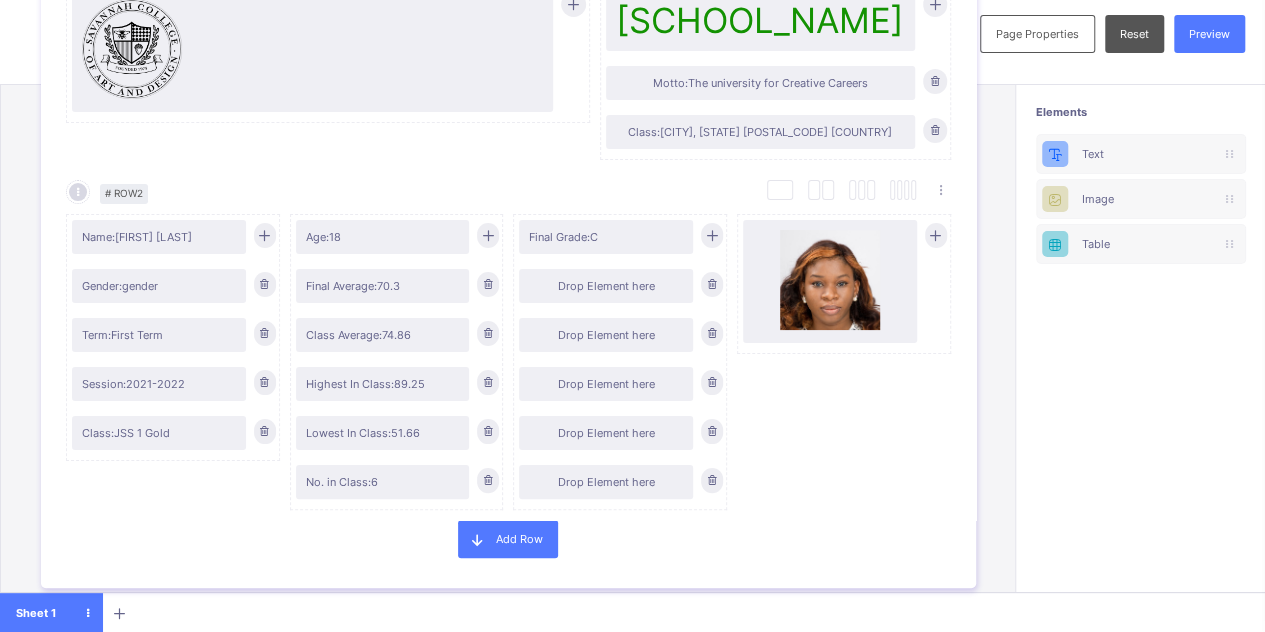 click on "# Section  1   Section Properties Duplicate Section Delete Section Select Column Layout Cancel   # Row  1   Duplicate Row Delete Row Savannah College of Art and Design Motto:   The university for Creative Careers Class:  Savannah, GA 31402-2072 USA Select Column Layout Cancel   # Row  2   Duplicate Row Delete Row Name:  Taylor Manixa Gender:  gender Term:  First Term Session:  2021-2022 Class:  JSS 1 Gold Age:  18 Final Average:  70.3 Class Average:  74.86 Highest In Class:  89.25 Lowest In Class:  51.66 No. in Class:  6 Final Grade:  C Drop Element here Drop Element here Drop Element here Drop Element here Drop Element here Add Row   # Section  2   Section Properties Duplicate Section Delete Section Select Column Layout Cancel   # Row  1   Duplicate Row Delete Row Subjects 1st Term 2nd Term 3rd Term Year Average Class Average Grade POS Out Of Low. In Class High. In Class Comment Remark - A 10 great 70 79 90 3 Mathematics 74 63.68 89 Good - A 10 great 70 79 90 3 Mathematics 74 63.68 89 Good - A 10 great 70" at bounding box center (507, 835) 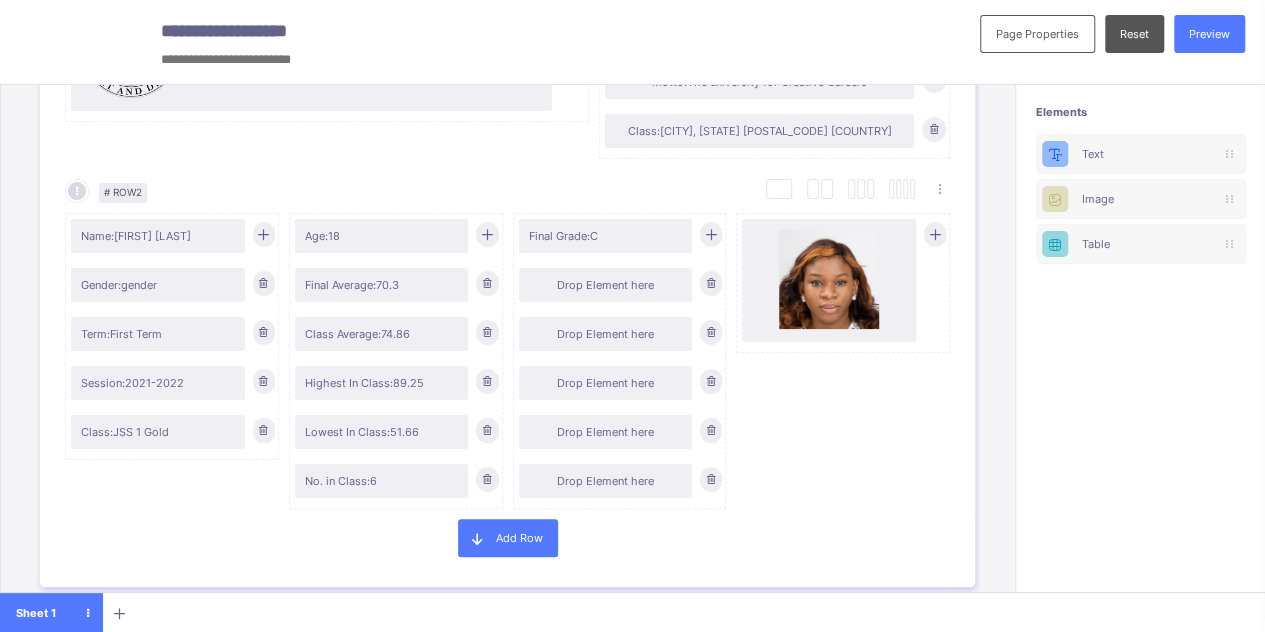 click on "Drop Element here" at bounding box center [606, 334] 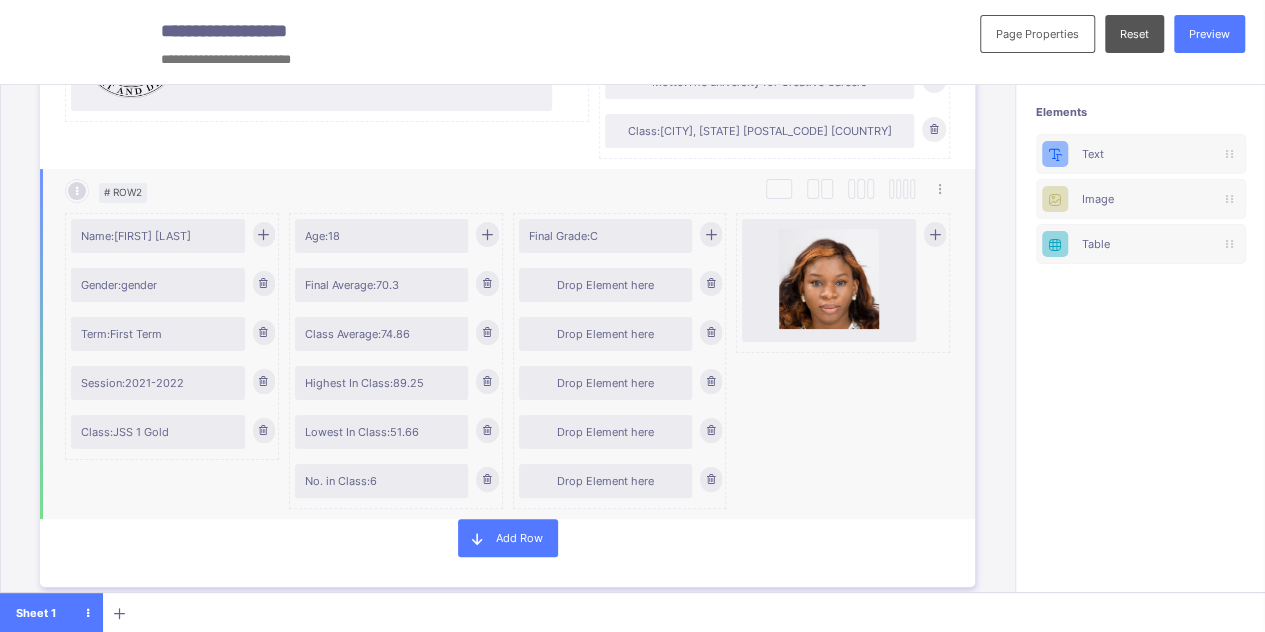 click on "Drop Element here" at bounding box center [606, 285] 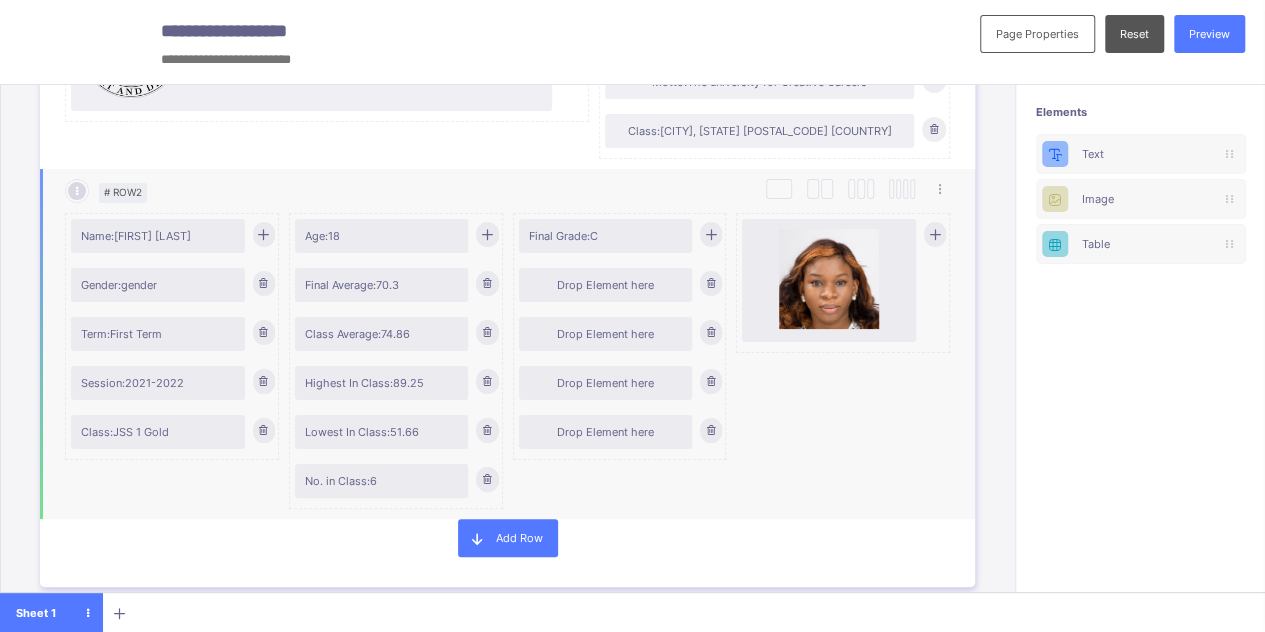 click at bounding box center [711, 430] 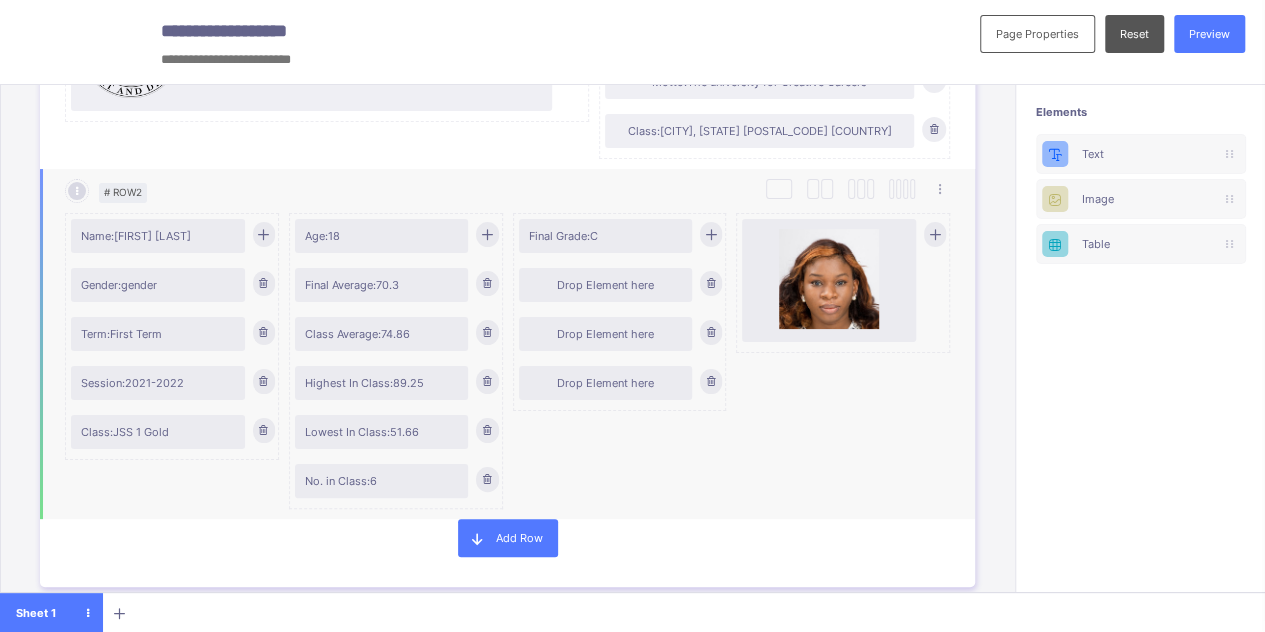 click at bounding box center [711, 381] 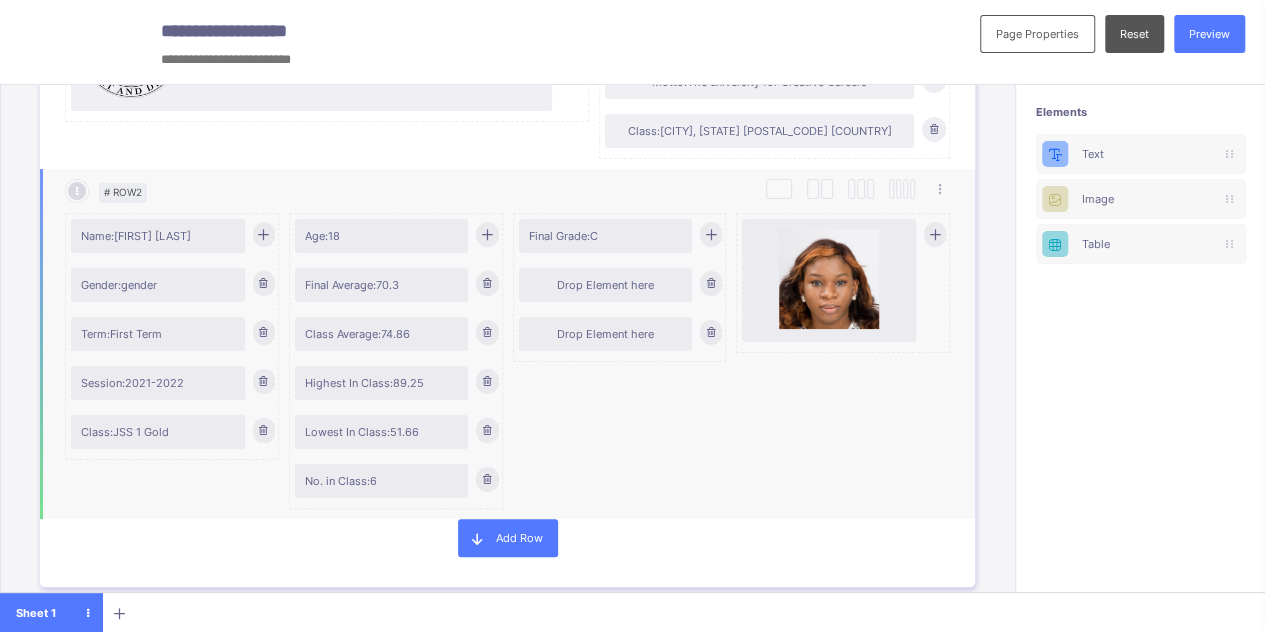 click at bounding box center [711, 332] 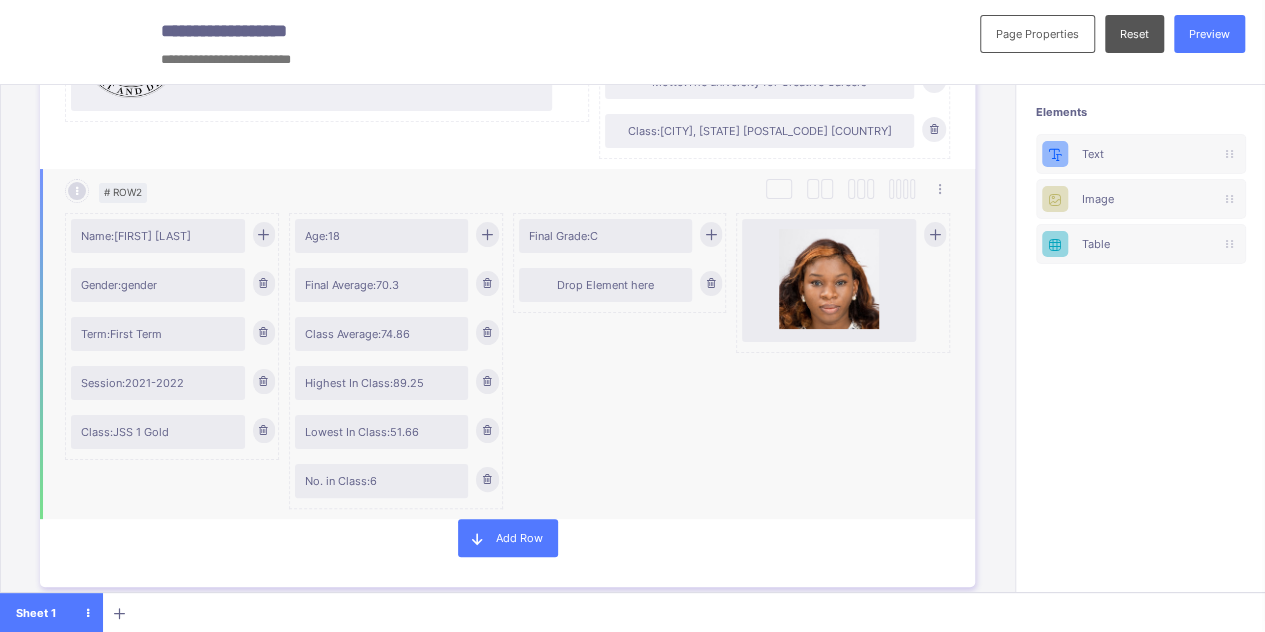 click on "Drop Element here" at bounding box center [621, 287] 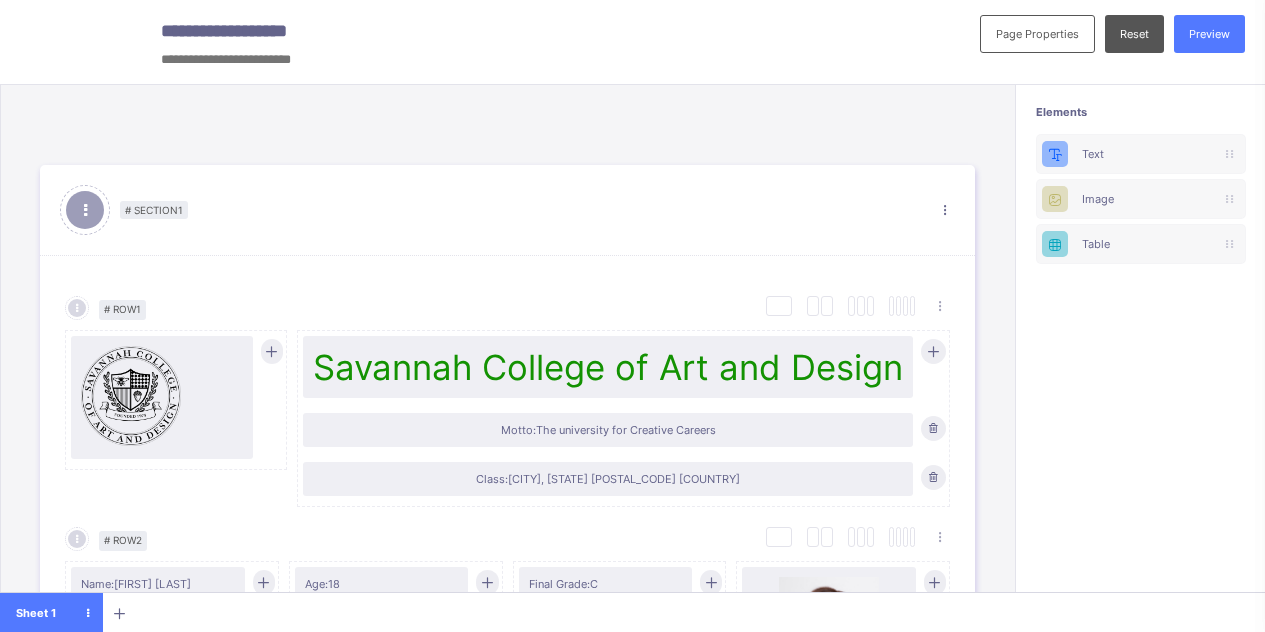 scroll, scrollTop: 0, scrollLeft: 0, axis: both 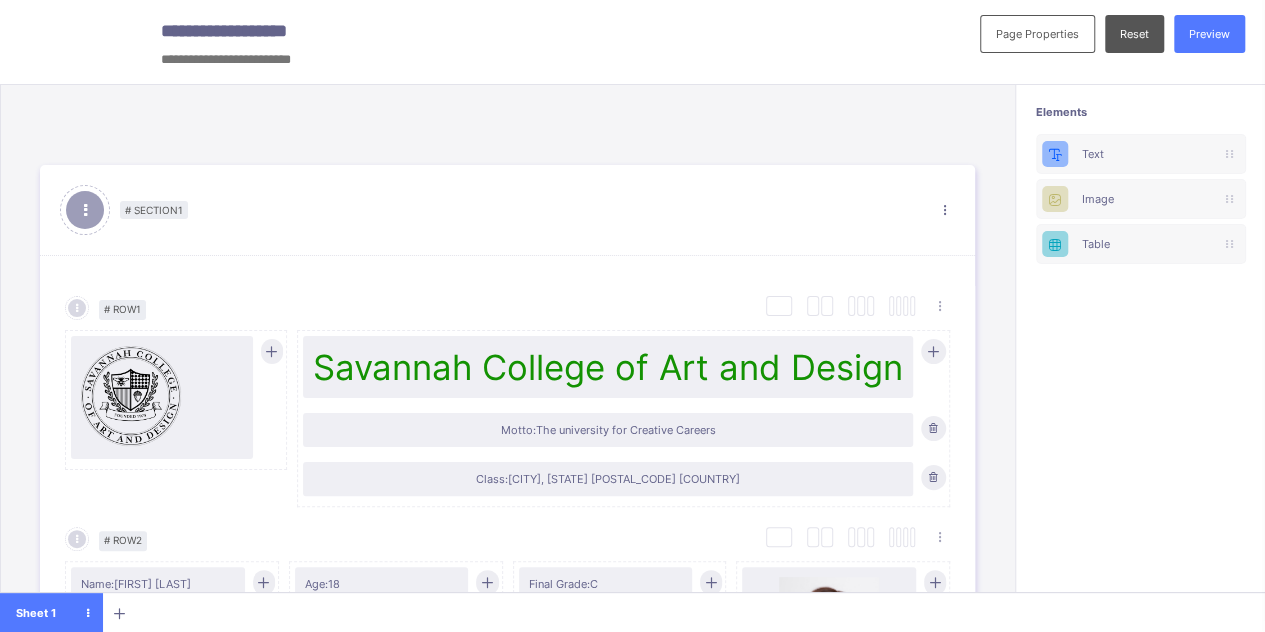 drag, startPoint x: 0, startPoint y: 0, endPoint x: 1147, endPoint y: 377, distance: 1207.3682 